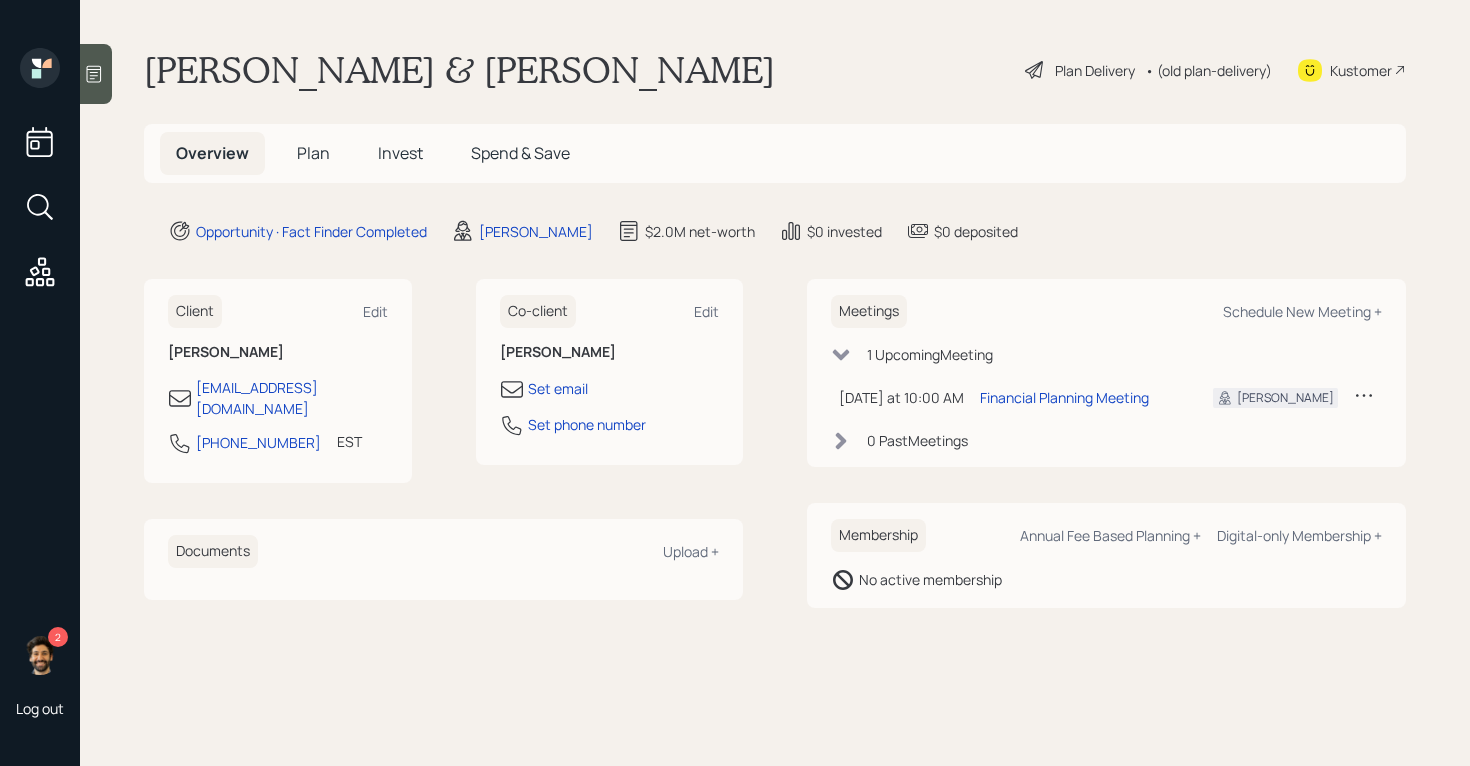 scroll, scrollTop: 0, scrollLeft: 0, axis: both 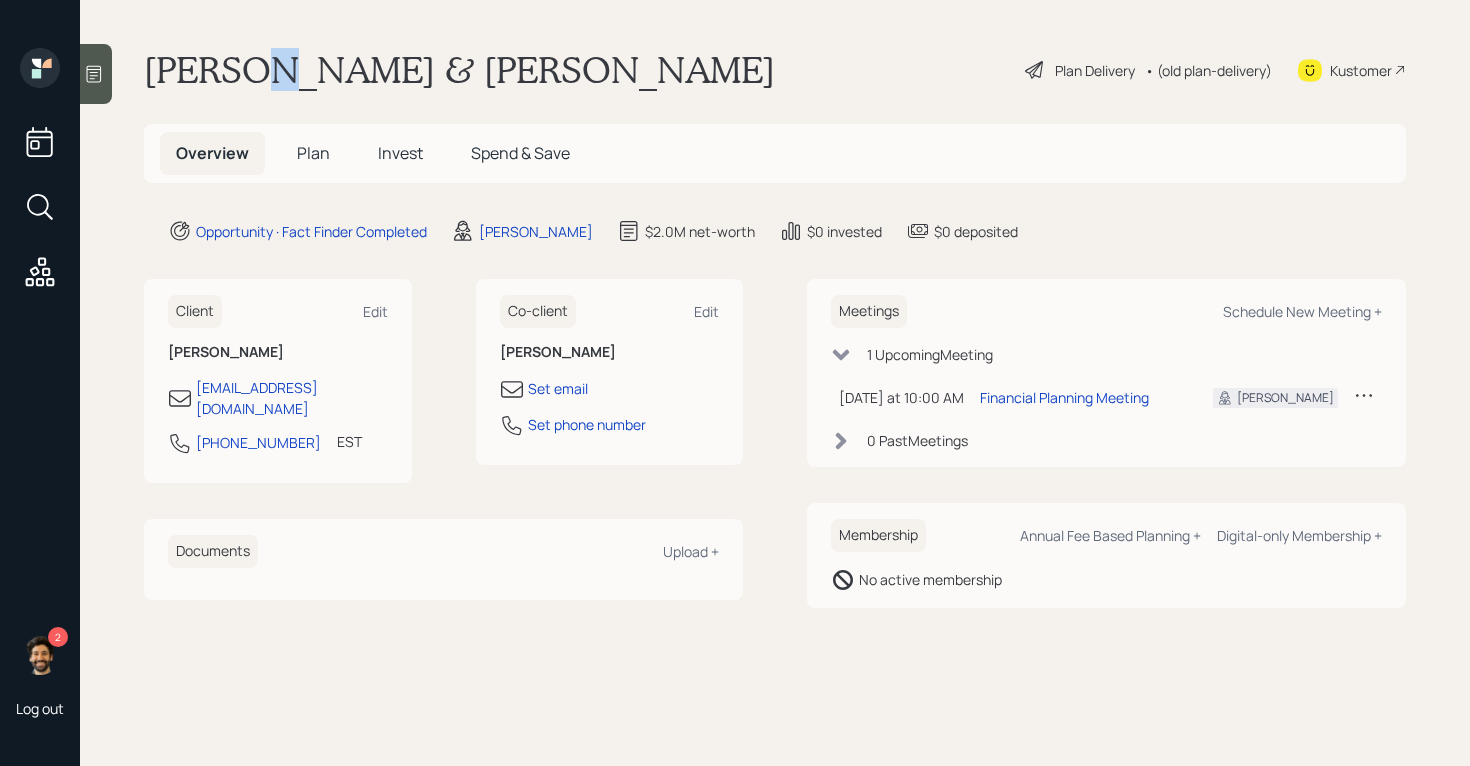 click on "[PERSON_NAME] & [PERSON_NAME]" at bounding box center (459, 70) 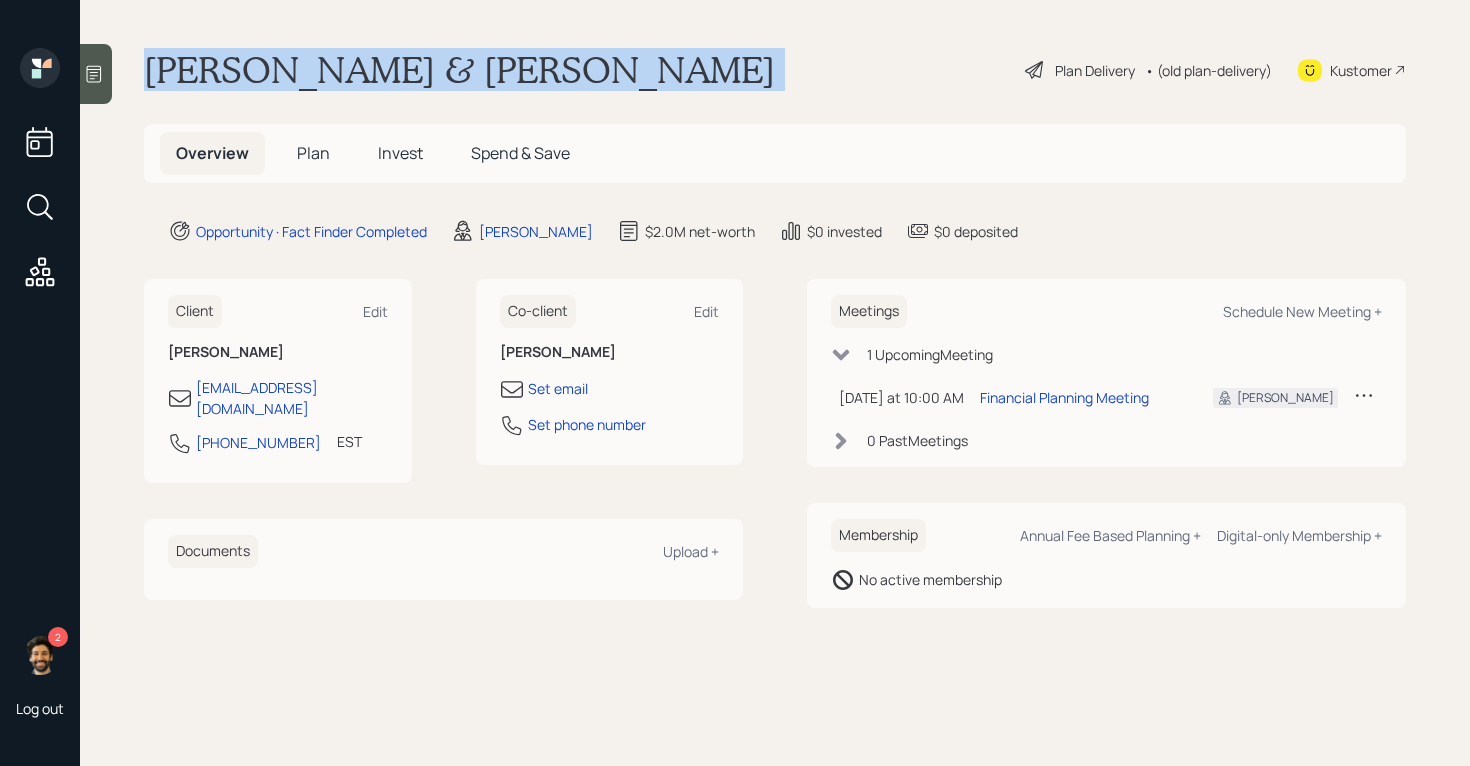 click on "[PERSON_NAME] & [PERSON_NAME]" at bounding box center (459, 70) 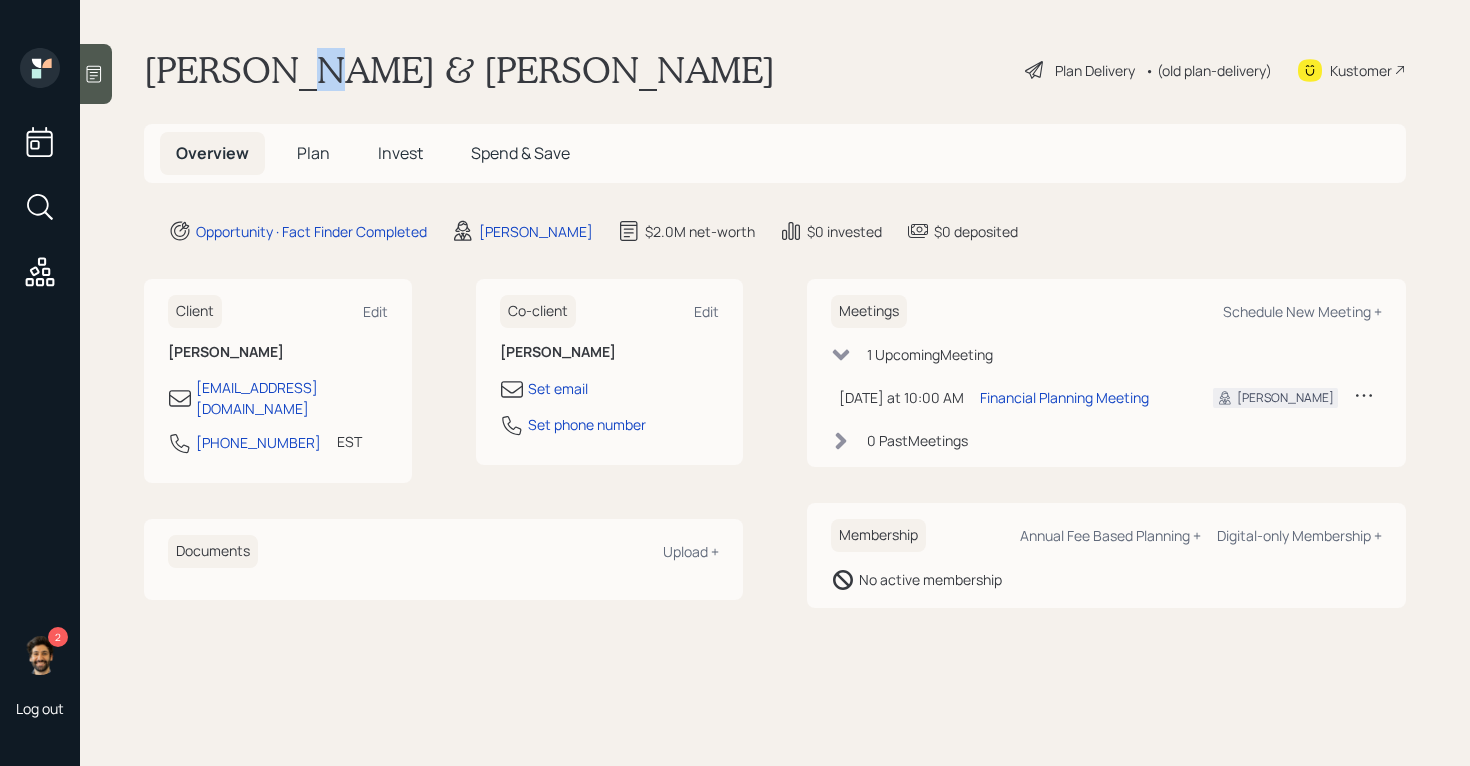 click on "[PERSON_NAME] & [PERSON_NAME]" at bounding box center (459, 70) 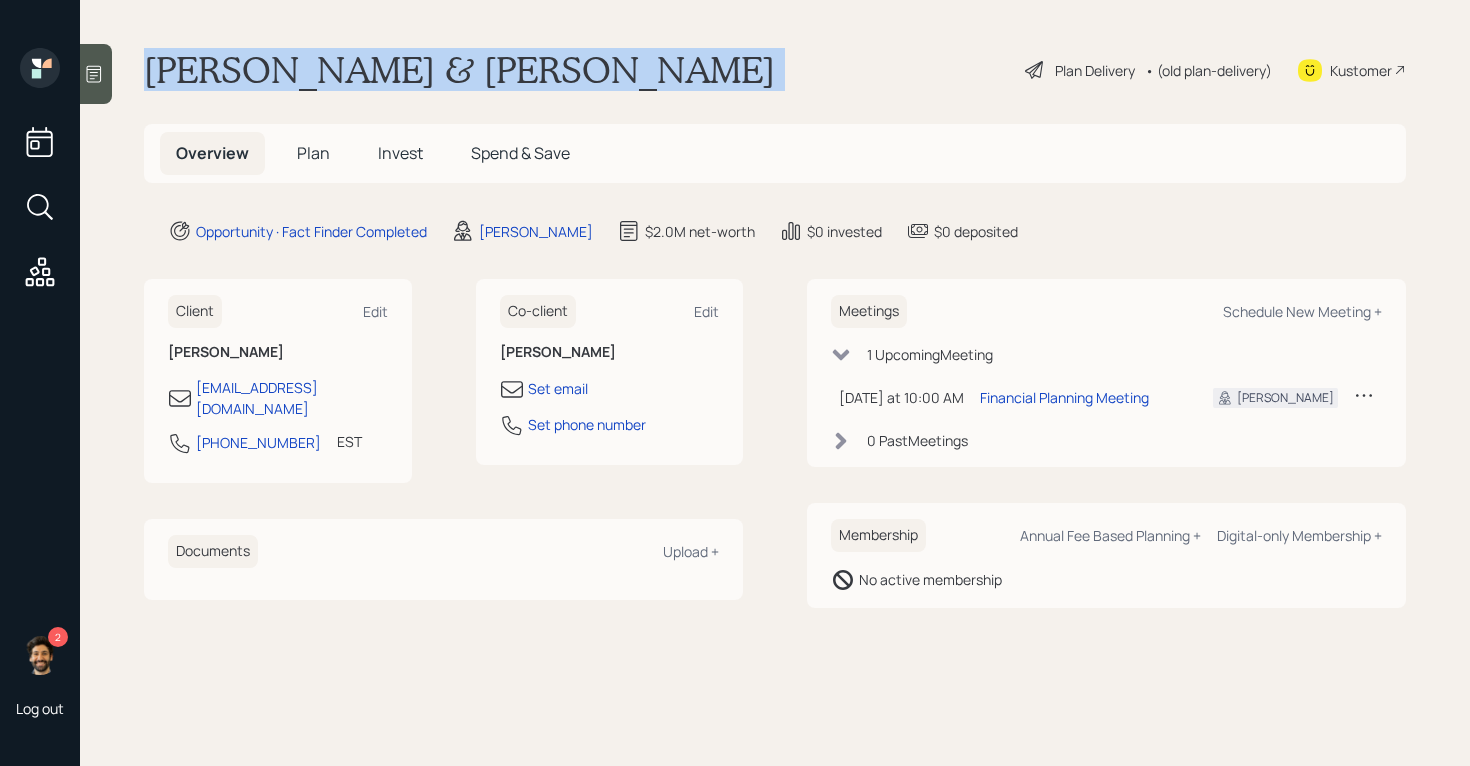 click on "[PERSON_NAME] & [PERSON_NAME]" at bounding box center [459, 70] 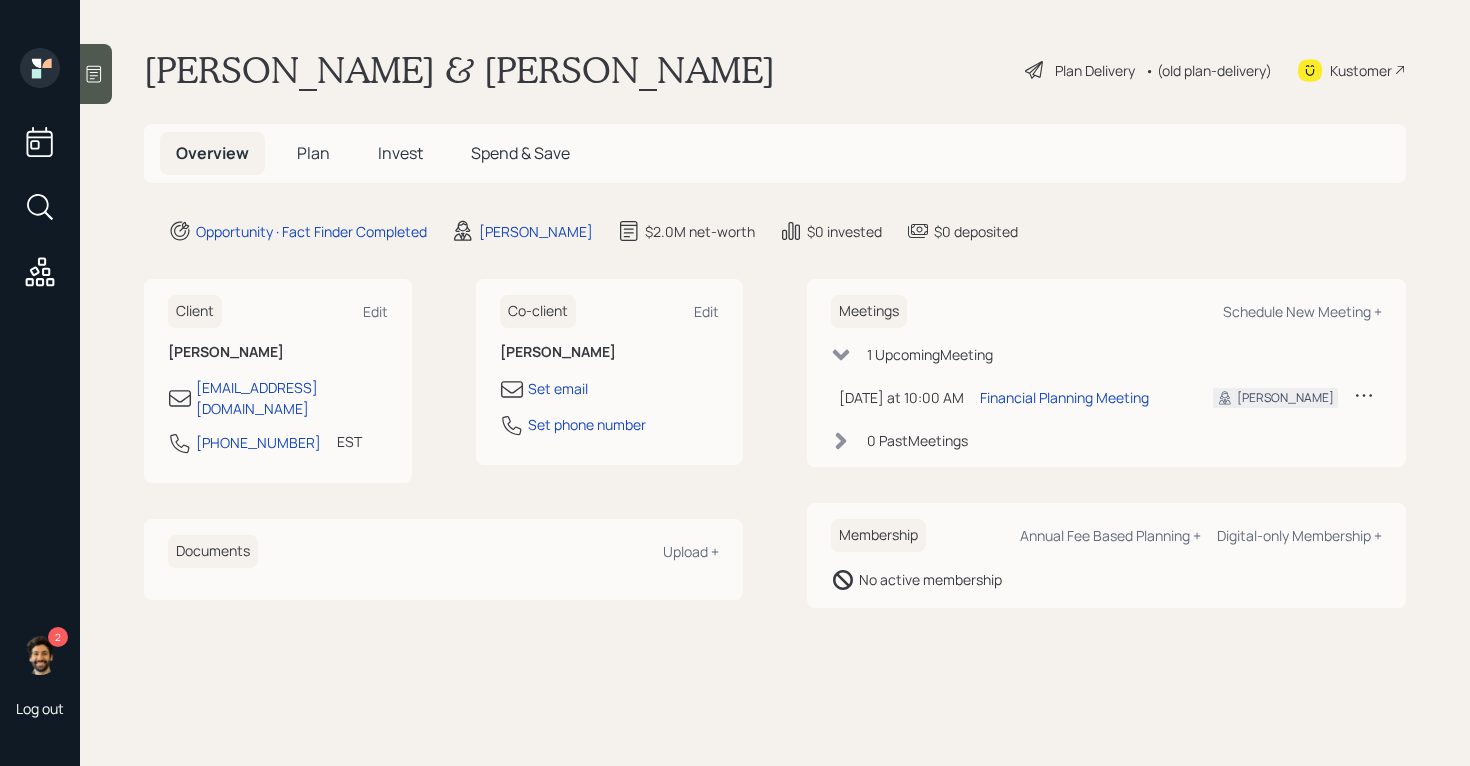 click on "Plan" at bounding box center [313, 153] 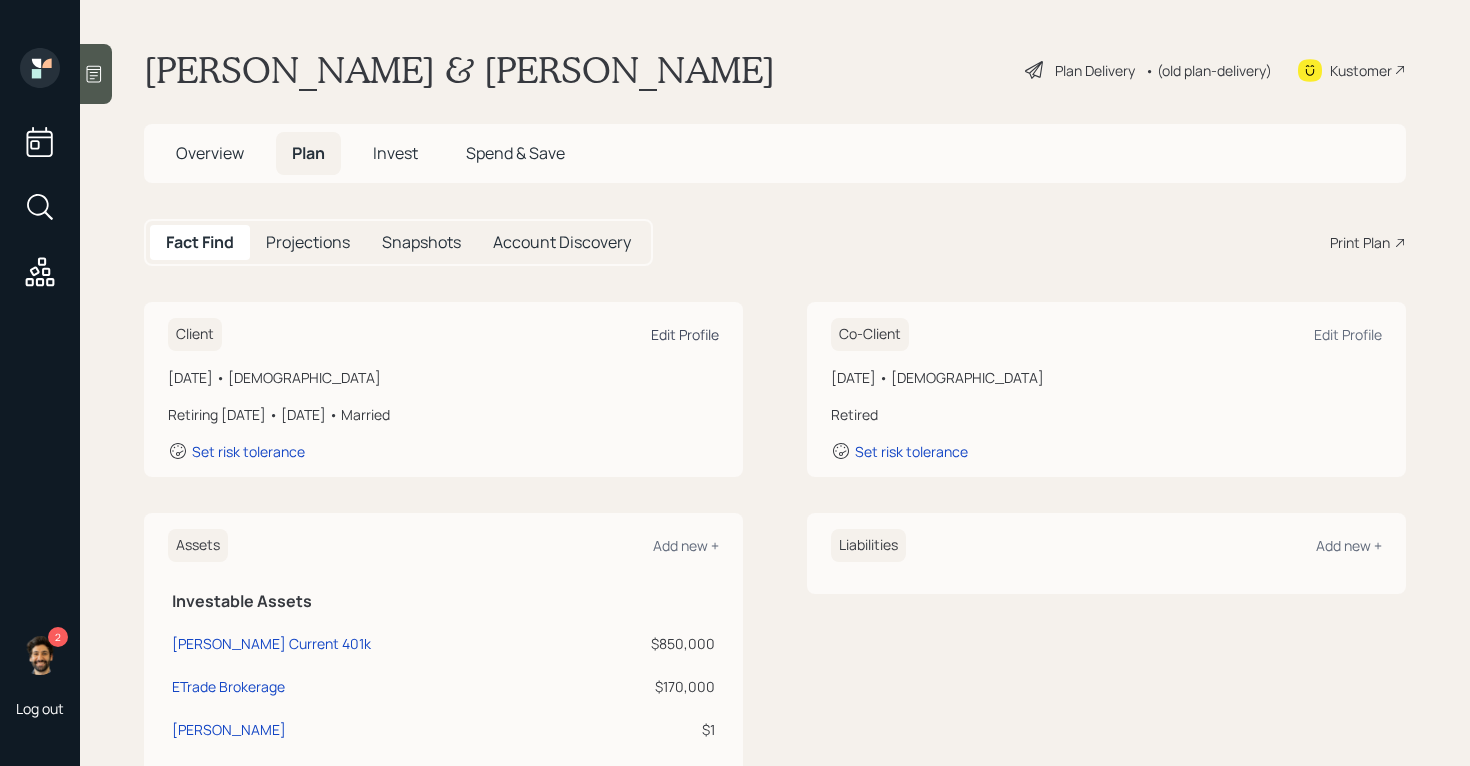 click on "Edit Profile" at bounding box center [685, 334] 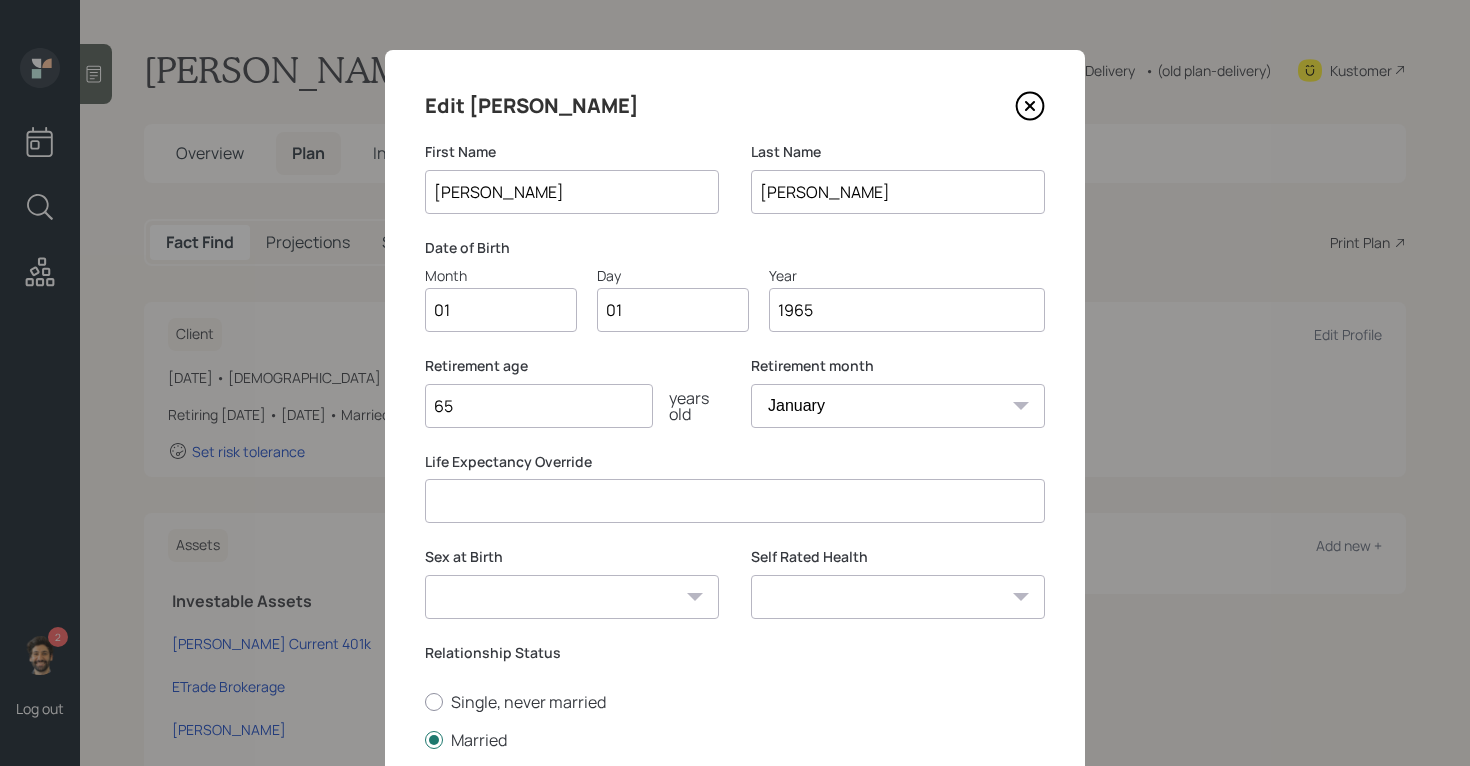 click on "01" at bounding box center (501, 310) 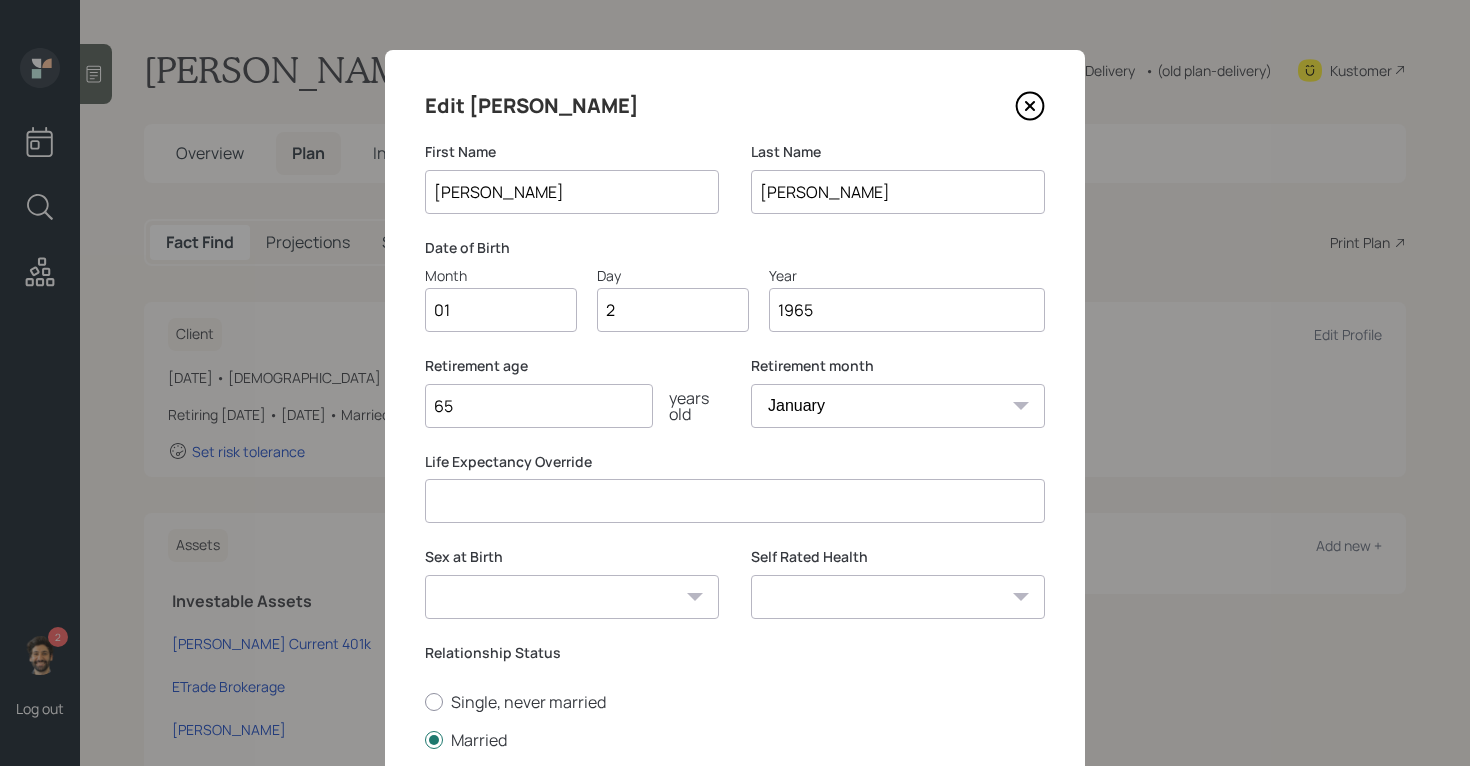 type on "25" 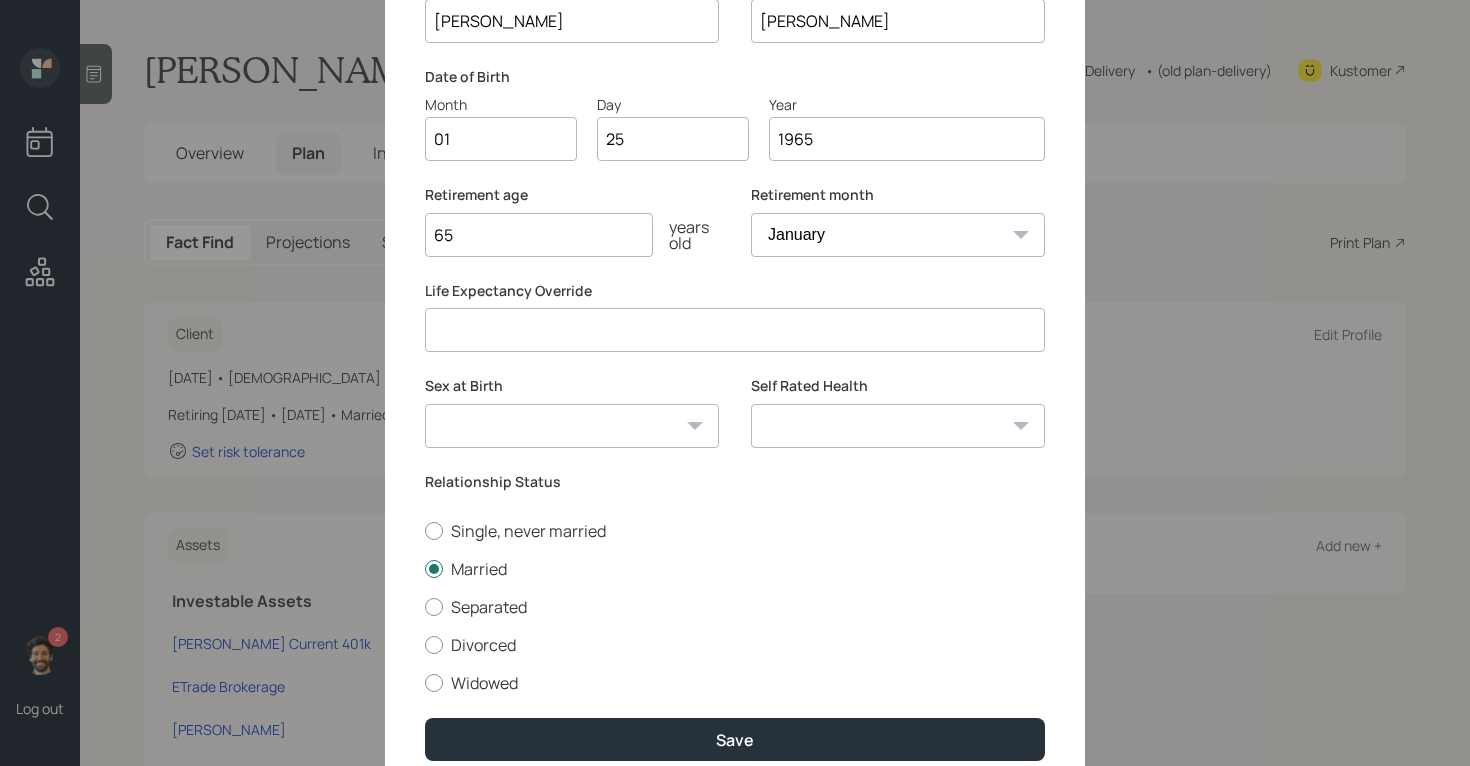 scroll, scrollTop: 257, scrollLeft: 0, axis: vertical 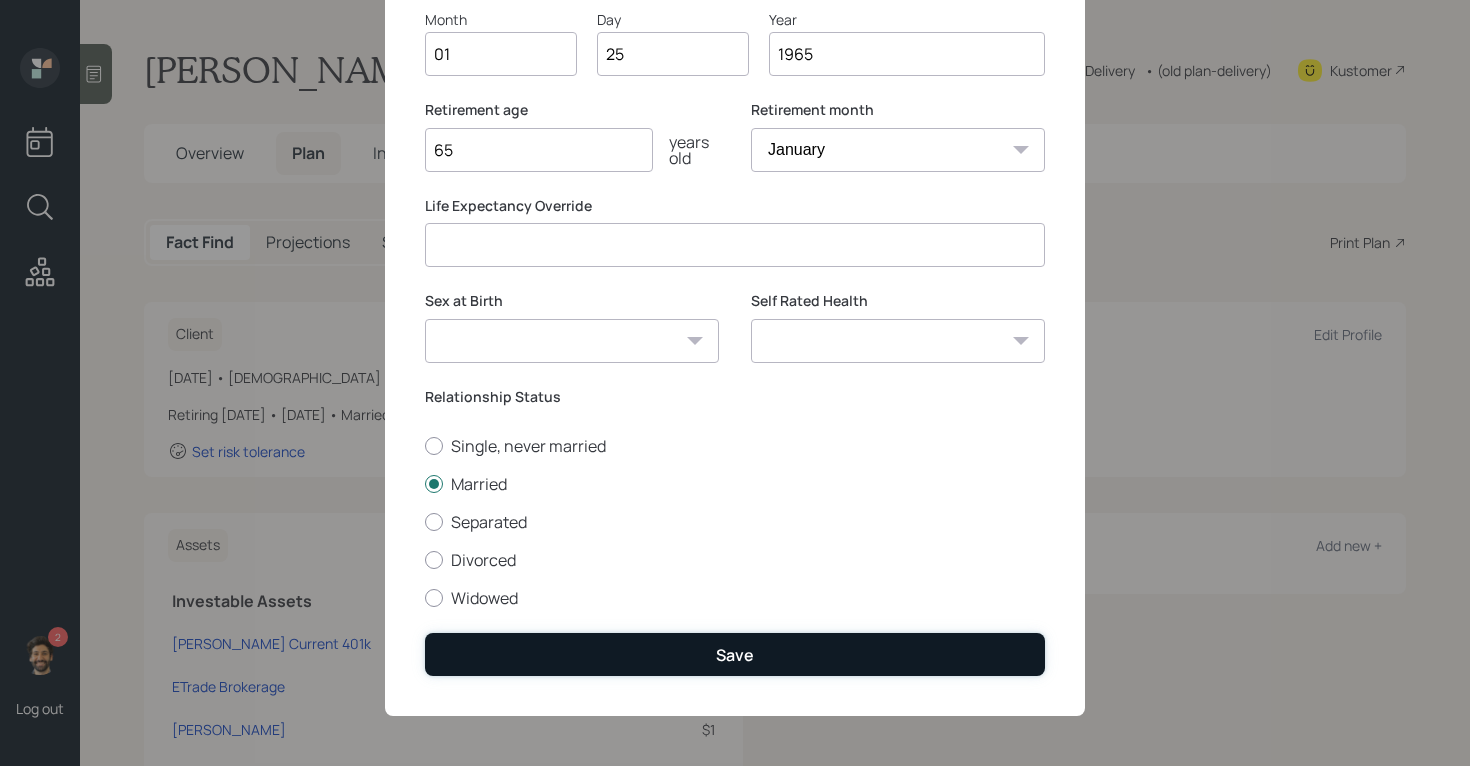 click on "Save" at bounding box center (735, 654) 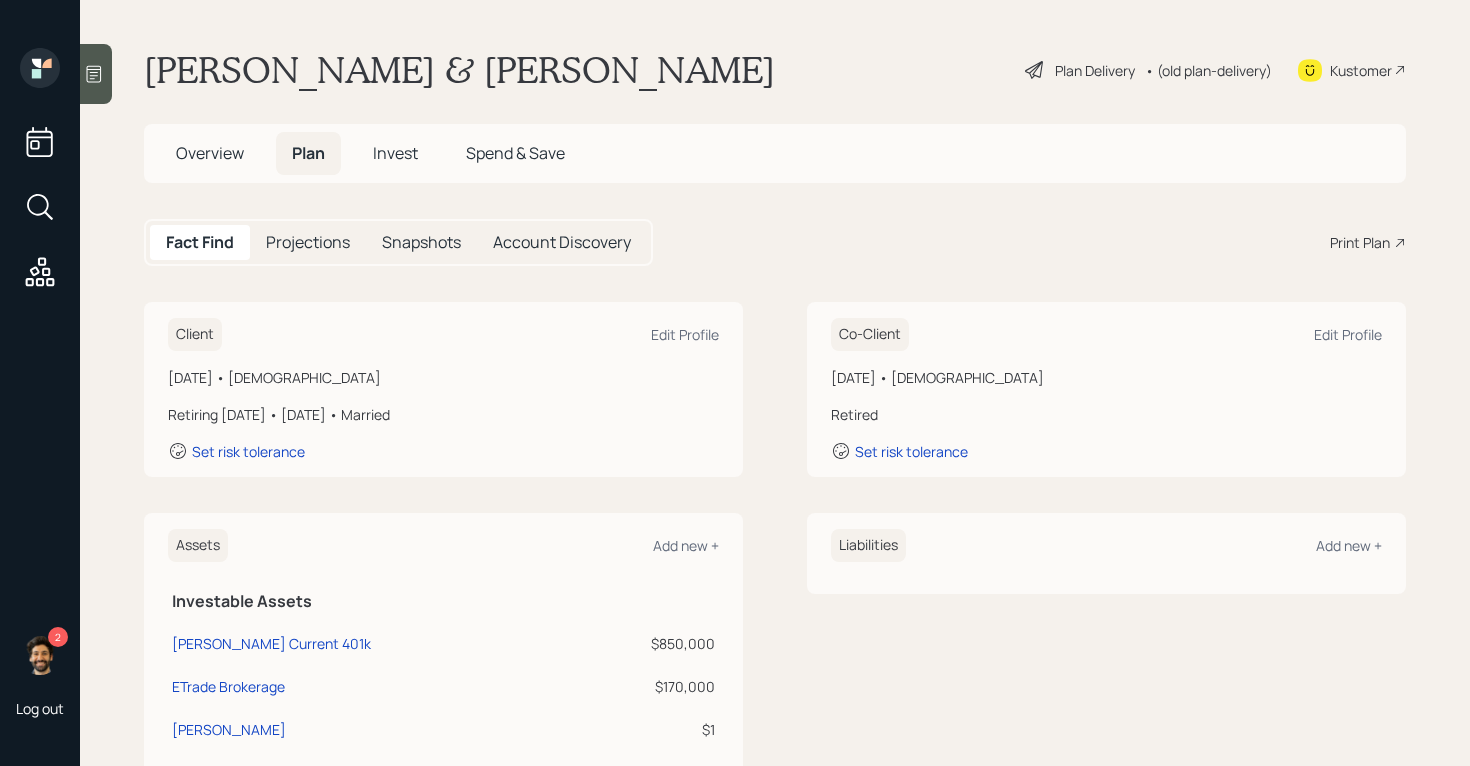 drag, startPoint x: 454, startPoint y: 412, endPoint x: 158, endPoint y: 418, distance: 296.0608 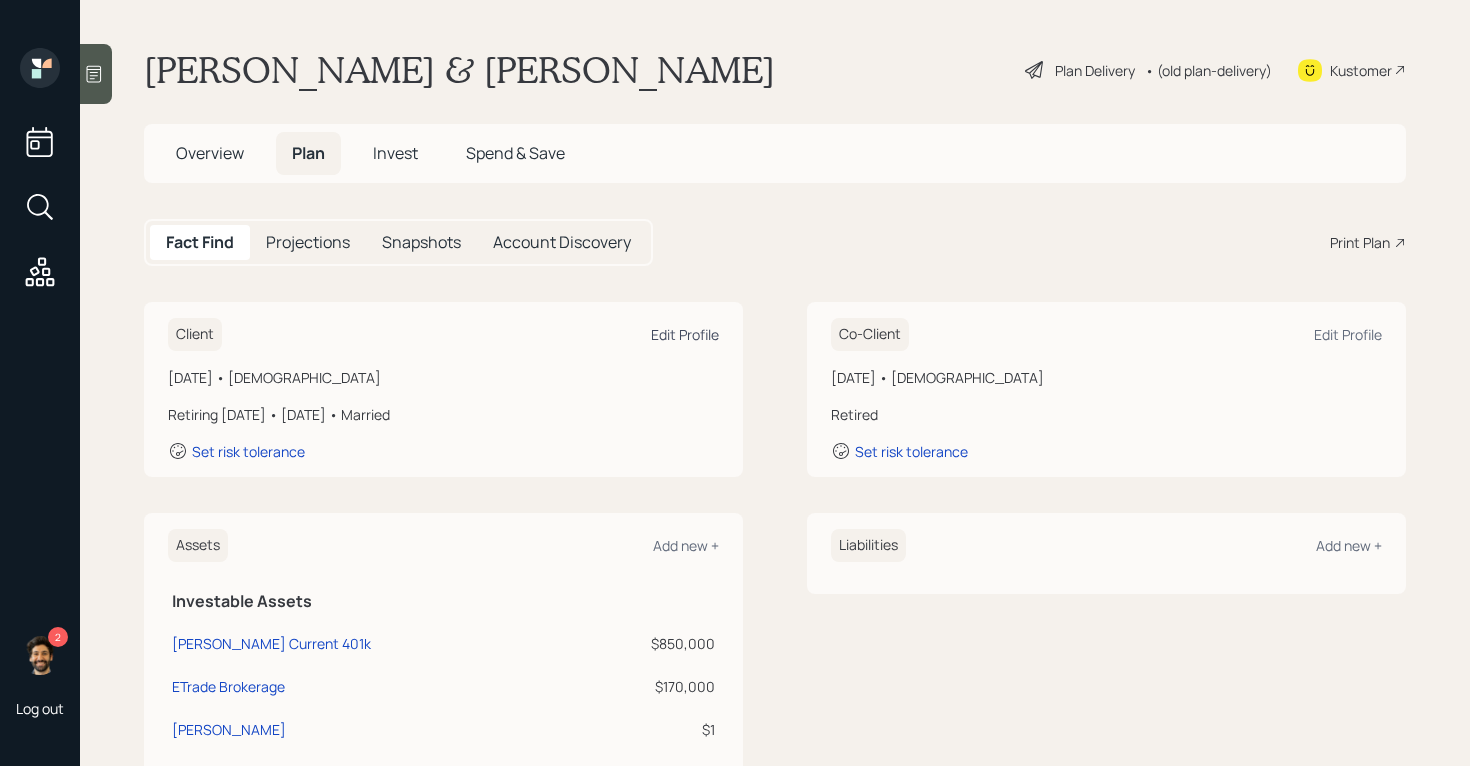 click on "Edit Profile" at bounding box center [685, 334] 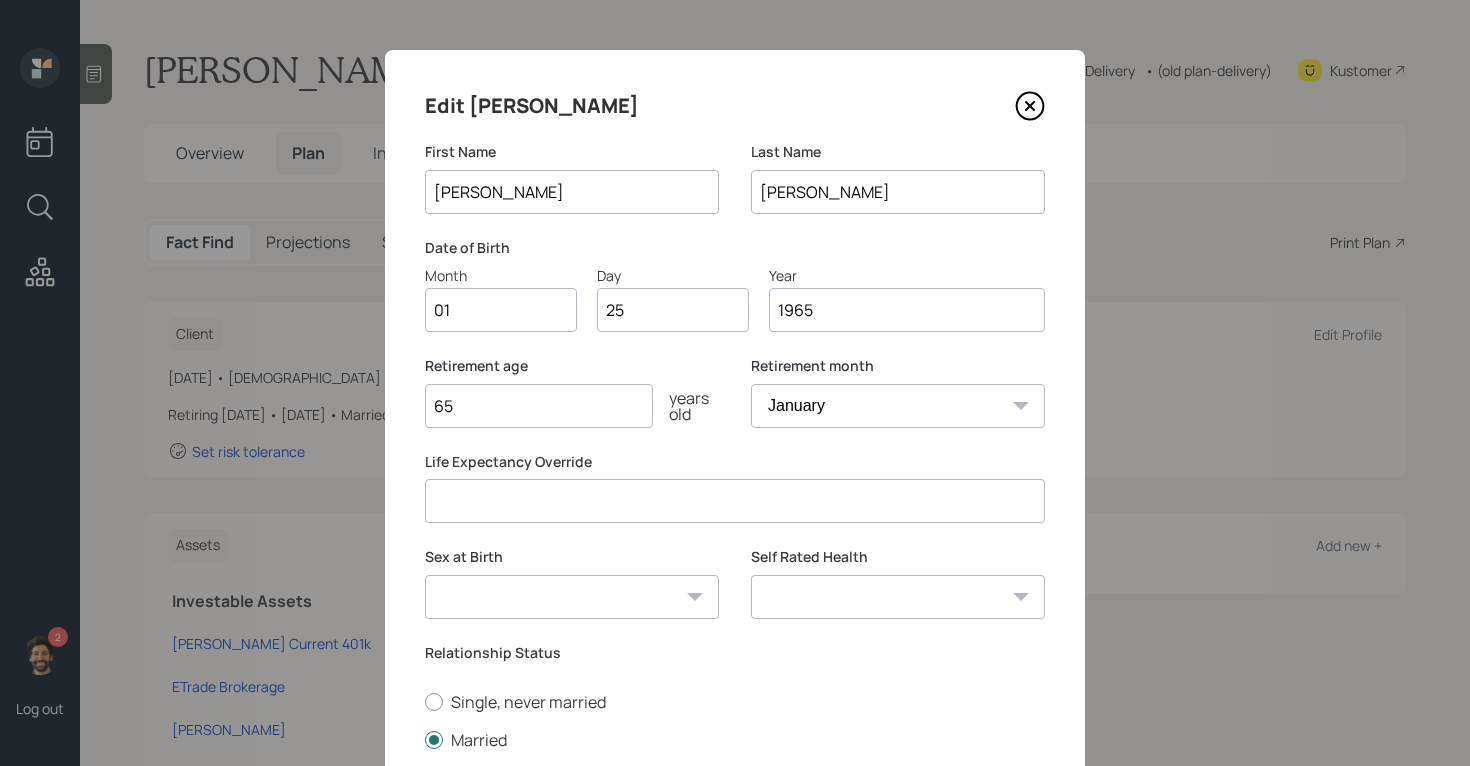 click on "65" at bounding box center (539, 406) 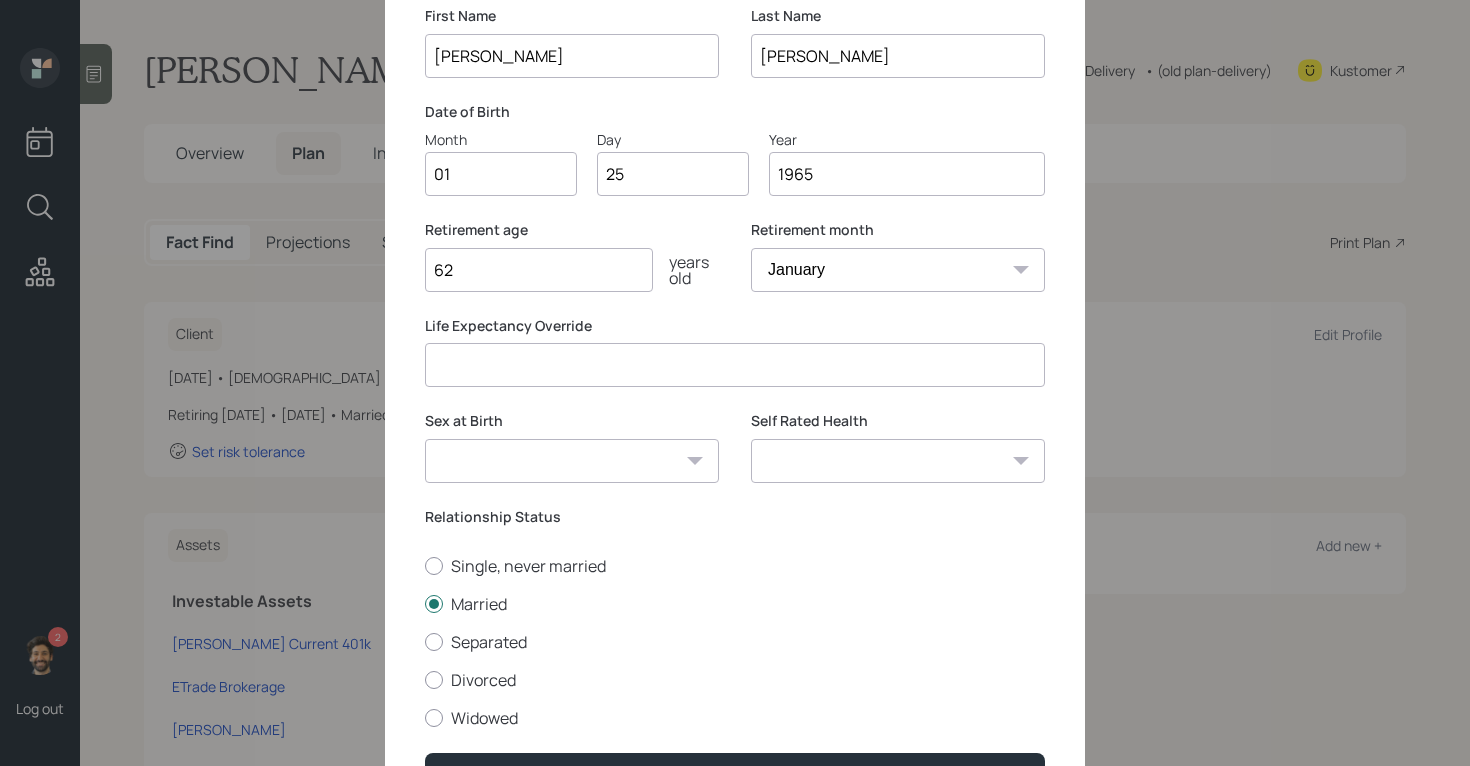 scroll, scrollTop: 257, scrollLeft: 0, axis: vertical 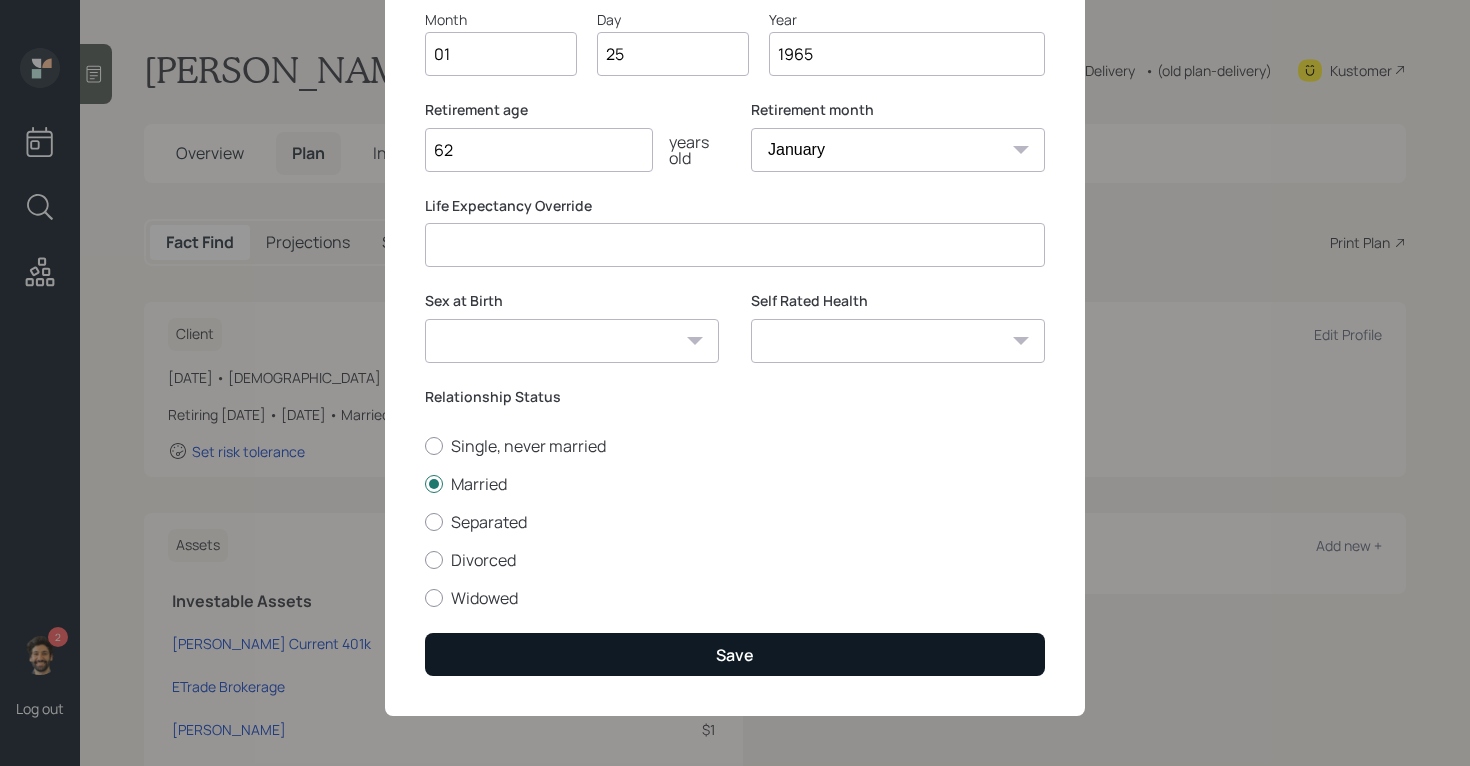 type on "62" 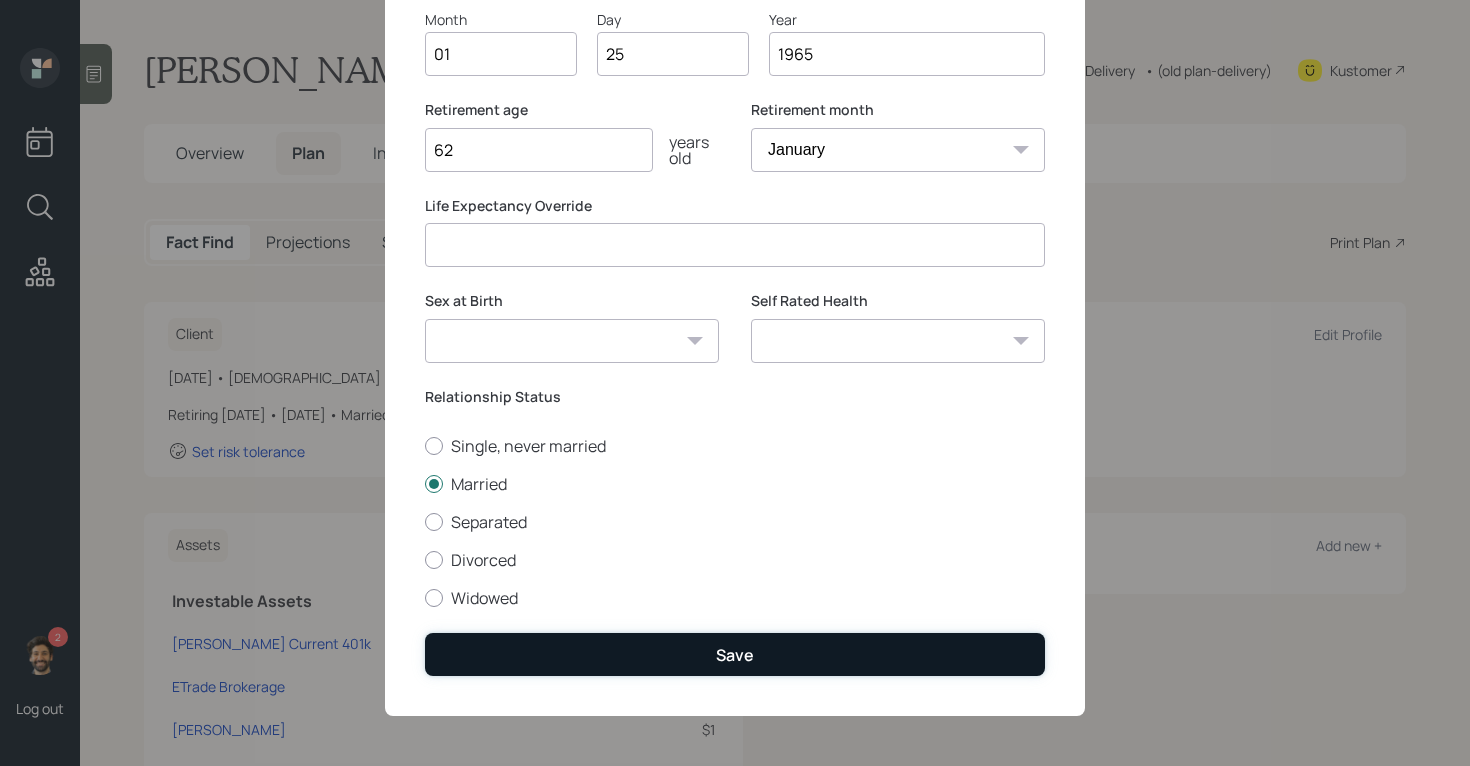 click on "Save" at bounding box center (735, 654) 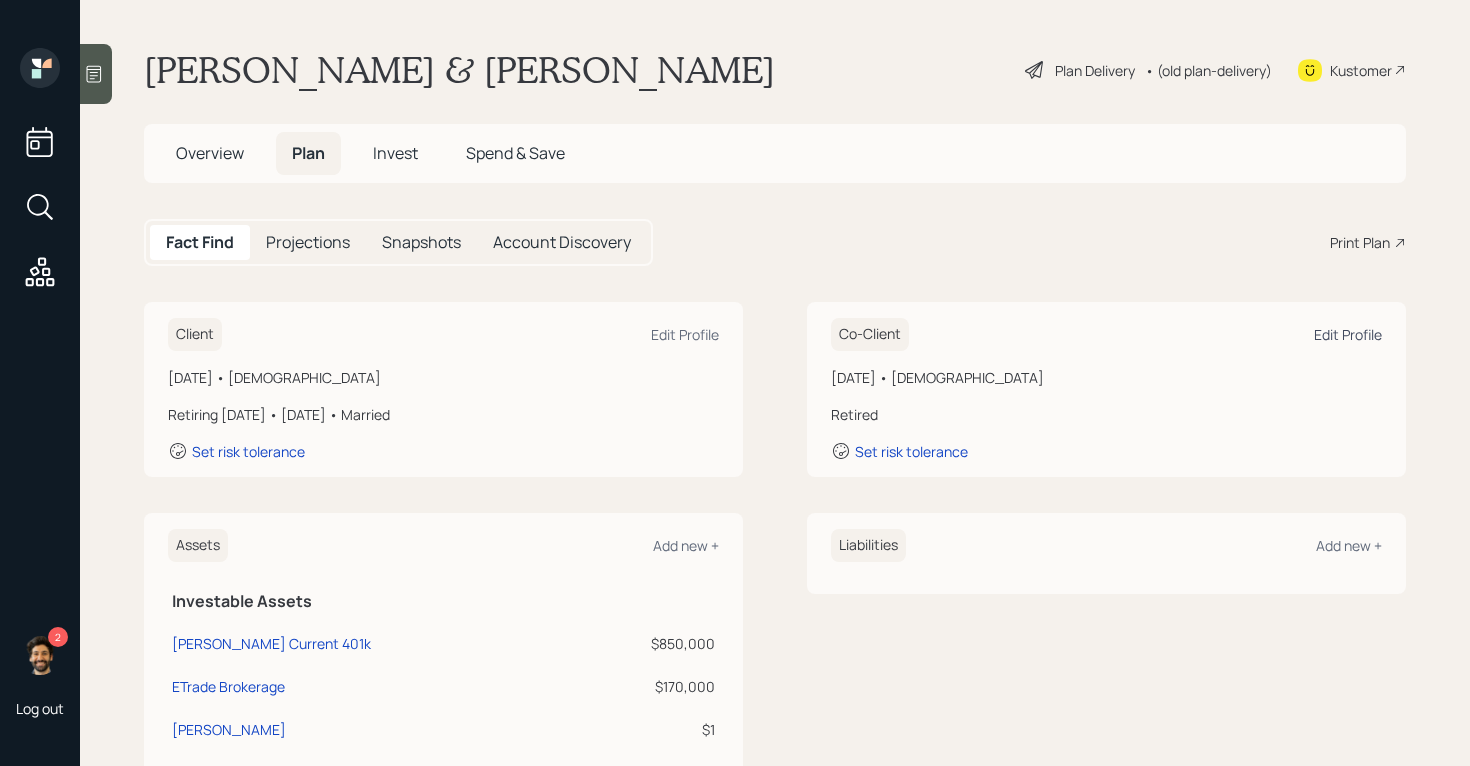 click on "Edit Profile" at bounding box center (1348, 334) 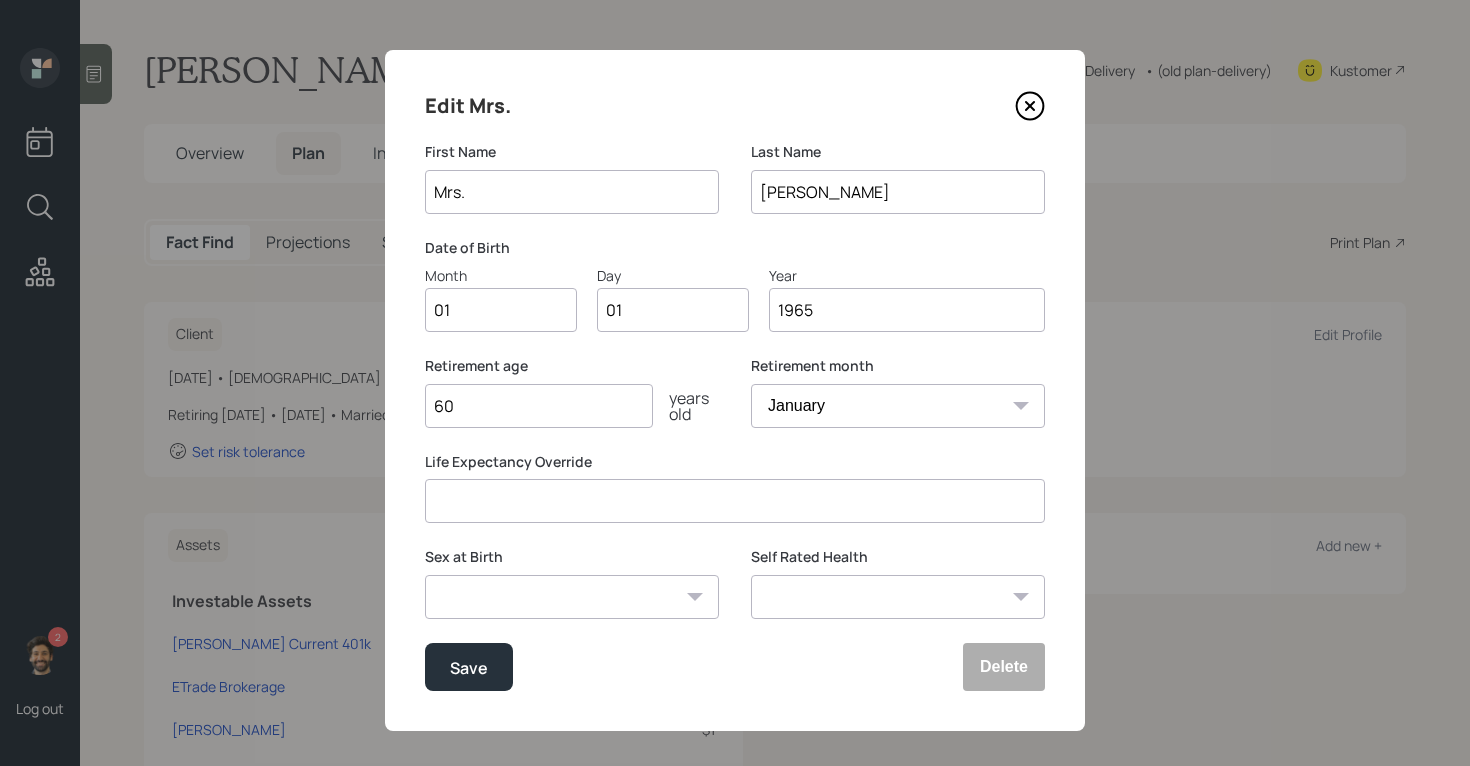 click on "01" at bounding box center (501, 310) 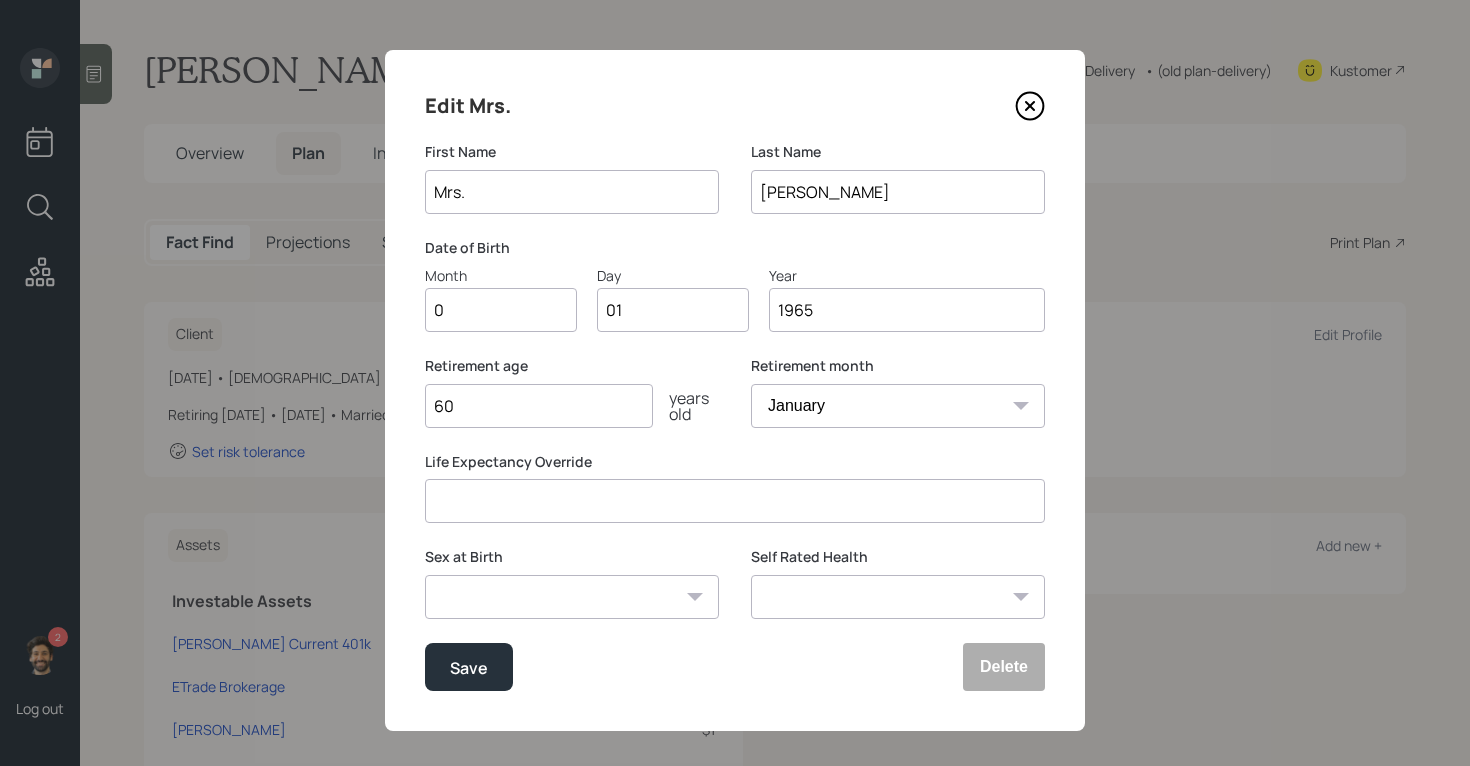 type on "05" 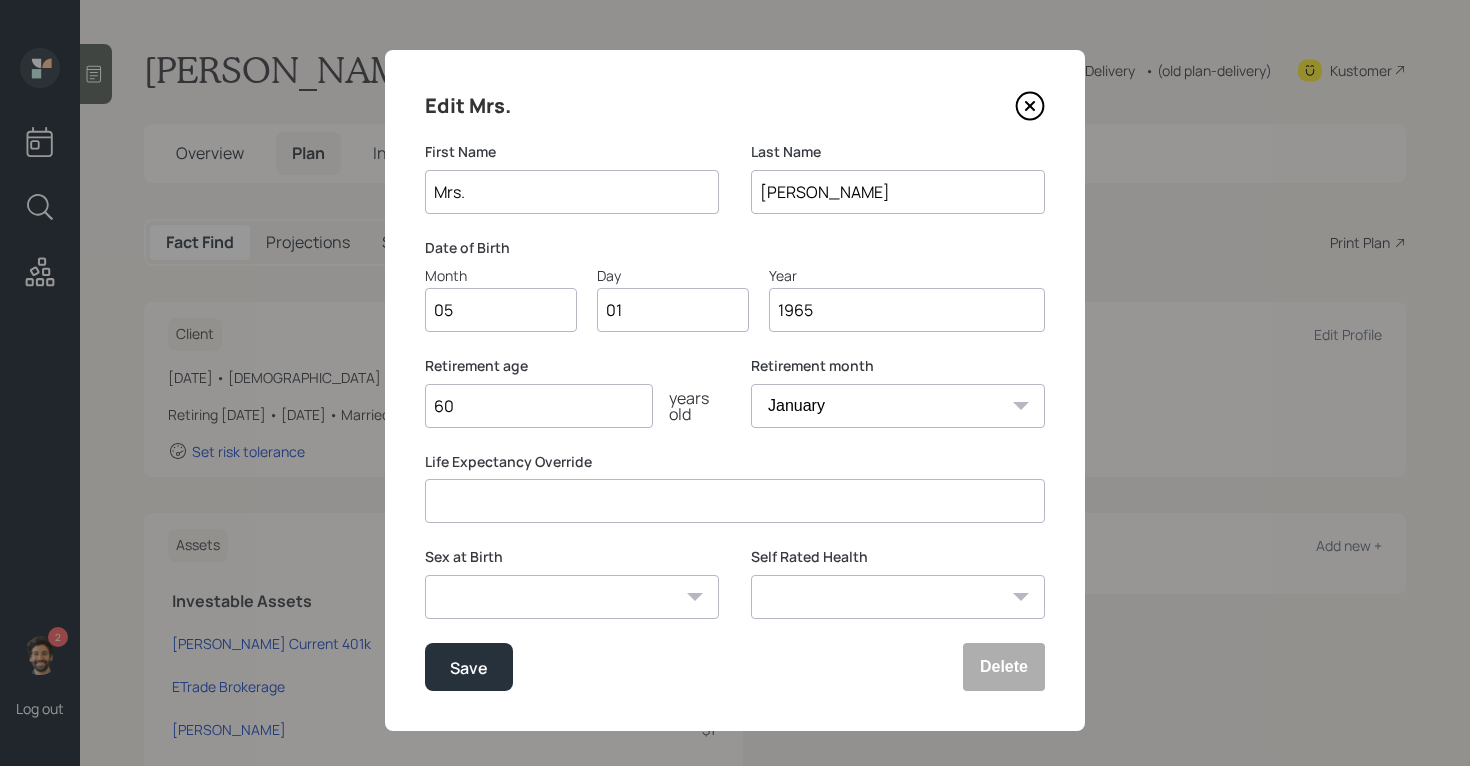 type on "0" 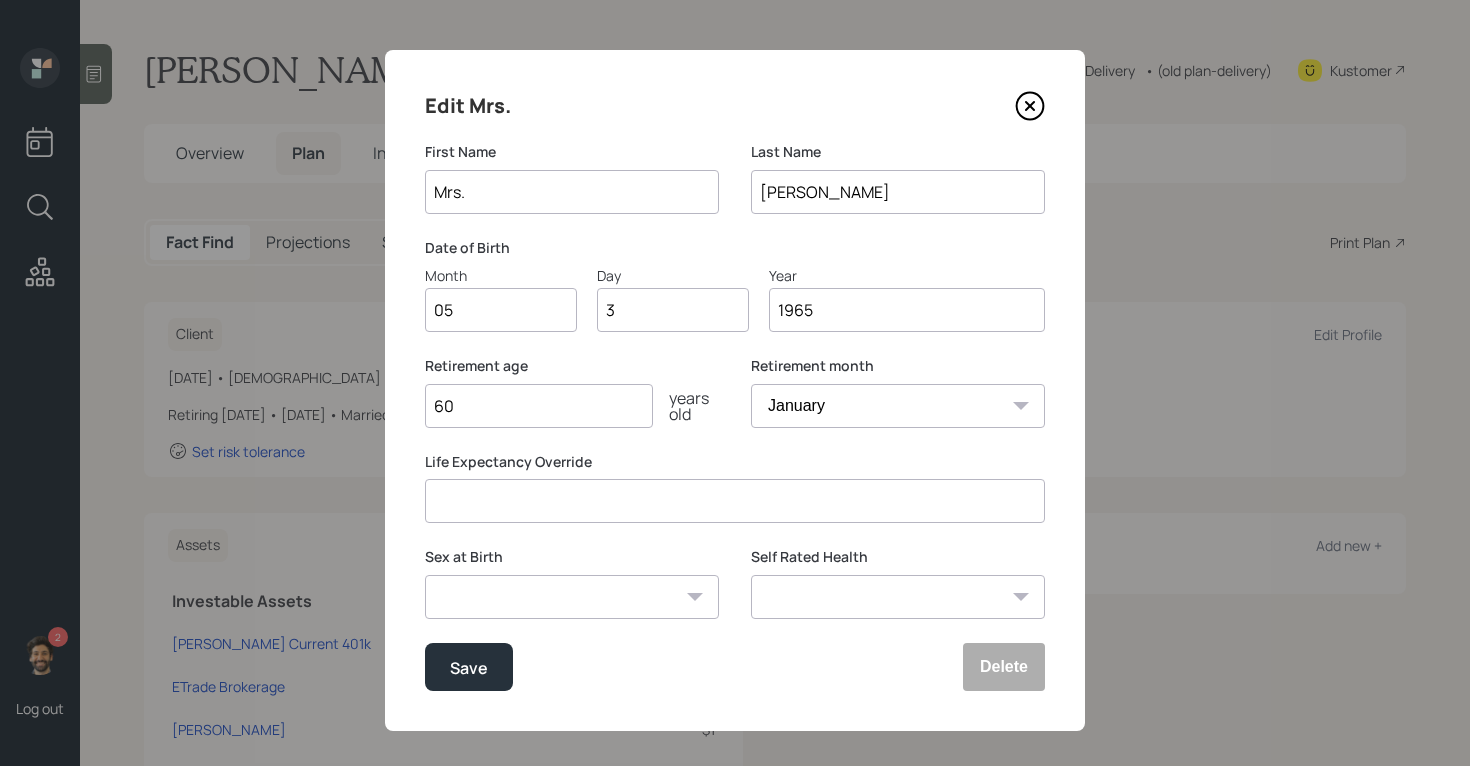 type on "31" 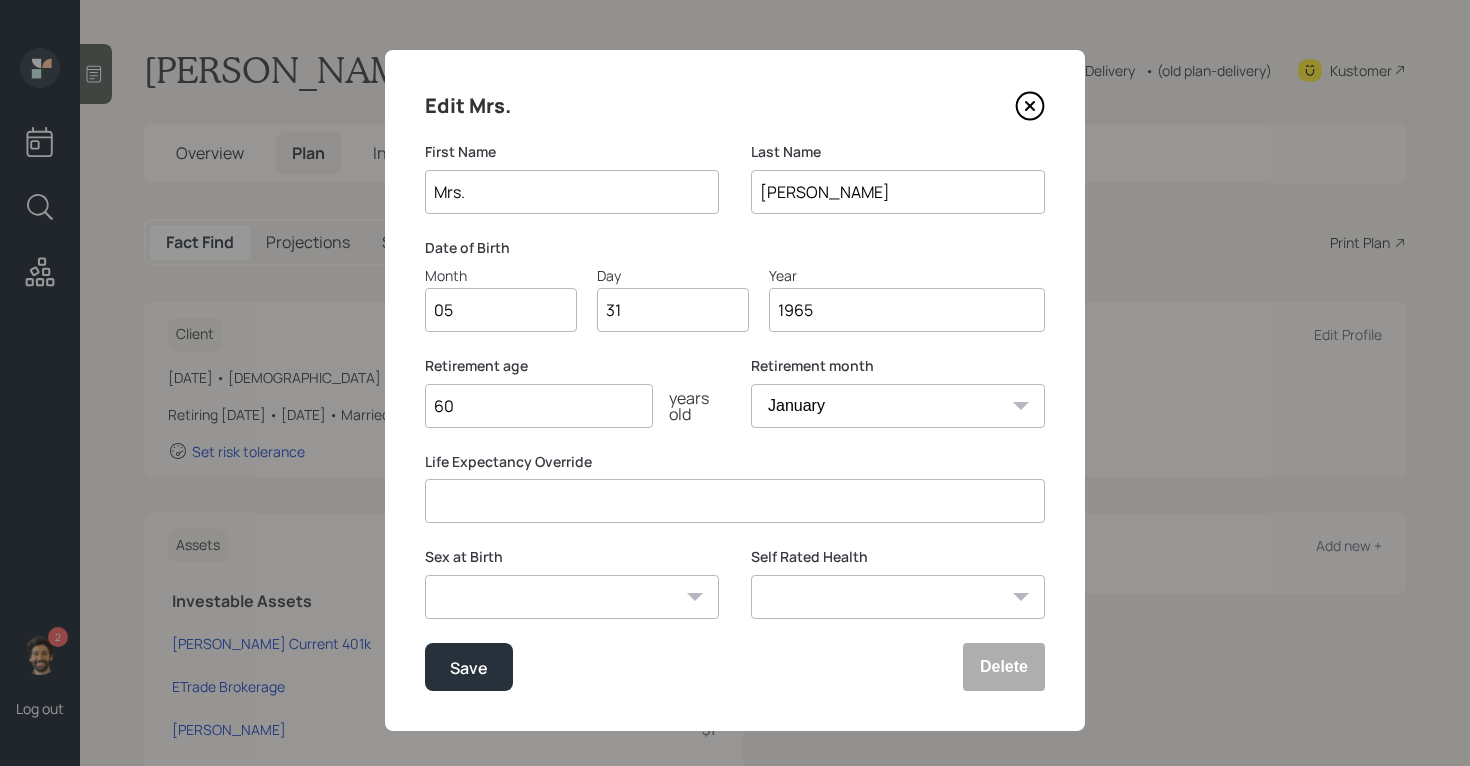 scroll, scrollTop: 15, scrollLeft: 0, axis: vertical 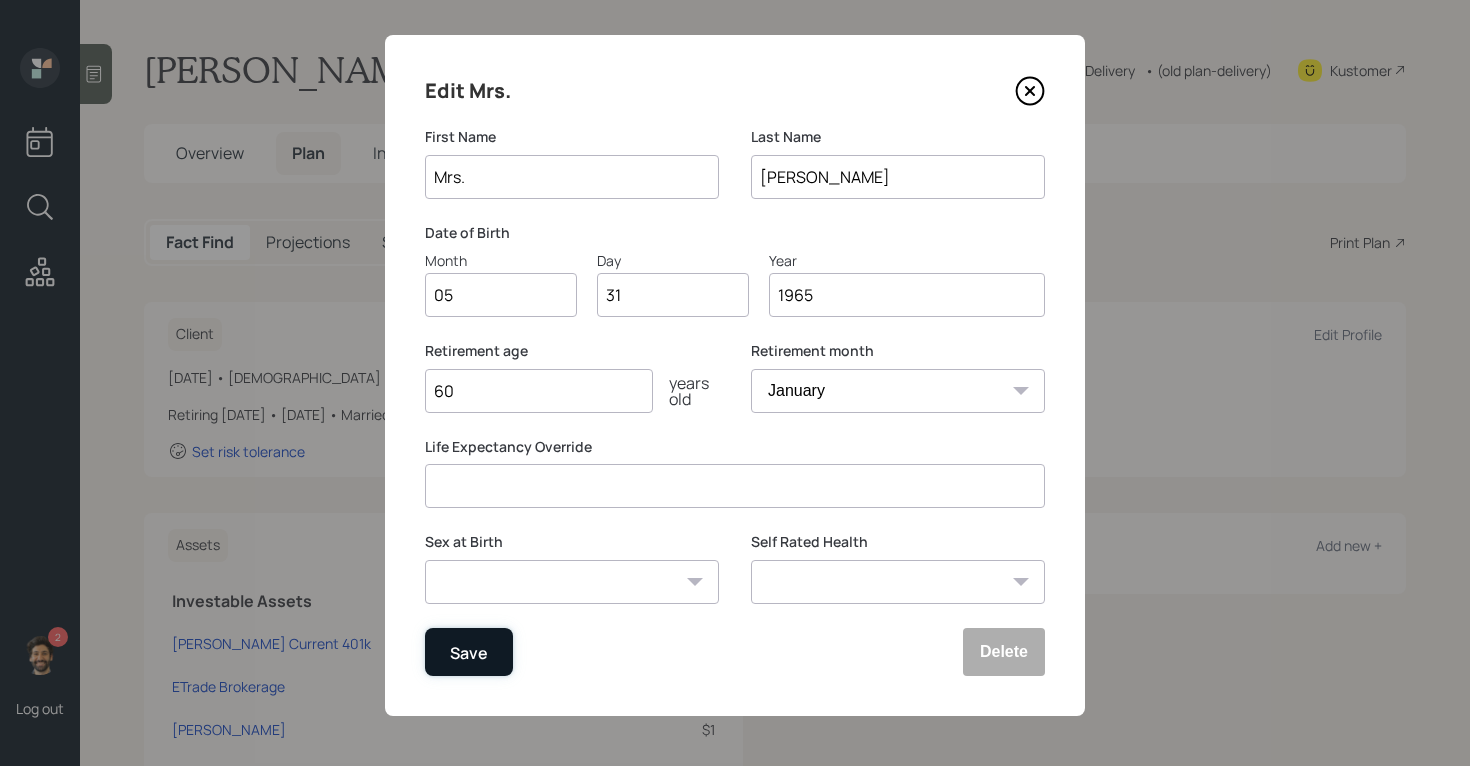 click on "Save" at bounding box center [469, 652] 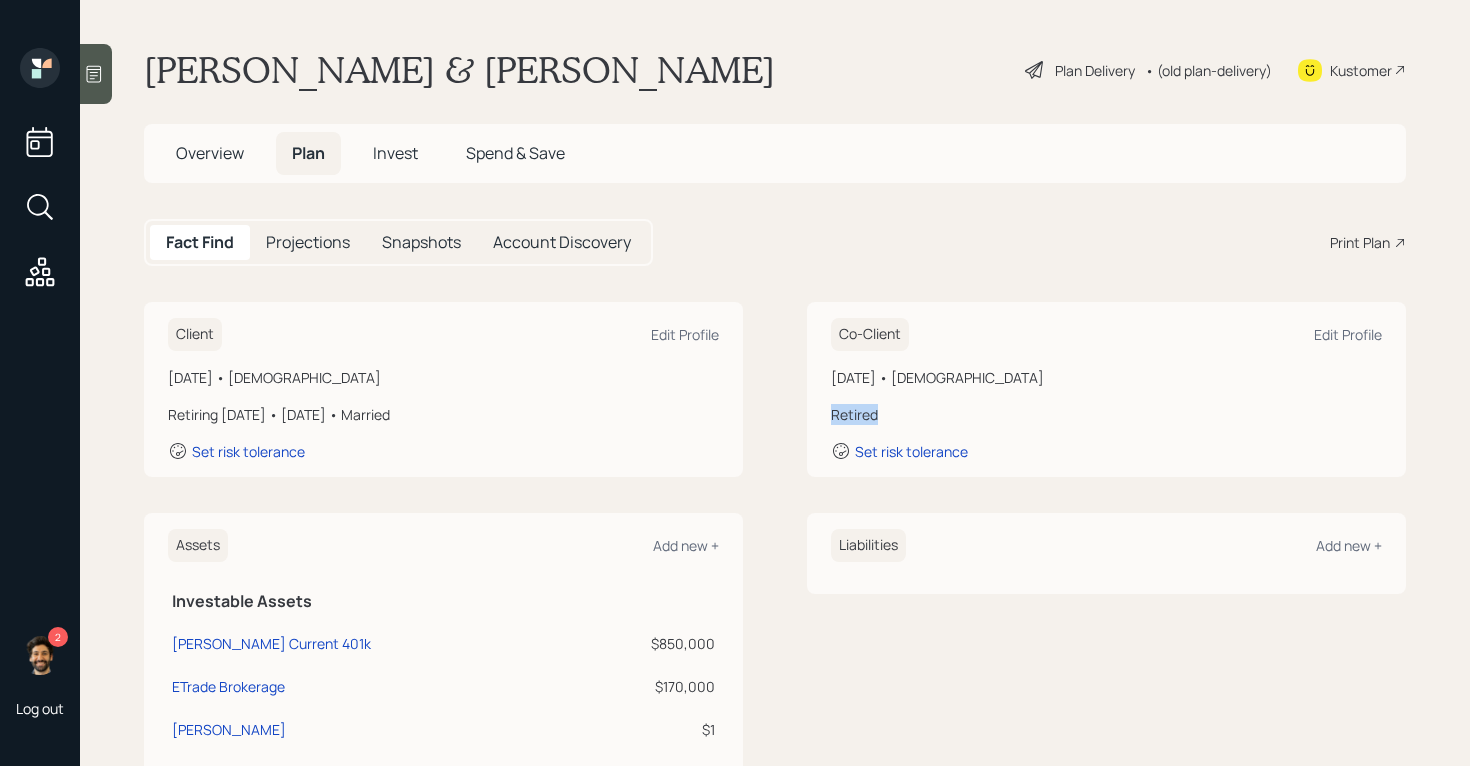drag, startPoint x: 890, startPoint y: 412, endPoint x: 817, endPoint y: 412, distance: 73 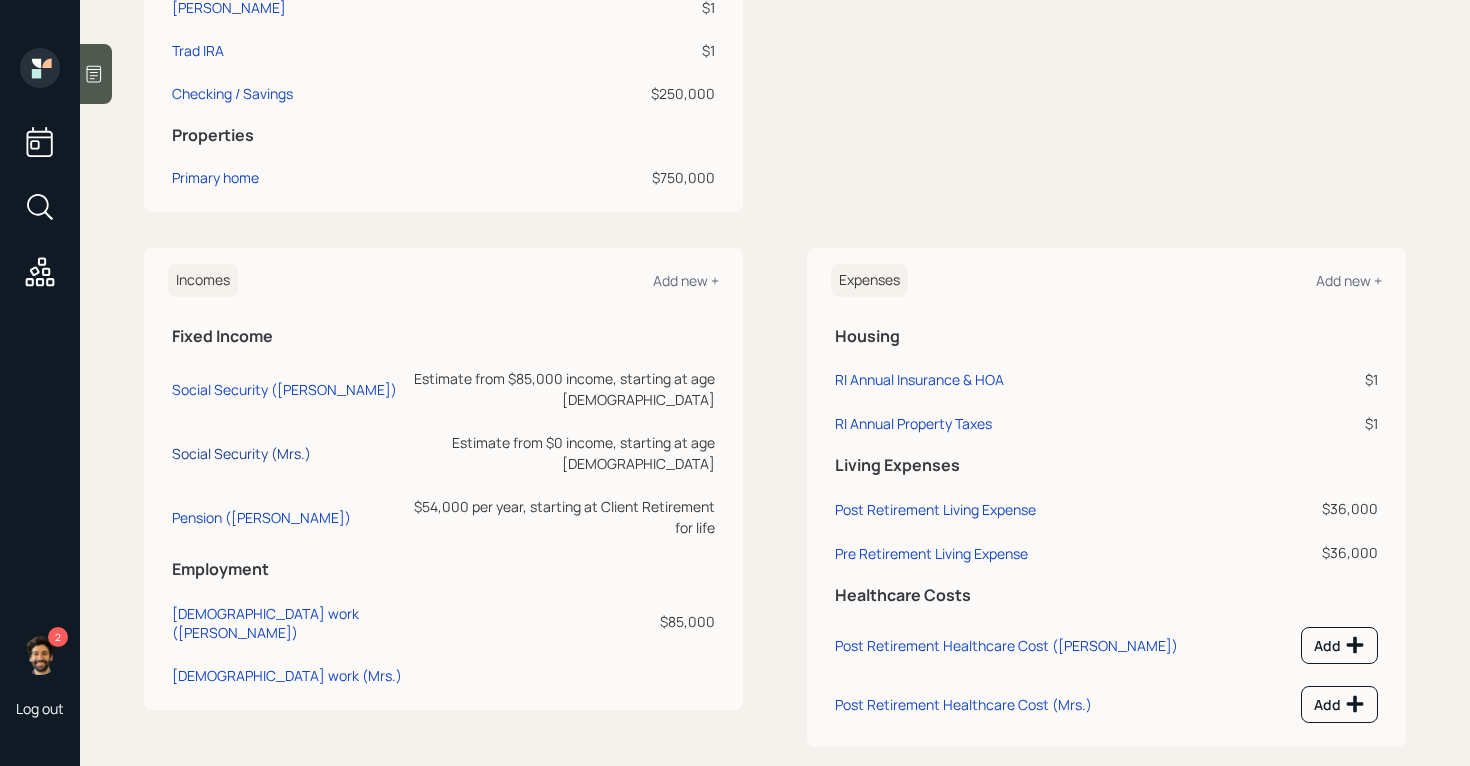 scroll, scrollTop: 751, scrollLeft: 0, axis: vertical 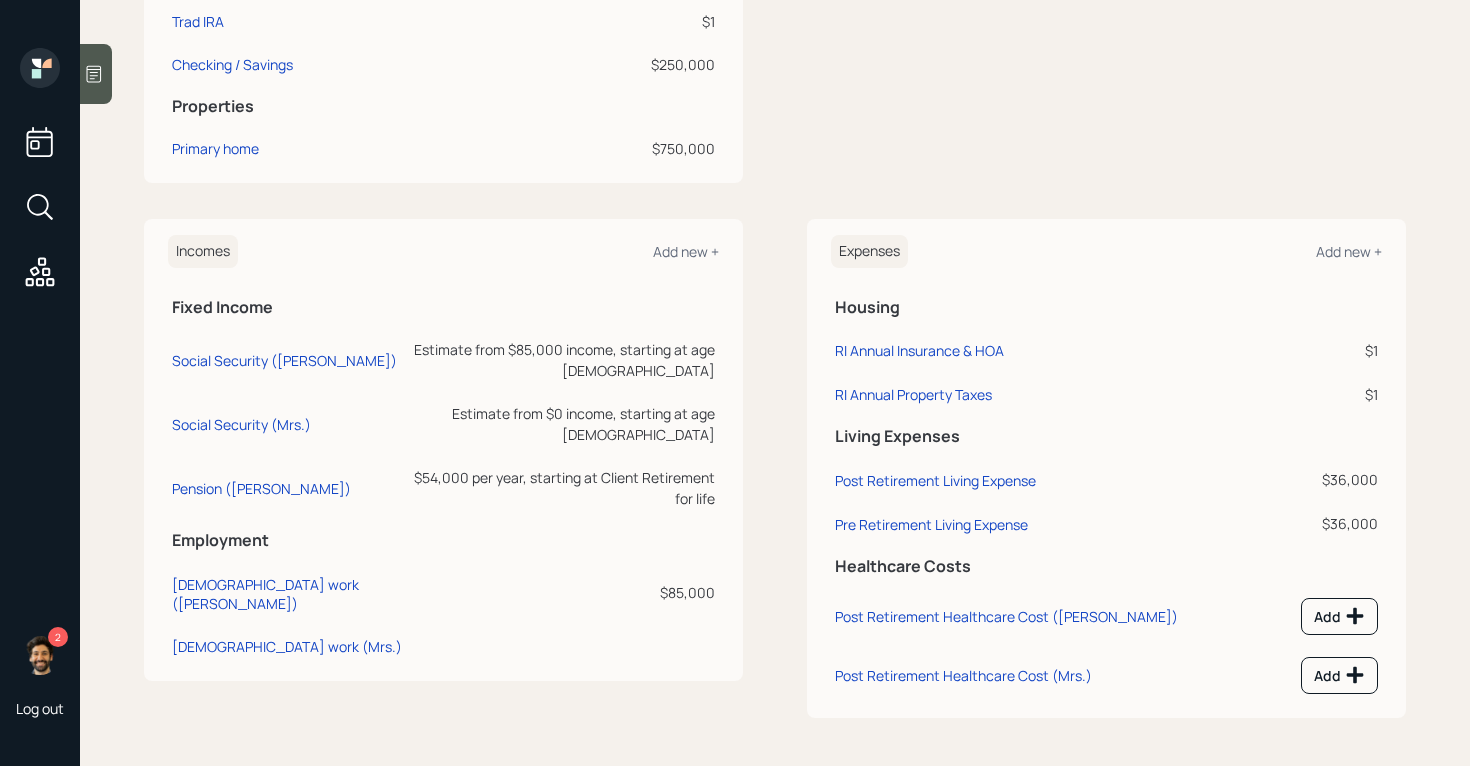 click on "$85,000" at bounding box center (564, 592) 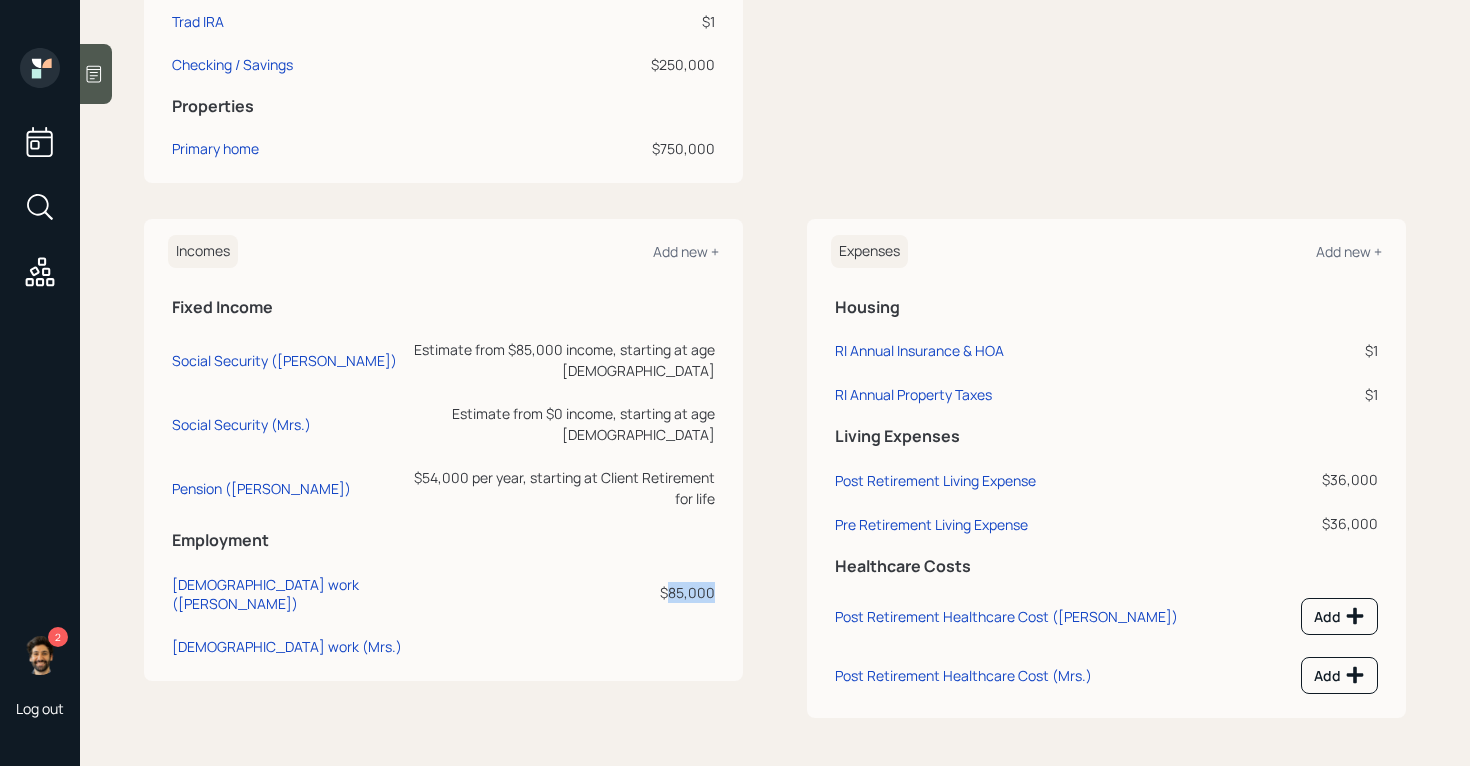 click on "$85,000" at bounding box center (564, 592) 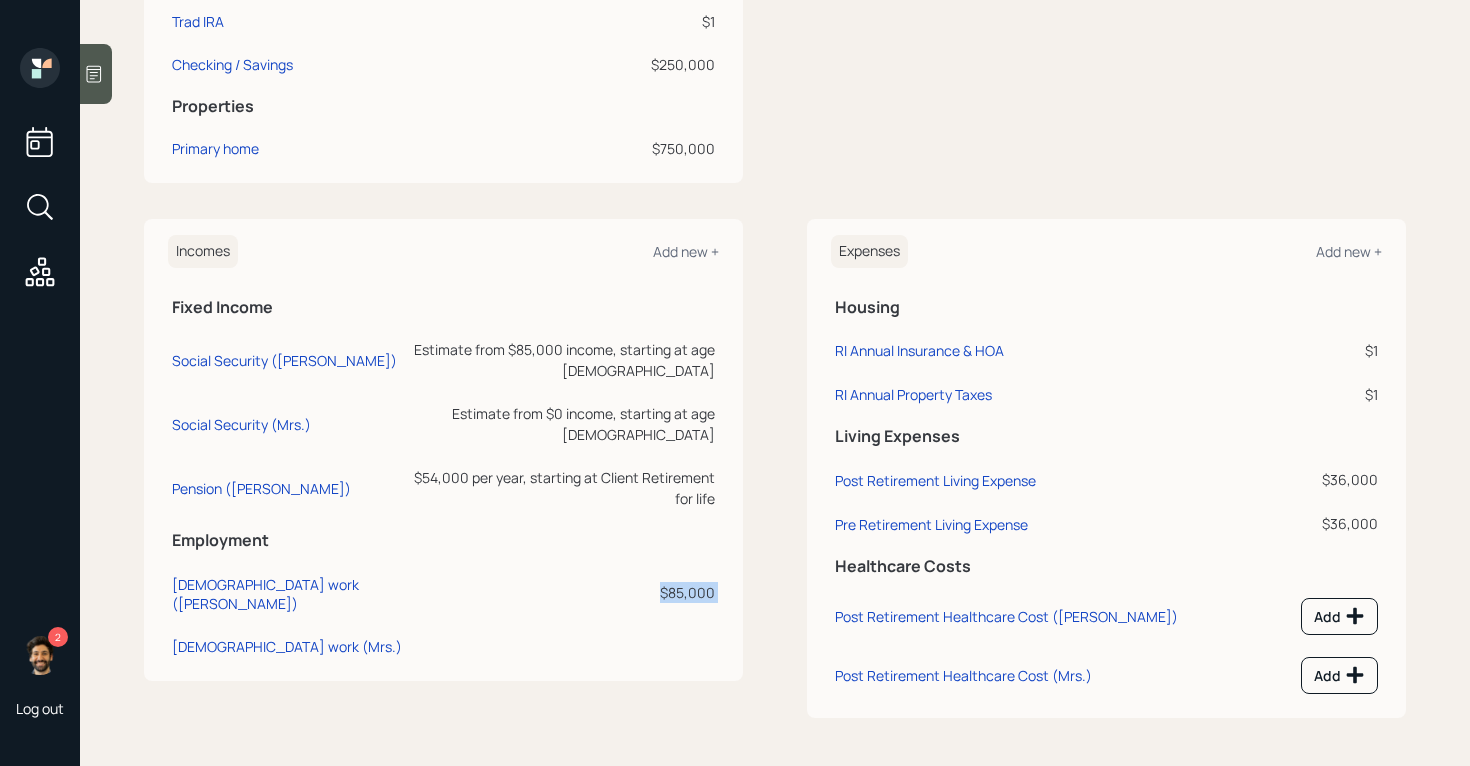 click on "$85,000" at bounding box center (564, 592) 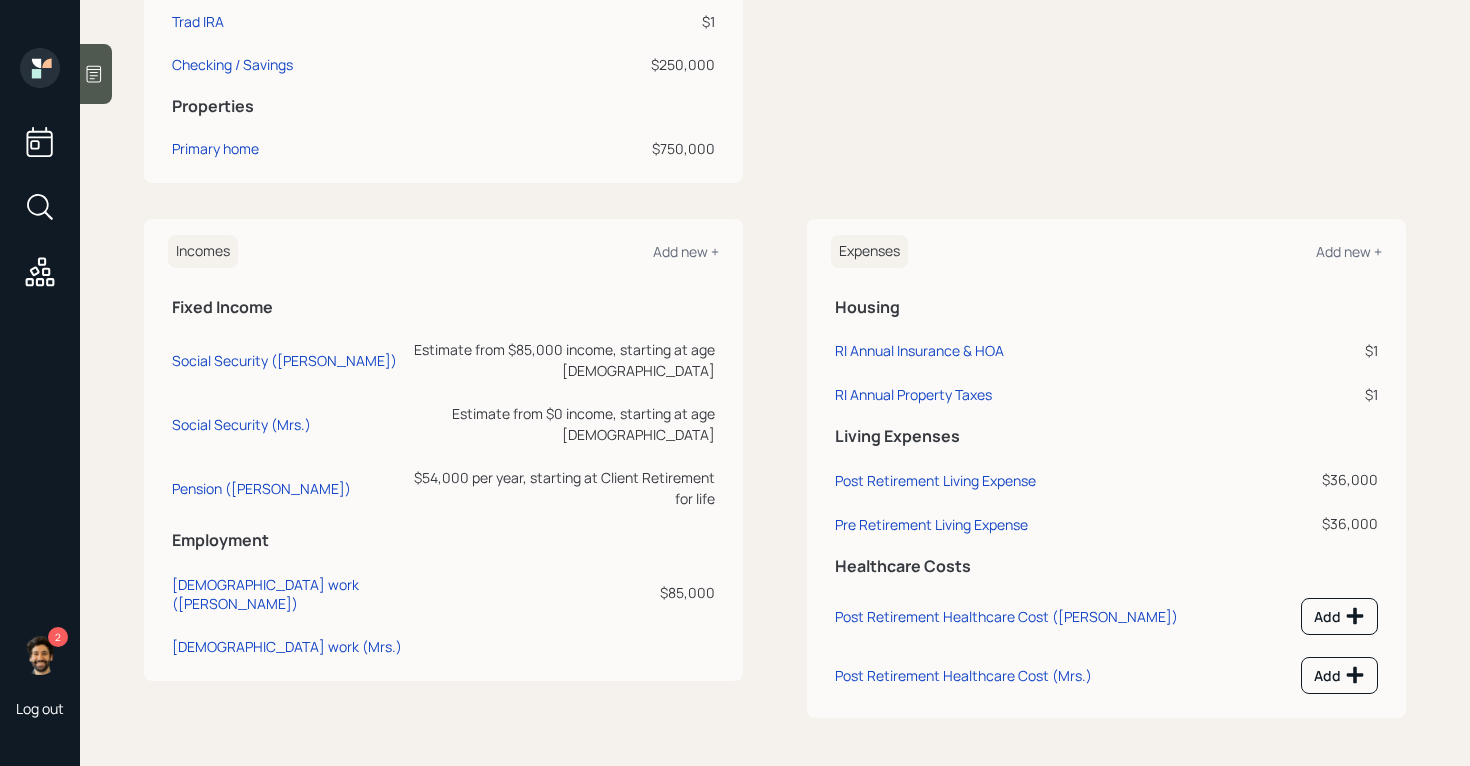 drag, startPoint x: 718, startPoint y: 570, endPoint x: 651, endPoint y: 570, distance: 67 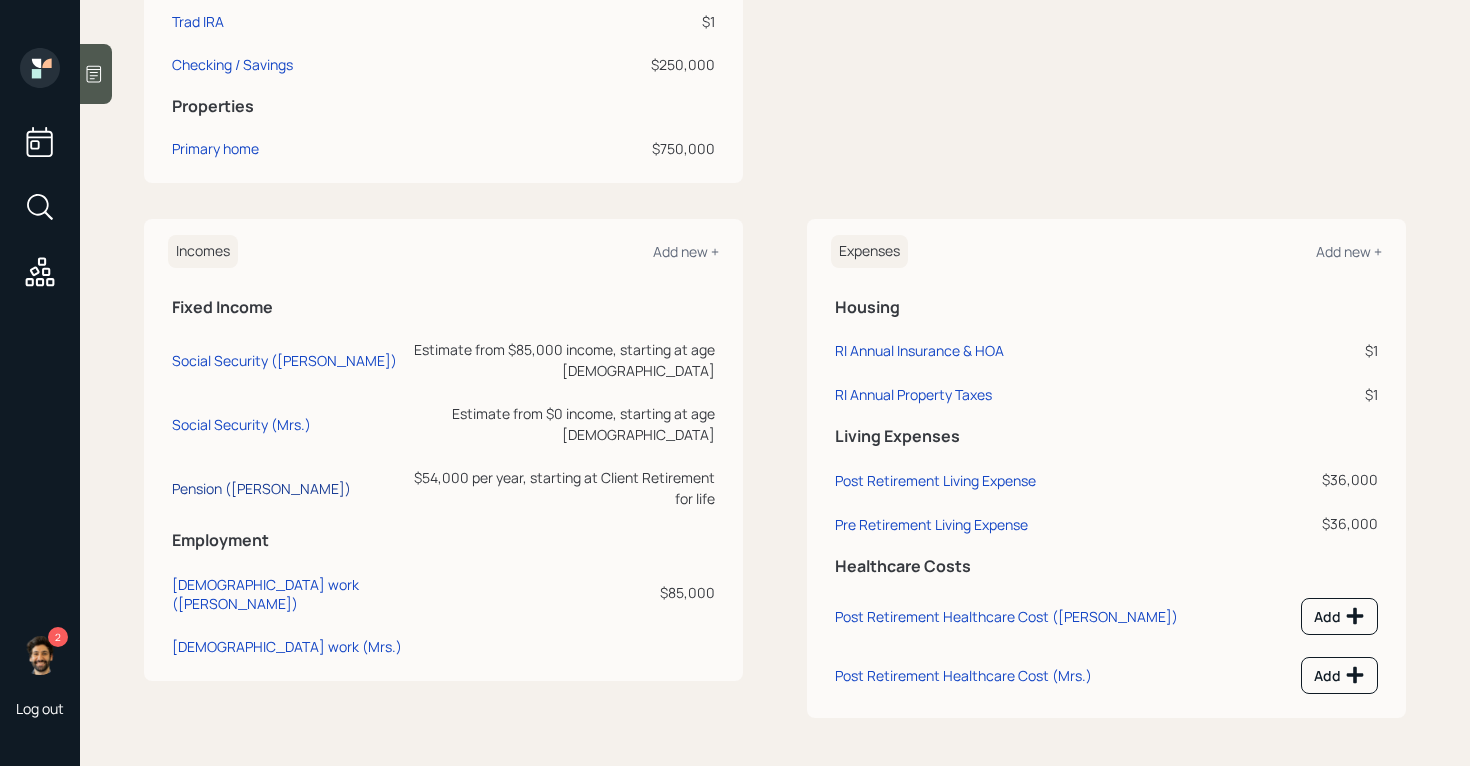 click on "Pension   ([PERSON_NAME])" at bounding box center [261, 488] 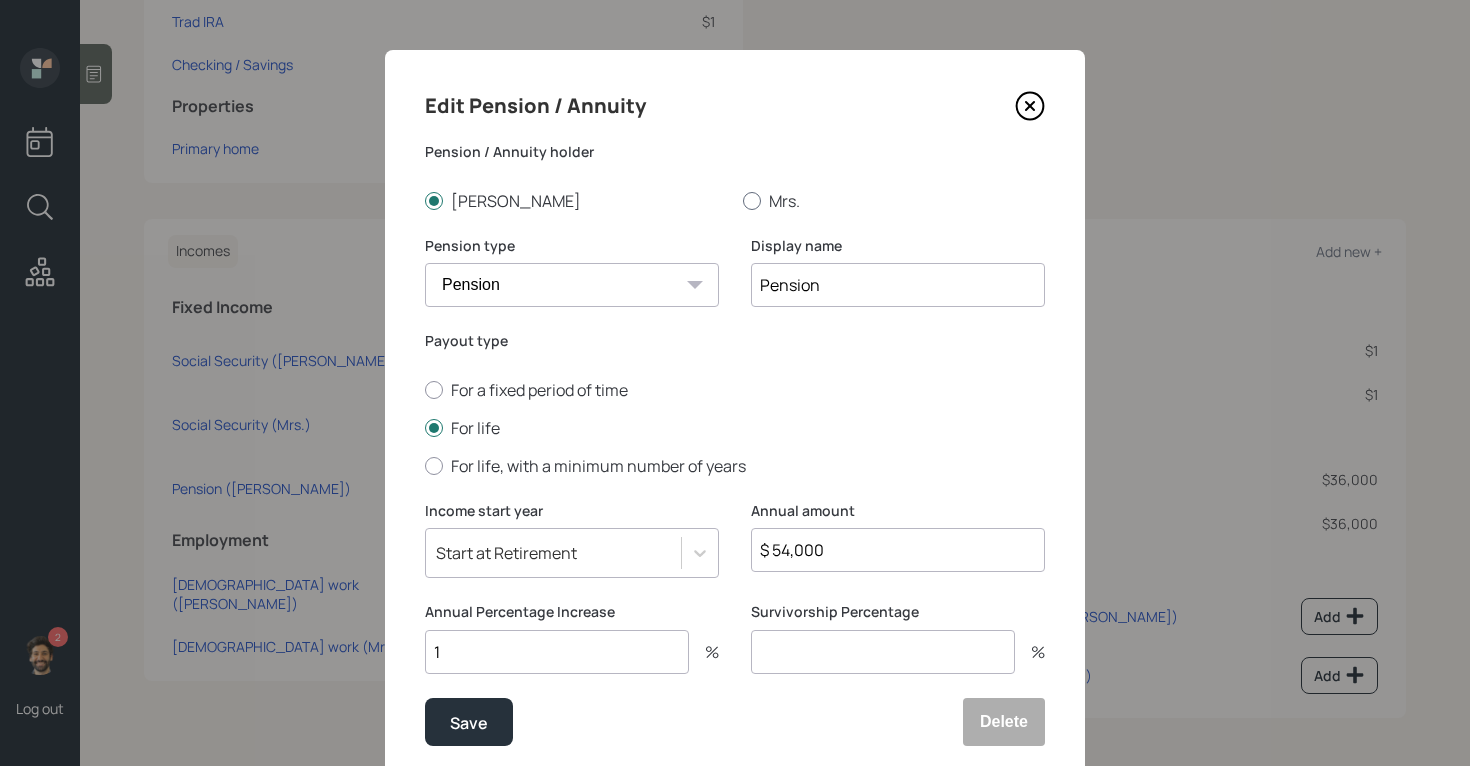 click on "Mrs." at bounding box center [894, 201] 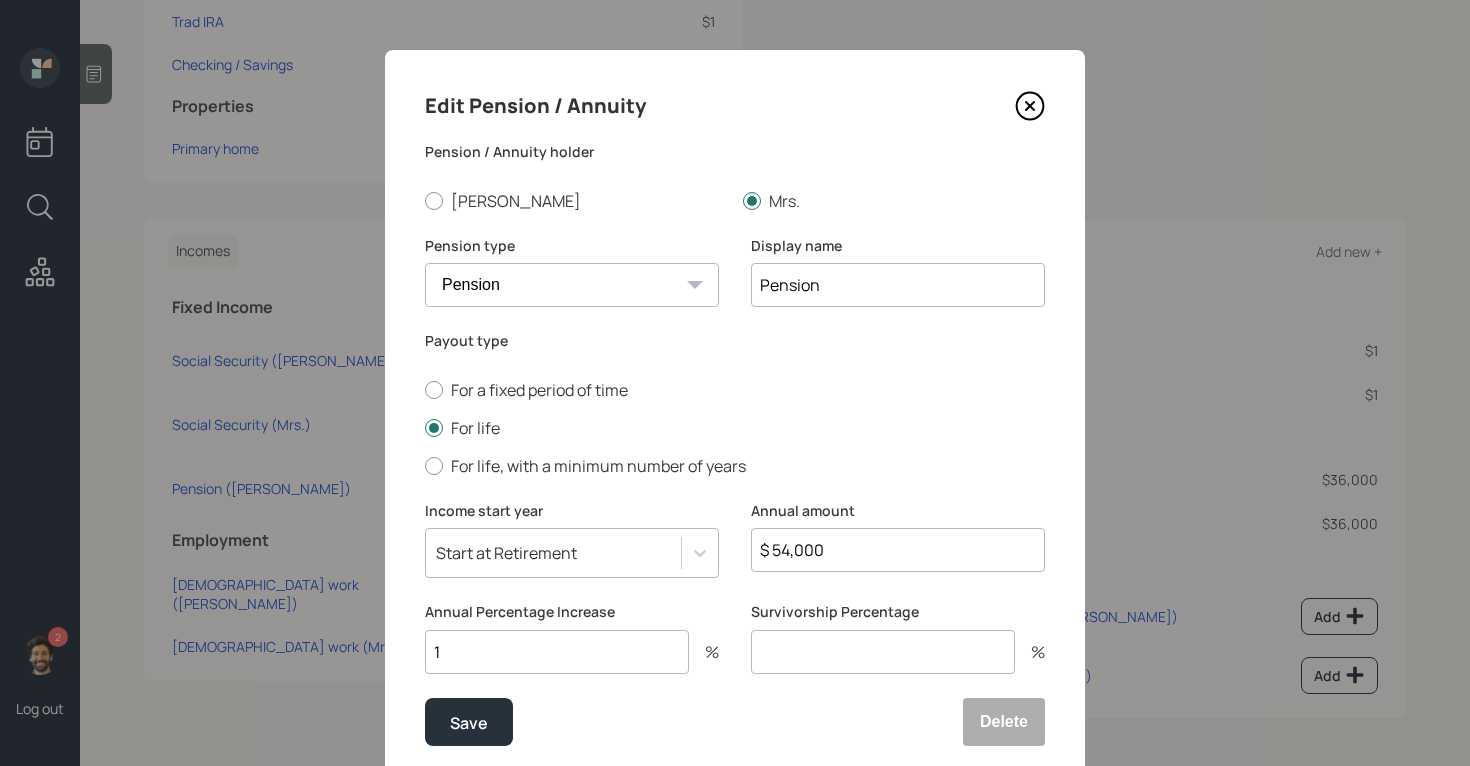 click on "Pension" at bounding box center [898, 285] 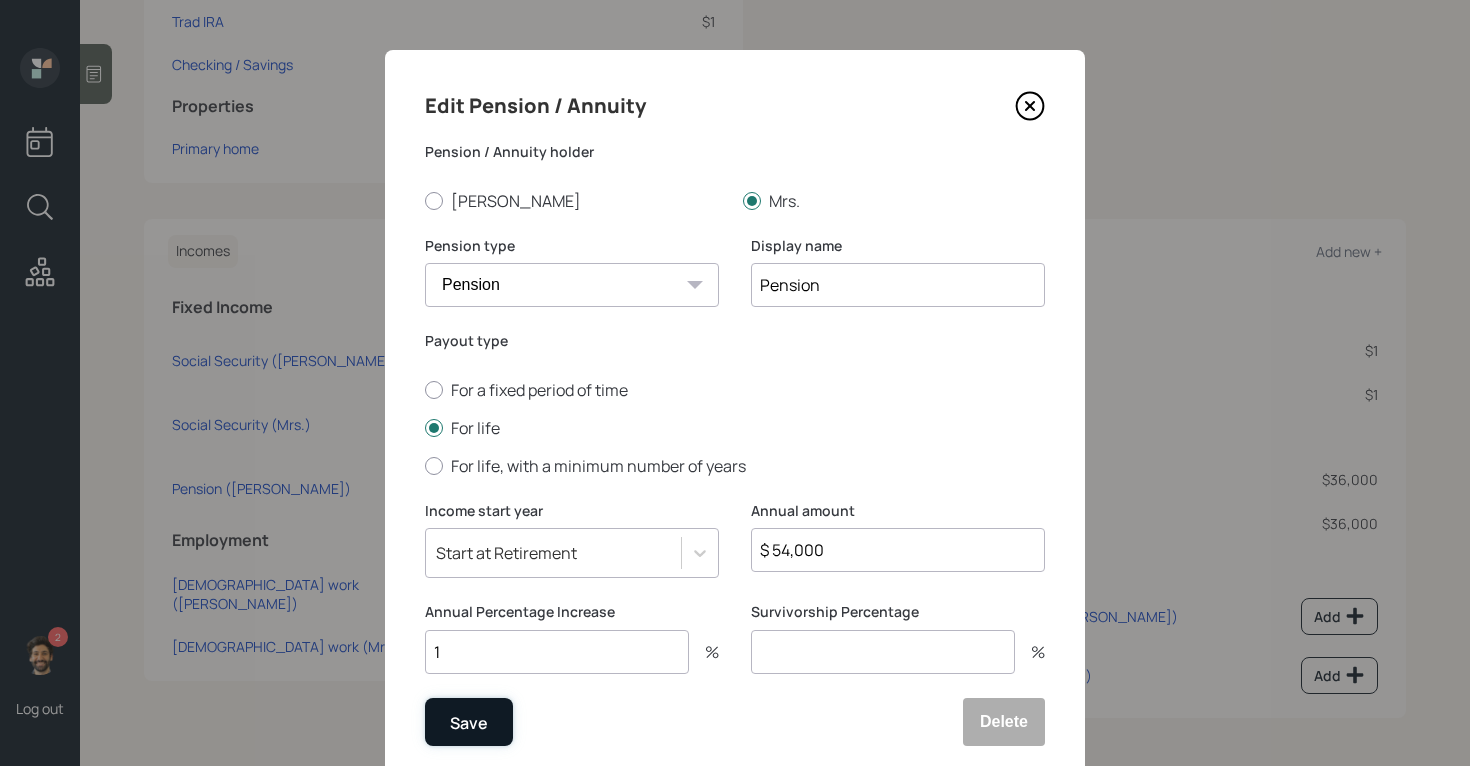 click on "Save" at bounding box center (469, 722) 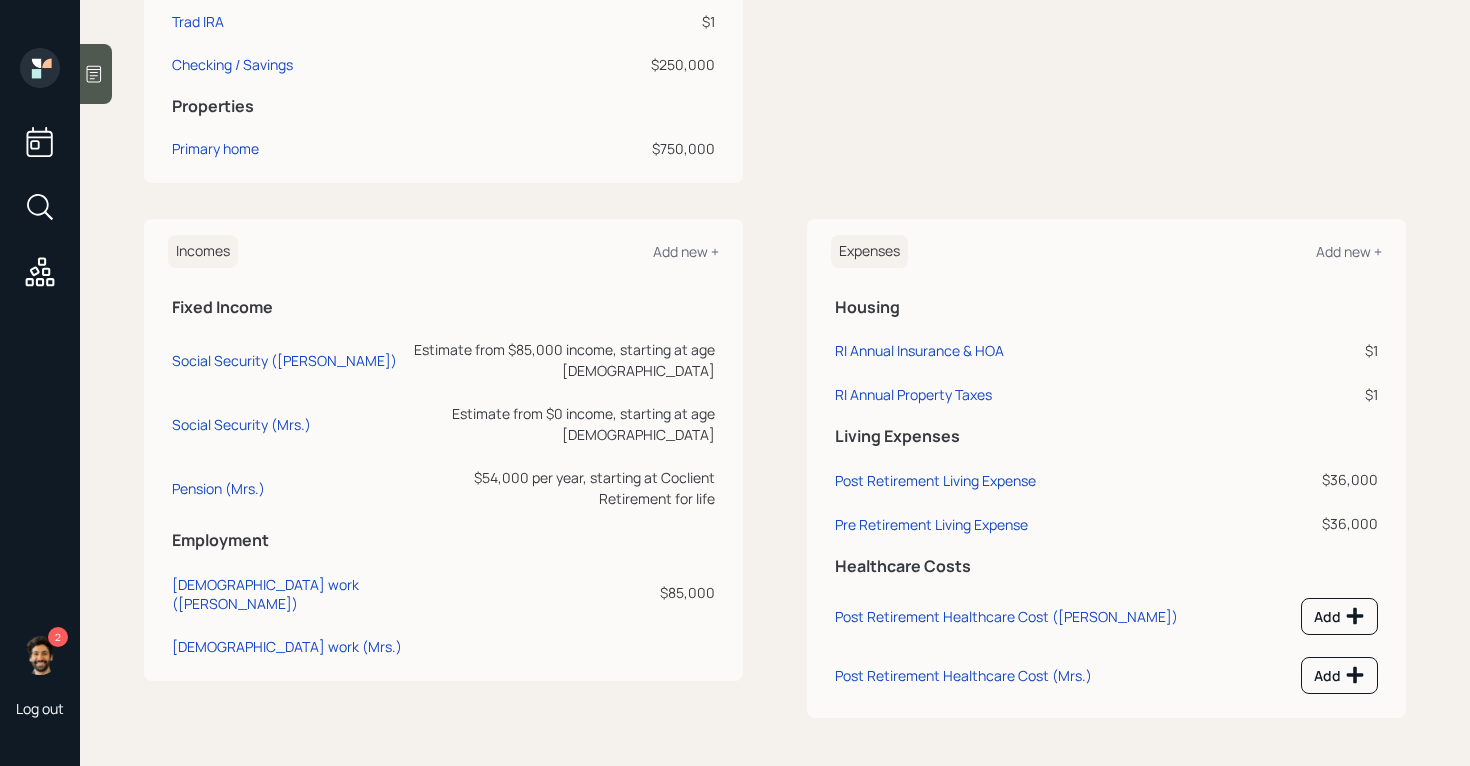 scroll, scrollTop: 0, scrollLeft: 0, axis: both 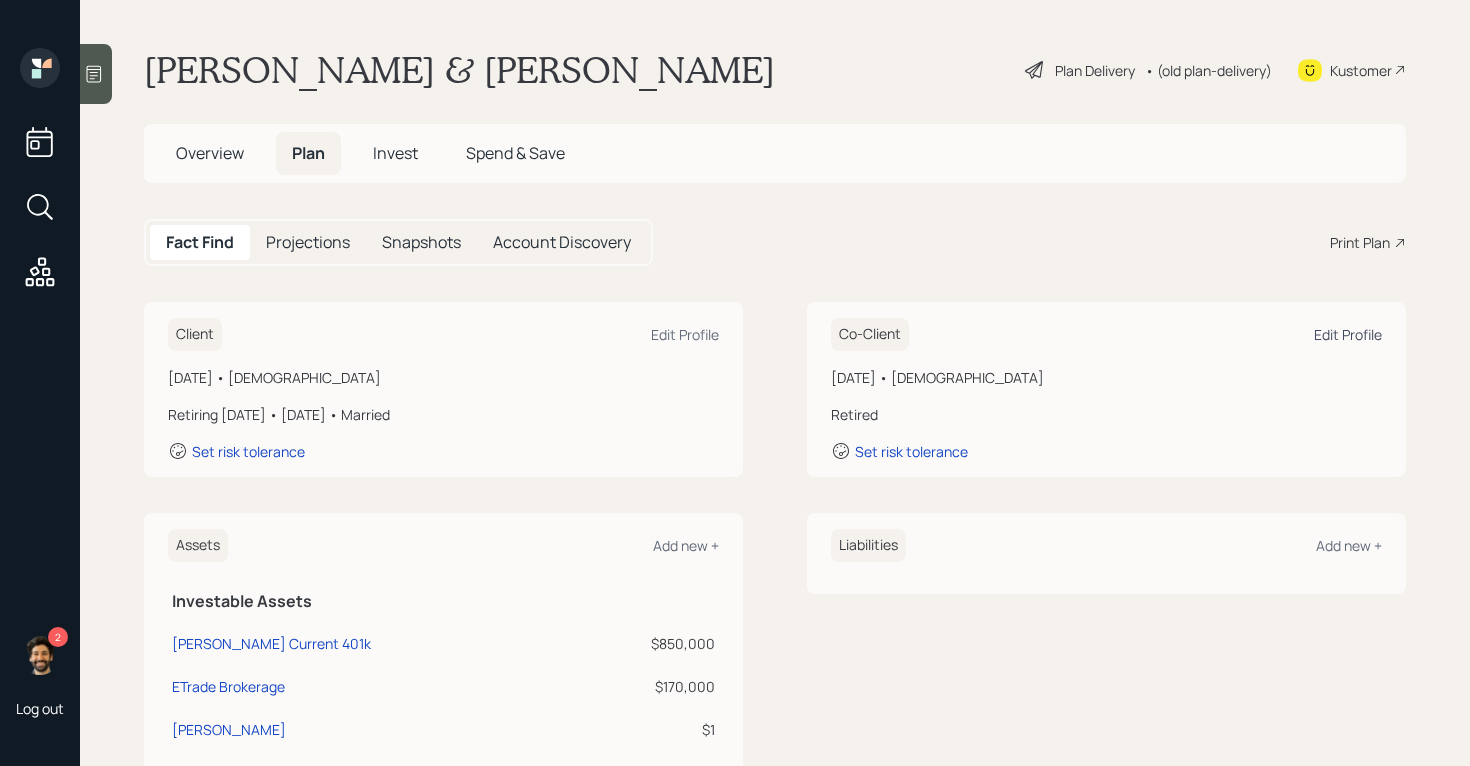 click on "Edit Profile" at bounding box center [1348, 334] 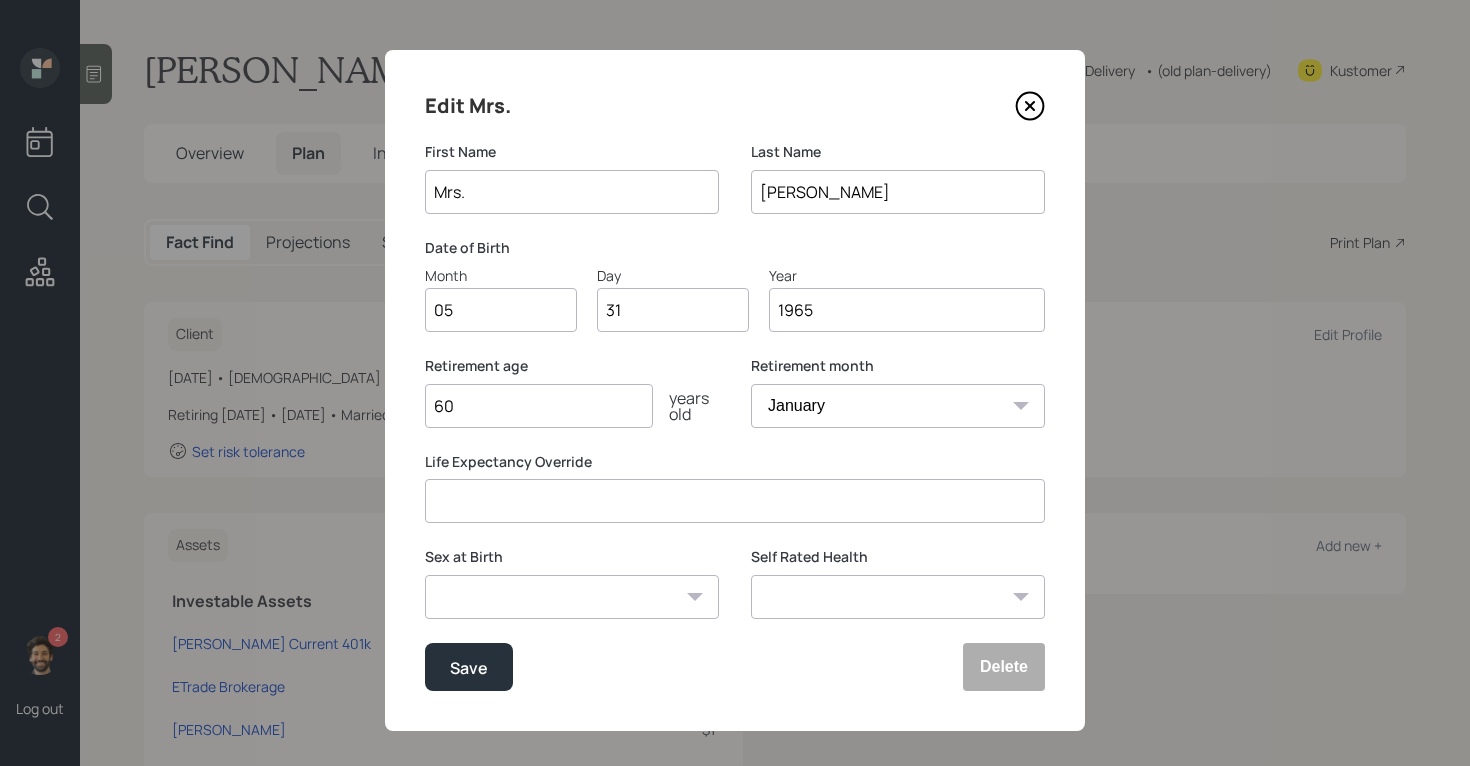 click on "Mrs." at bounding box center (572, 192) 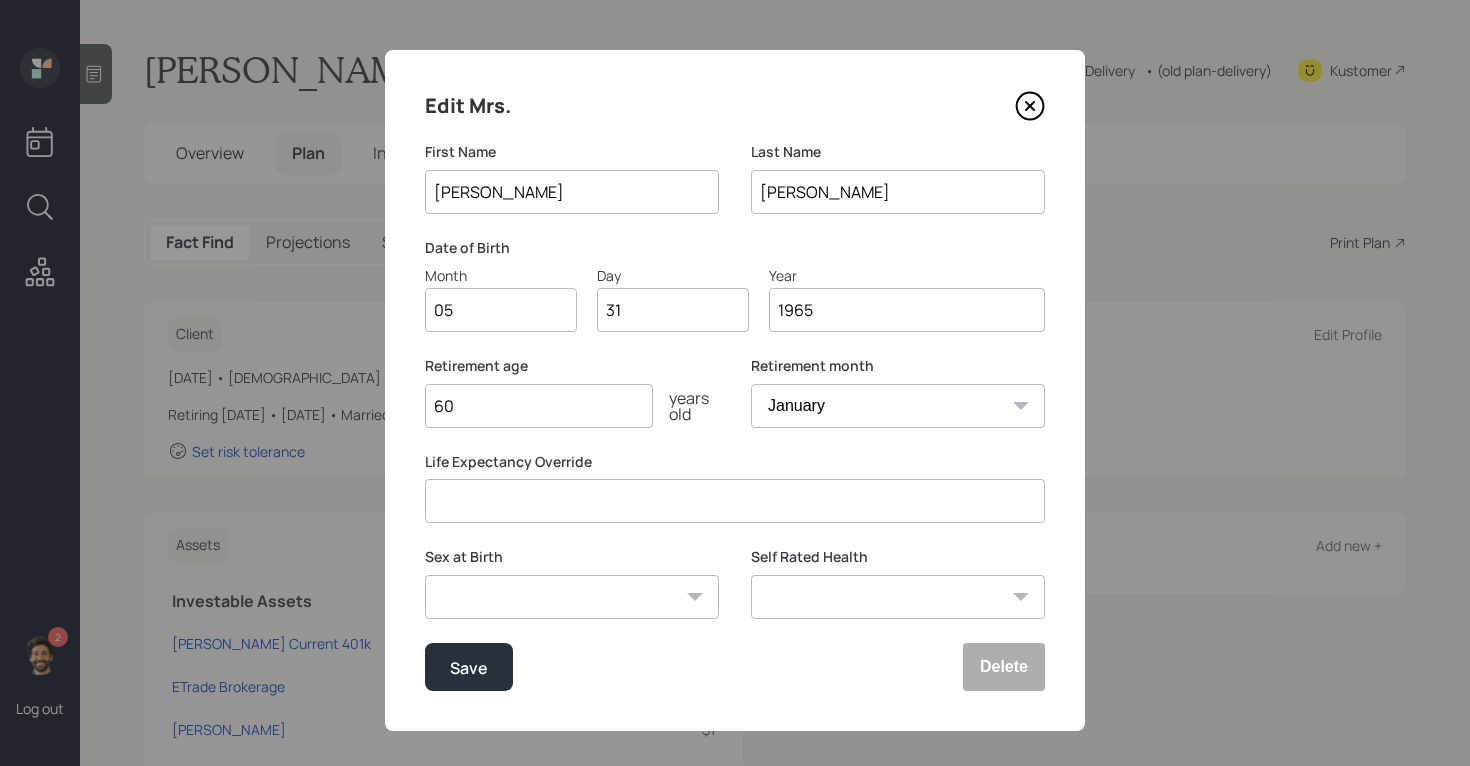 scroll, scrollTop: 15, scrollLeft: 0, axis: vertical 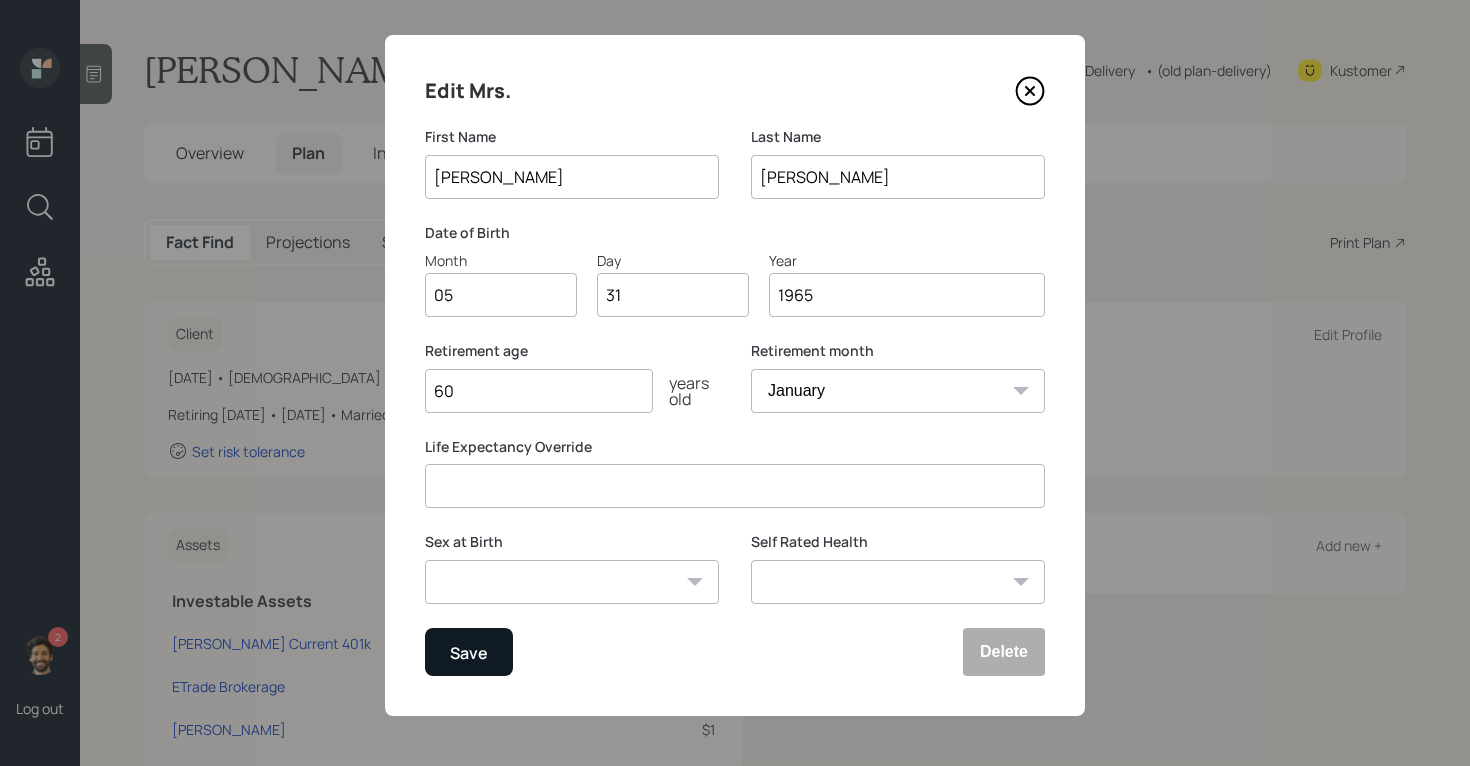 type on "[PERSON_NAME]" 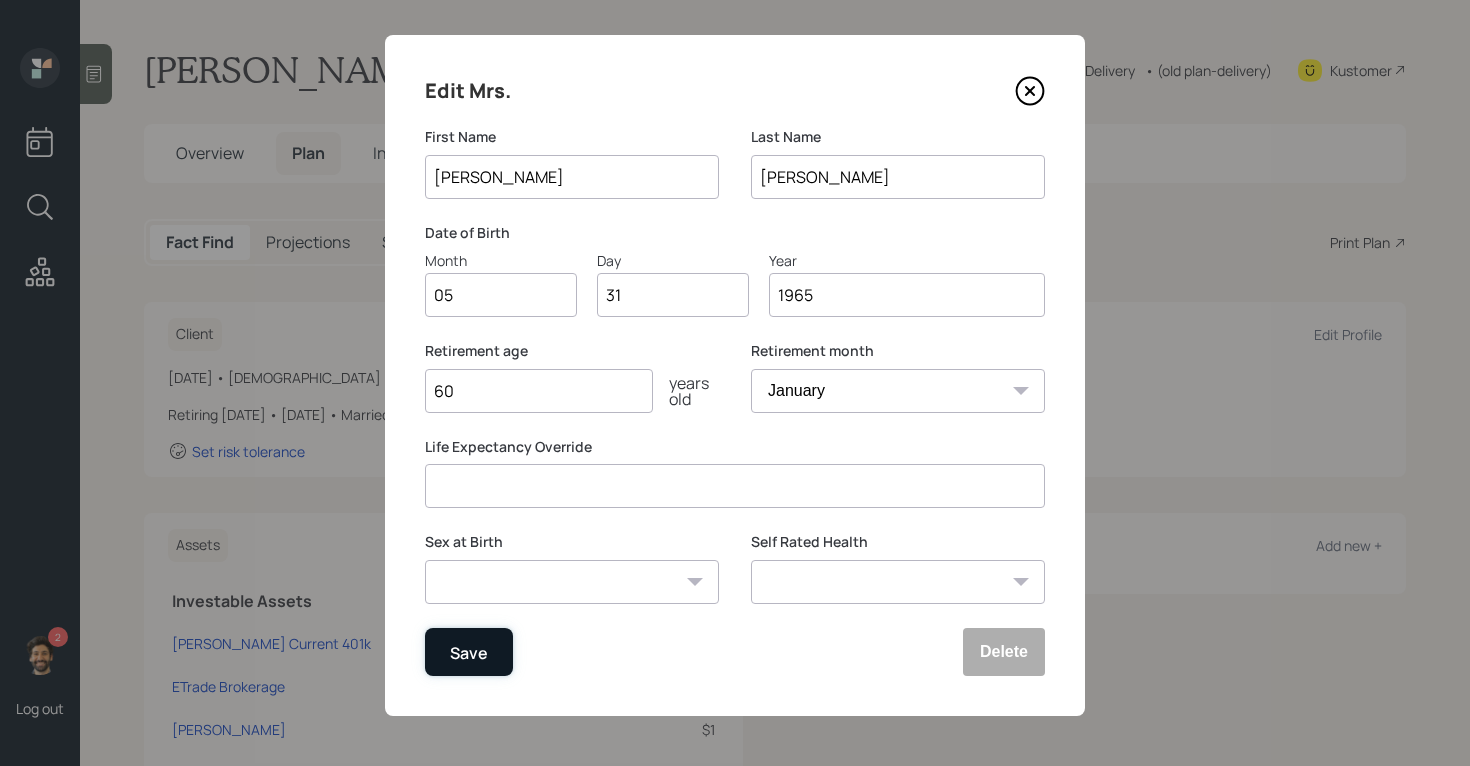 click on "Save" at bounding box center (469, 652) 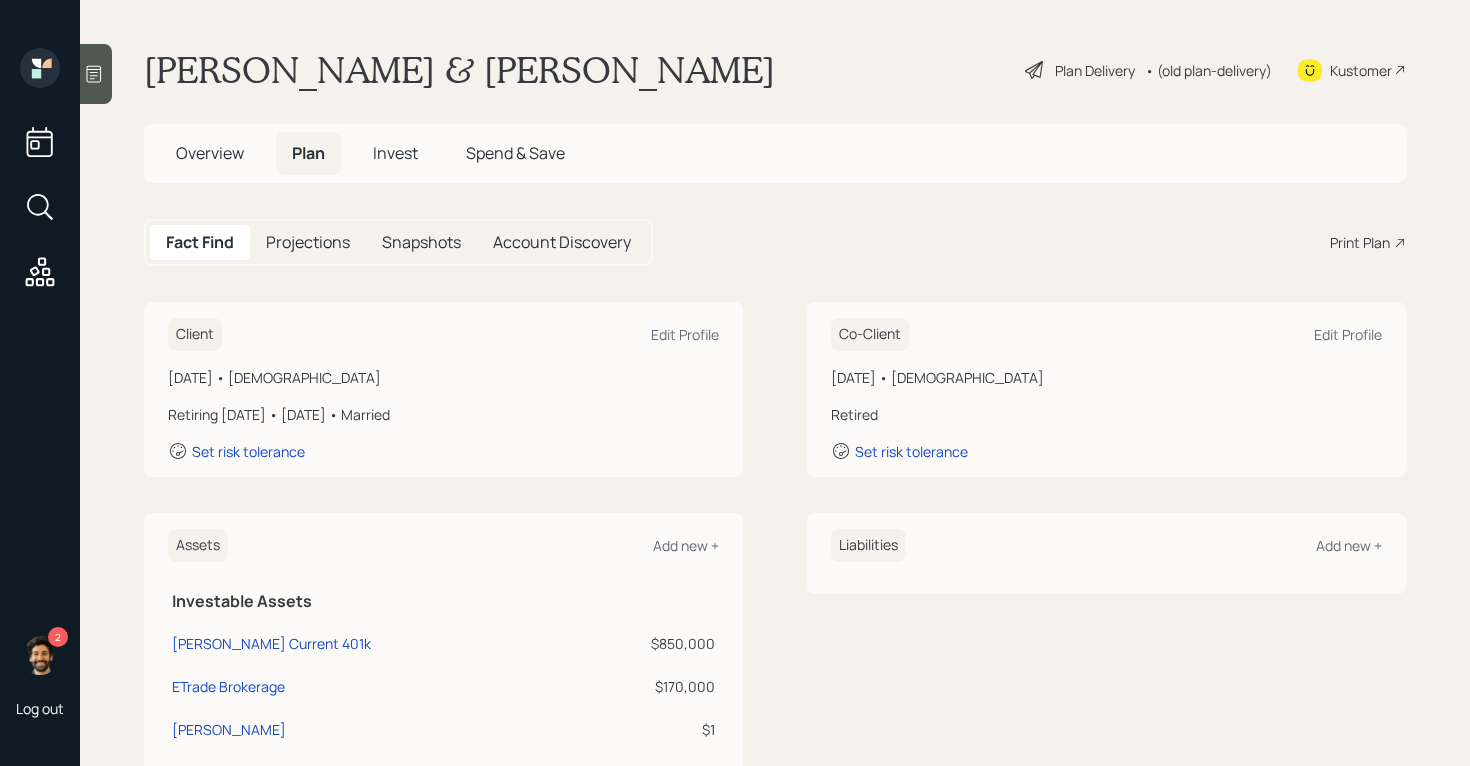 scroll, scrollTop: 751, scrollLeft: 0, axis: vertical 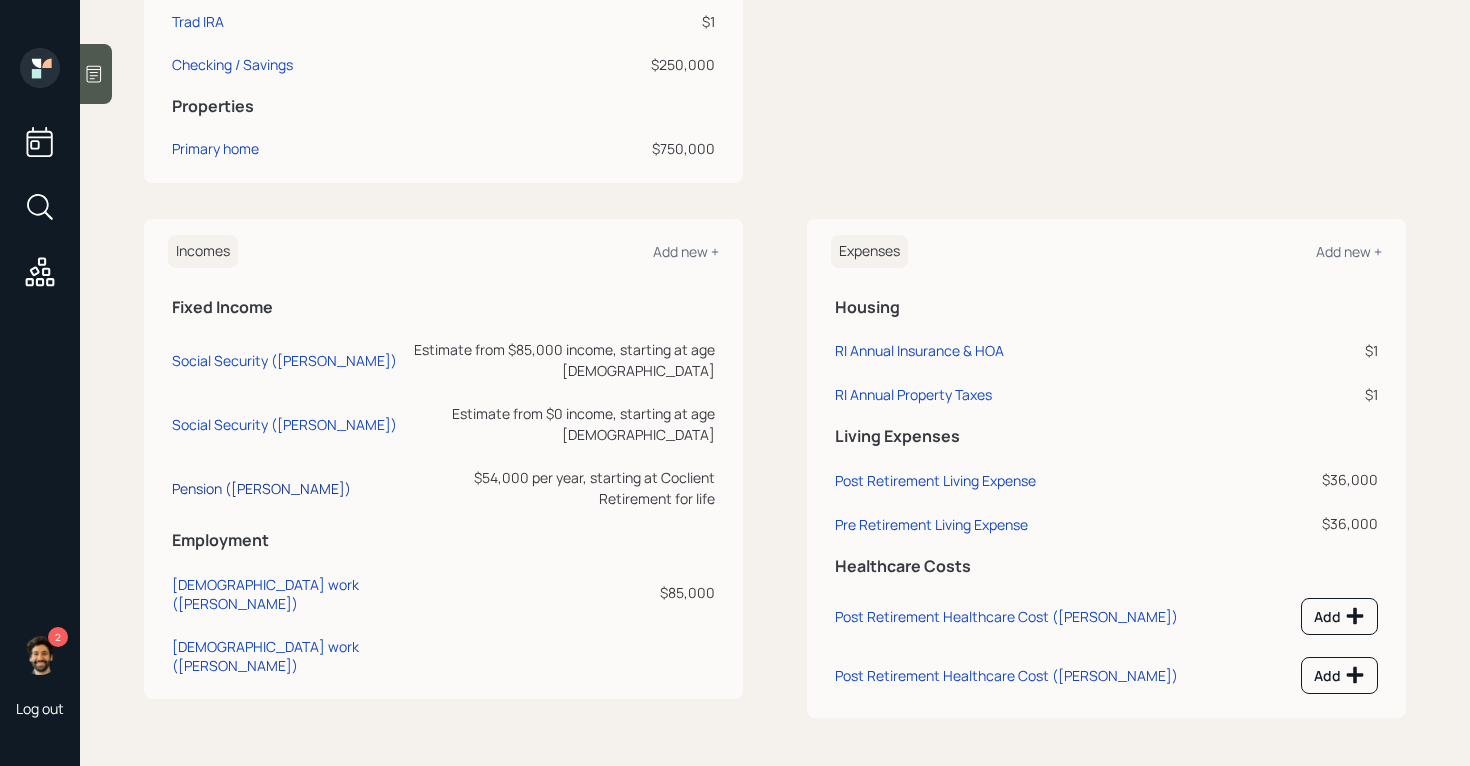 click on "Pension   ([PERSON_NAME])" at bounding box center [261, 488] 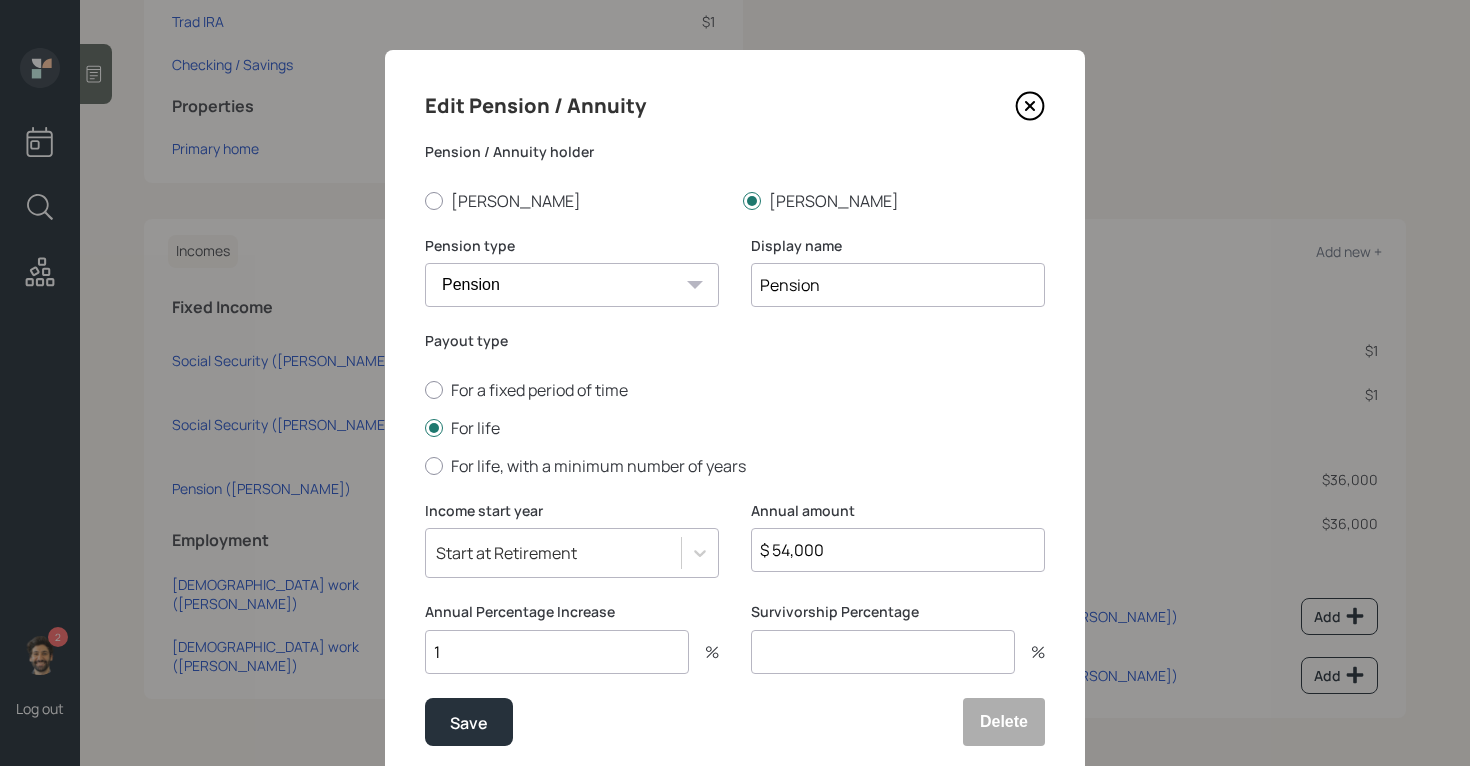 click on "Pension" at bounding box center [898, 285] 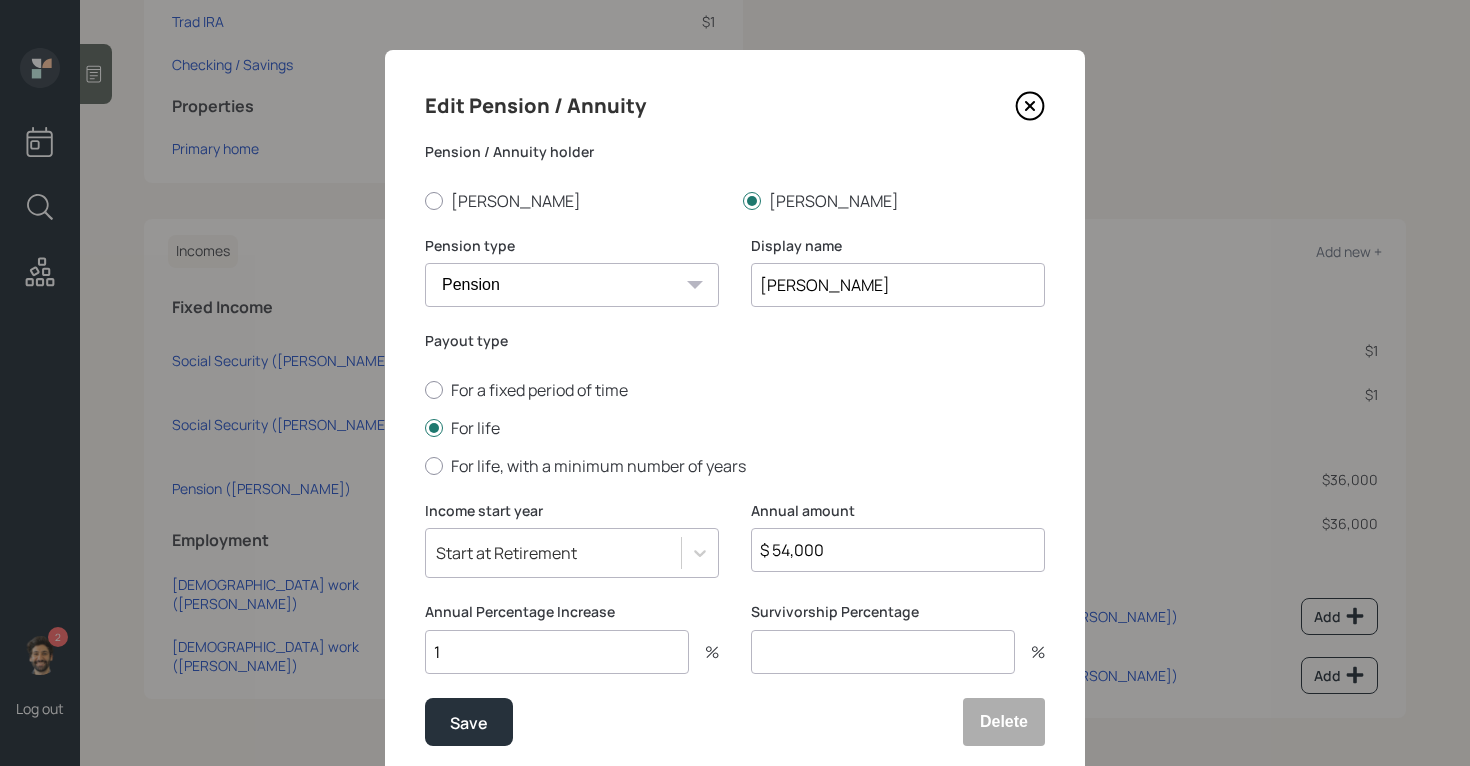type on "[PERSON_NAME]" 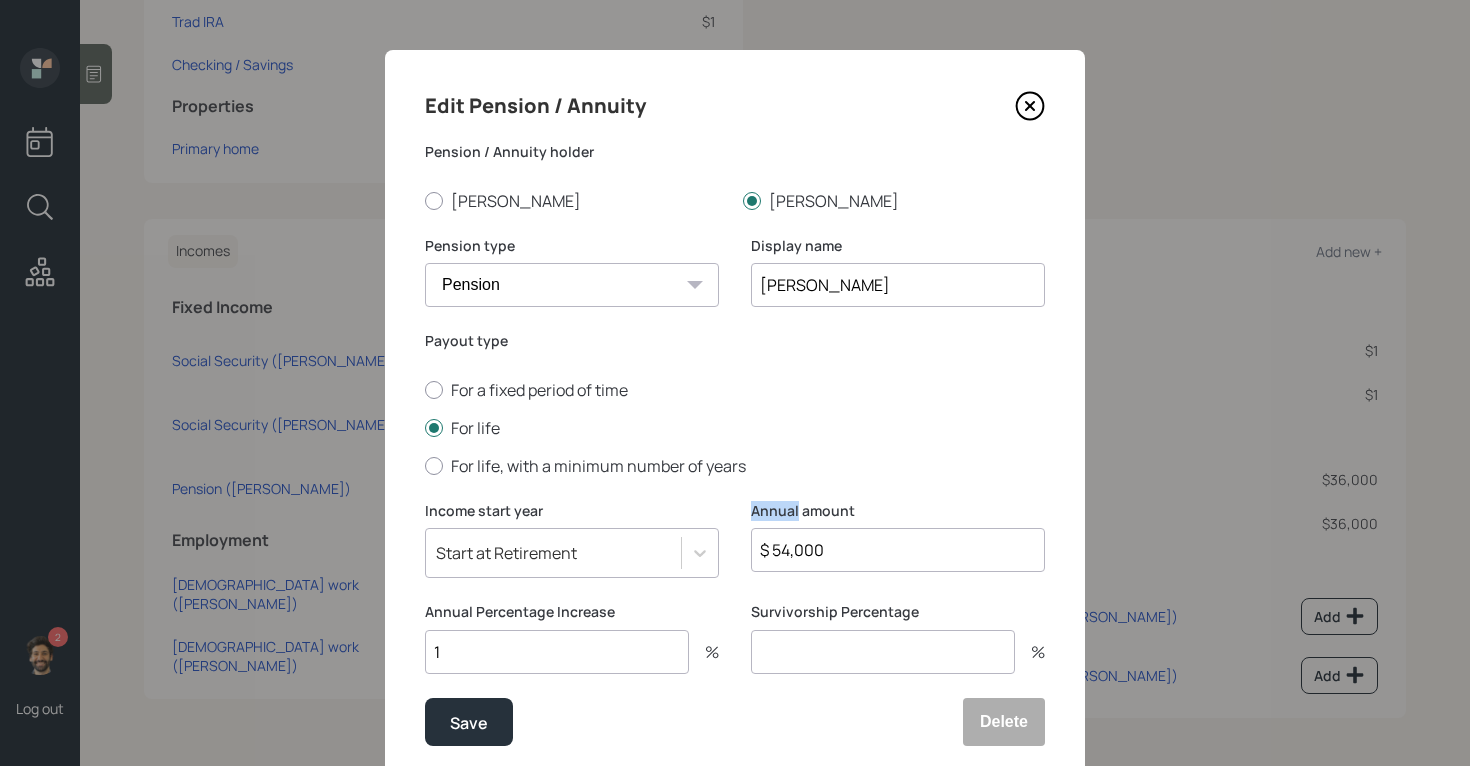 click on "Annual amount" at bounding box center [898, 511] 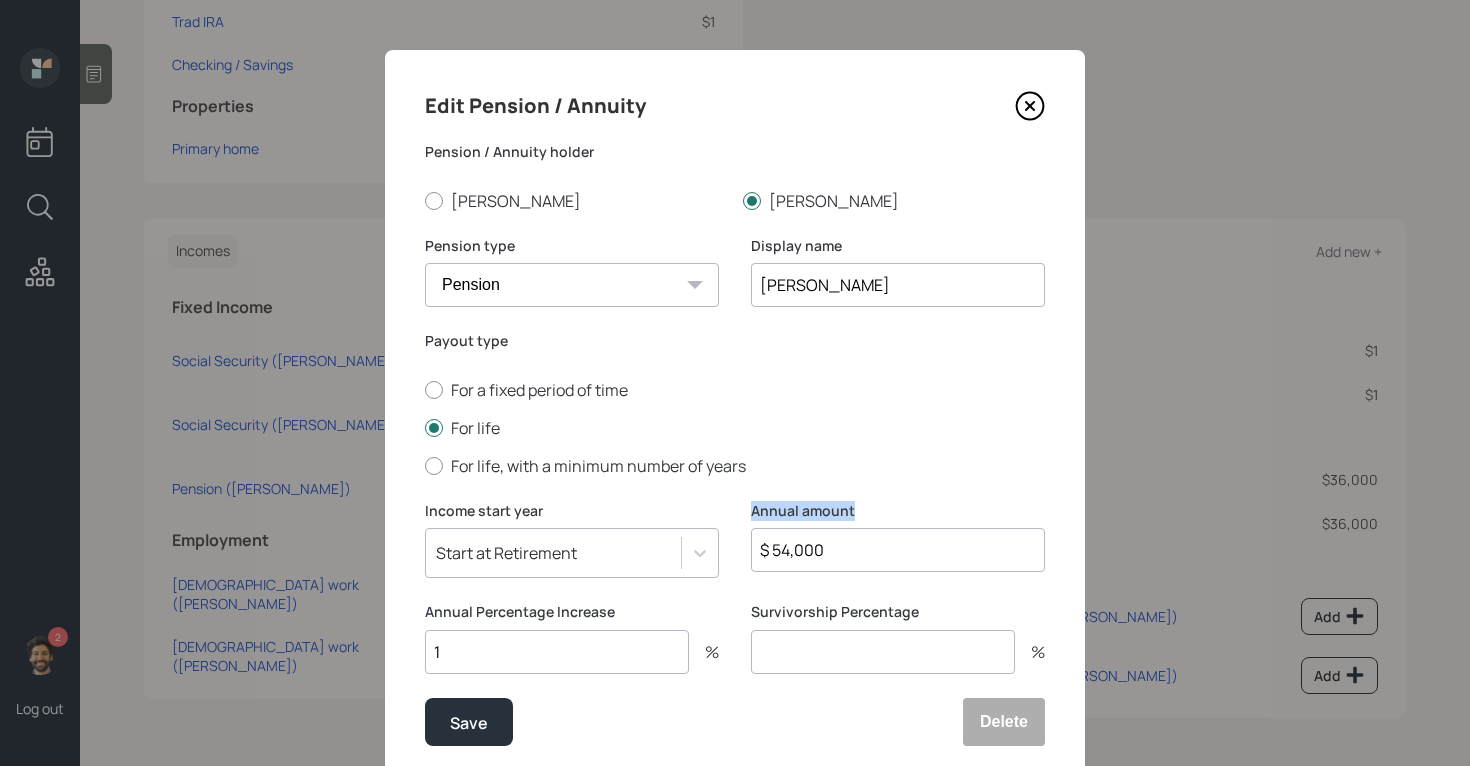 click on "Annual amount" at bounding box center (898, 511) 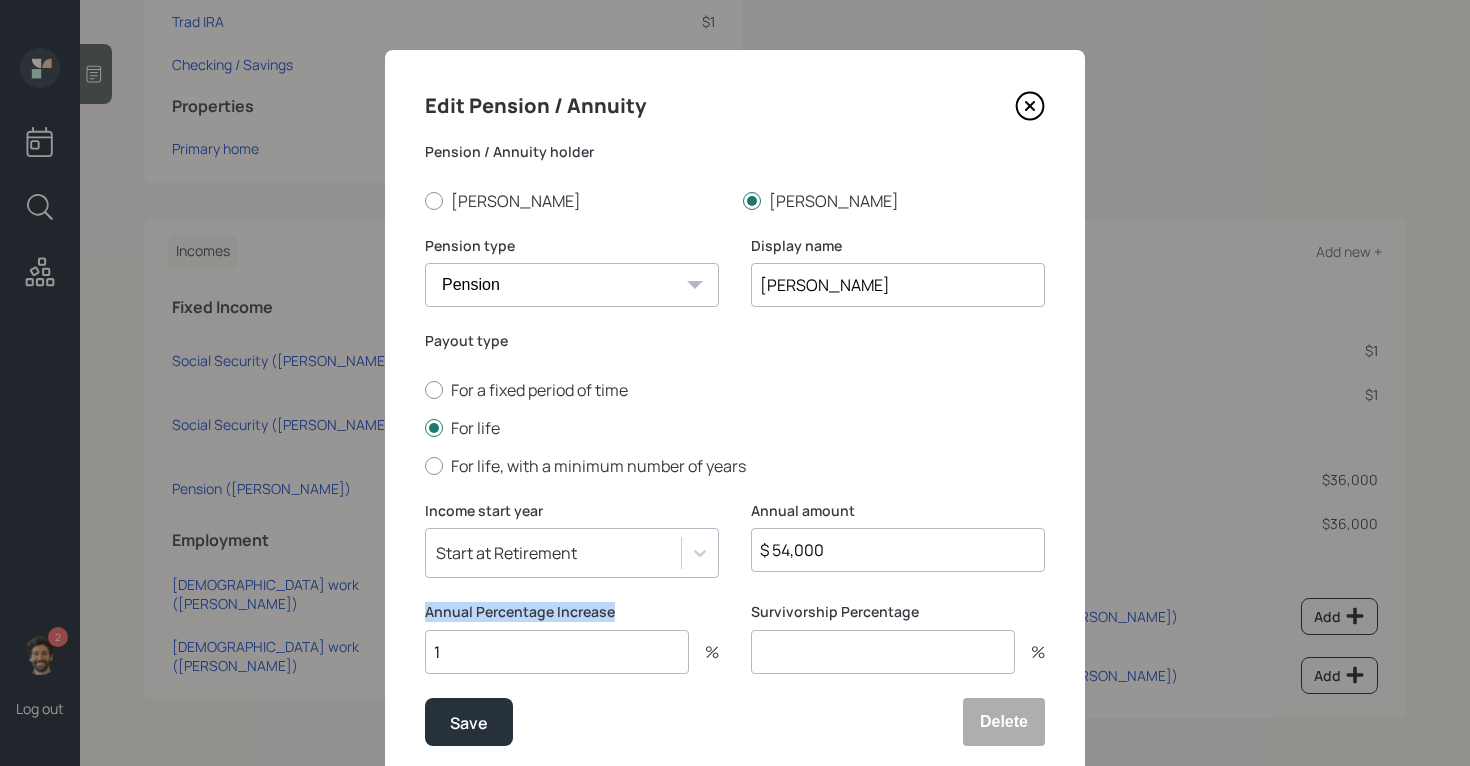 drag, startPoint x: 615, startPoint y: 610, endPoint x: 382, endPoint y: 610, distance: 233 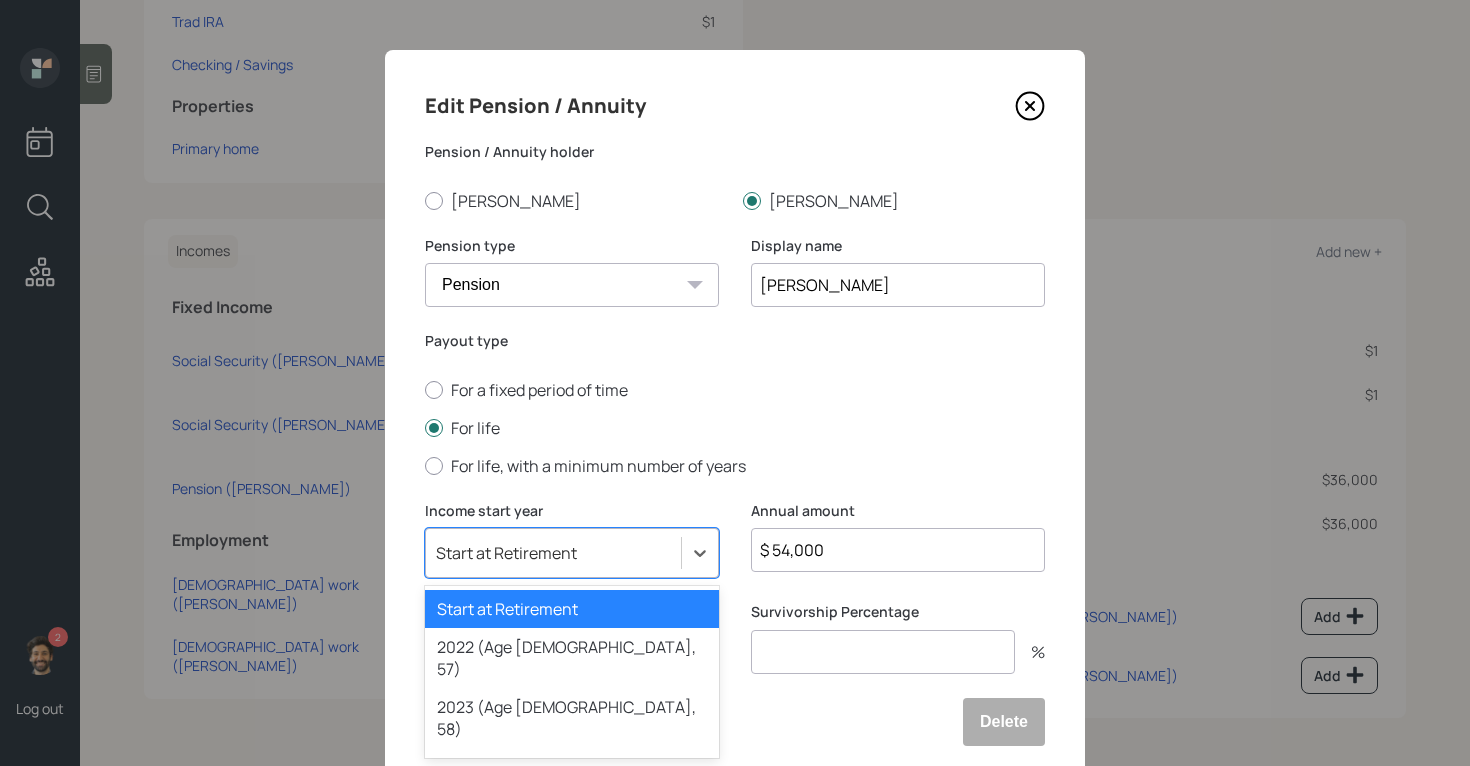 click on "option Start at Retirement selected, 1 of 79. 79 results available. Use Up and Down to choose options, press Enter to select the currently focused option, press Escape to exit the menu, press Tab to select the option and exit the menu. Start at Retirement Start at Retirement 2022 (Age [DEMOGRAPHIC_DATA], 57) 2023 (Age [DEMOGRAPHIC_DATA], 58) 2024 (Age [DEMOGRAPHIC_DATA], 59) 2025 (Age [DEMOGRAPHIC_DATA], 60) 2026 (Age [DEMOGRAPHIC_DATA], 61) 2027 (Age [DEMOGRAPHIC_DATA], 62) 2028 (Age [DEMOGRAPHIC_DATA], 63) 2029 (Age [DEMOGRAPHIC_DATA], 64) 2030 (Age [DEMOGRAPHIC_DATA], 65) 2031 (Age [DEMOGRAPHIC_DATA], 66) 2032 (Age [DEMOGRAPHIC_DATA], 67) 2033 (Age [DEMOGRAPHIC_DATA], 68) 2034 (Age [DEMOGRAPHIC_DATA], 69) 2035 (Age [DEMOGRAPHIC_DATA], 70) 2036 (Age [DEMOGRAPHIC_DATA], 71) 2037 (Age [DEMOGRAPHIC_DATA], 72) 2038 (Age [DEMOGRAPHIC_DATA], 73) 2039 (Age [DEMOGRAPHIC_DATA], 74) 2040 (Age [DEMOGRAPHIC_DATA], 75) 2041 (Age [DEMOGRAPHIC_DATA], 76) 2042 (Age [DEMOGRAPHIC_DATA], 77) 2043 (Age [DEMOGRAPHIC_DATA], 78) 2044 (Age [DEMOGRAPHIC_DATA], 79) 2045 (Age [DEMOGRAPHIC_DATA], 80) 2046 (Age [DEMOGRAPHIC_DATA], 81) 2047 (Age [DEMOGRAPHIC_DATA], 82) 2048 (Age [DEMOGRAPHIC_DATA], 83) 2049 (Age [DEMOGRAPHIC_DATA], 84) 2050 (Age [DEMOGRAPHIC_DATA], 85) 2051 (Age [DEMOGRAPHIC_DATA], 86) 2052 (Age [DEMOGRAPHIC_DATA], 87) 2053 (Age [DEMOGRAPHIC_DATA], 88) 2054 (Age [DEMOGRAPHIC_DATA], 89) 2055 (Age [DEMOGRAPHIC_DATA], 90) 2056 (Age [DEMOGRAPHIC_DATA], 91) 2057 (Age [DEMOGRAPHIC_DATA], 92) 2058 (Age [DEMOGRAPHIC_DATA], 93) 2059 (Age [DEMOGRAPHIC_DATA], 94) 2060 (Age [DEMOGRAPHIC_DATA], 95) 2061 (Age [DEMOGRAPHIC_DATA], 96) 2062 (Age [DEMOGRAPHIC_DATA], 97)" at bounding box center [572, 553] 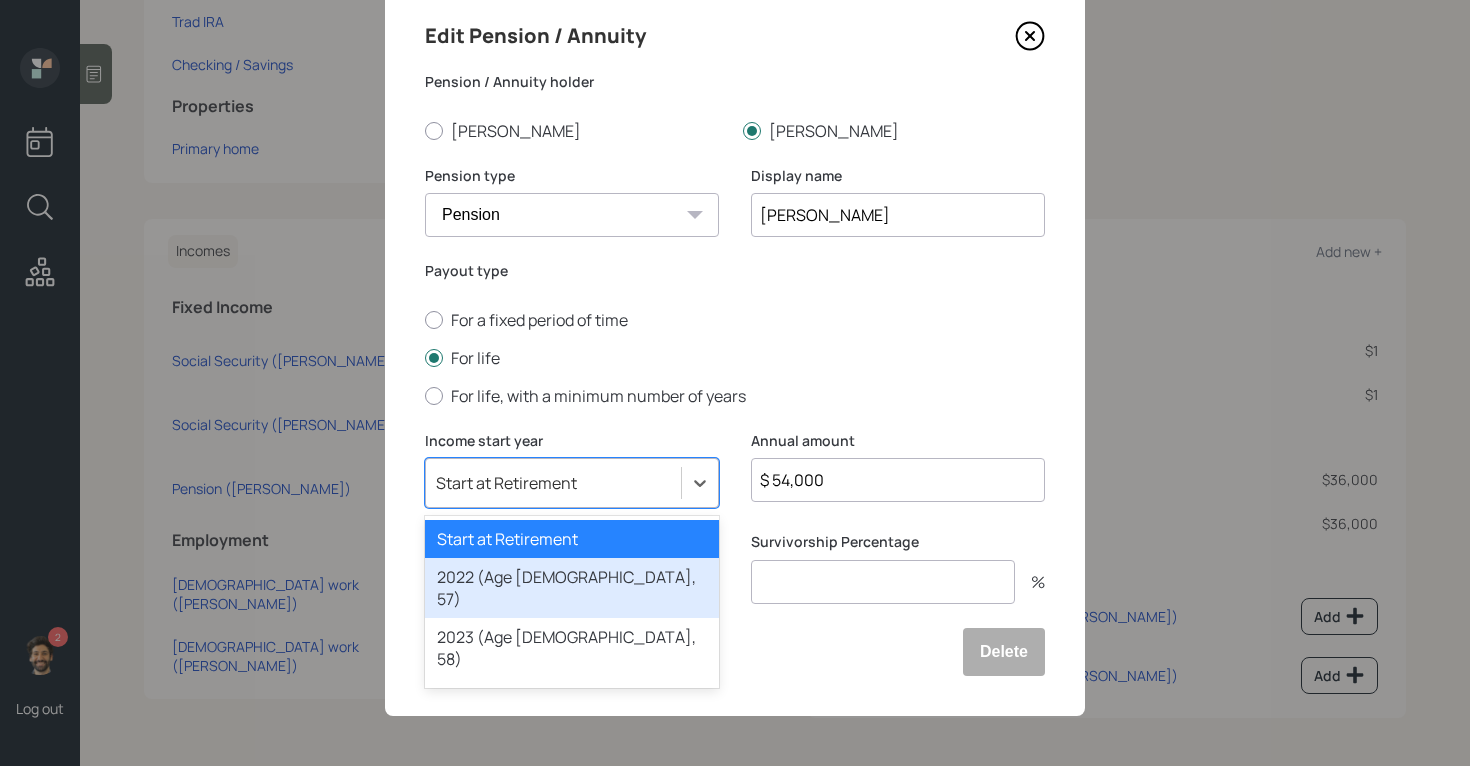 click on "2022 (Age [DEMOGRAPHIC_DATA], 57)" at bounding box center [572, 588] 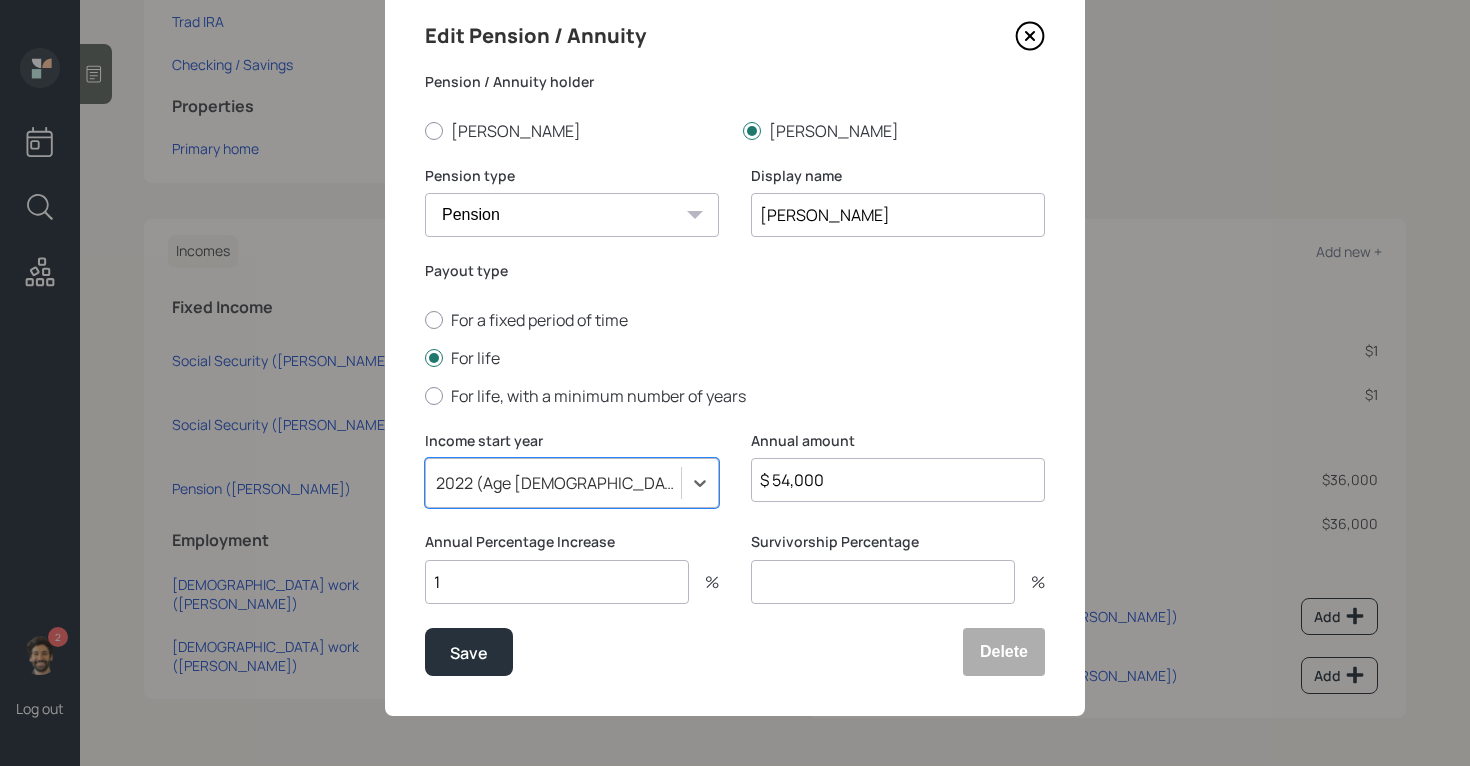 click on "Annual Percentage Increase" at bounding box center (572, 542) 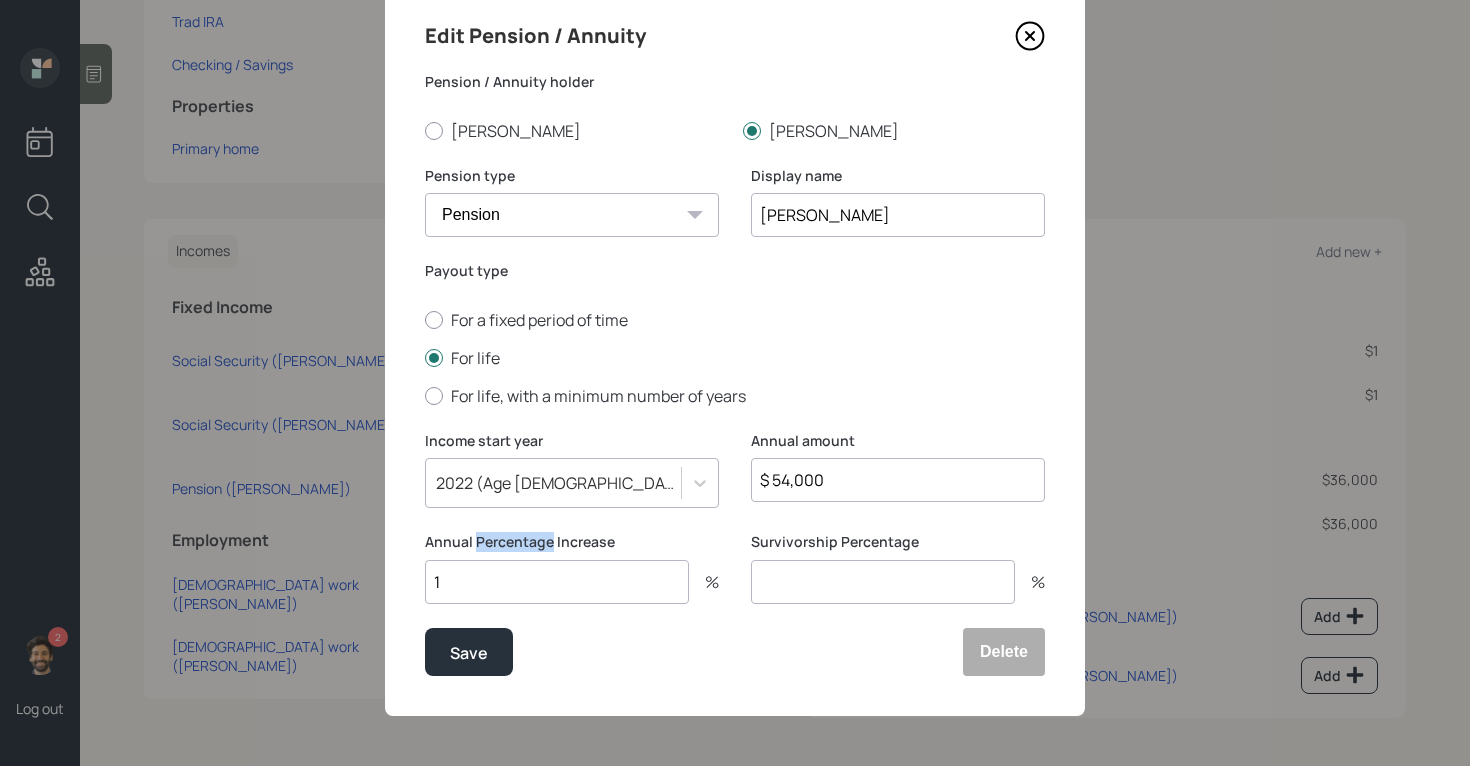 click on "Annual Percentage Increase" at bounding box center (572, 542) 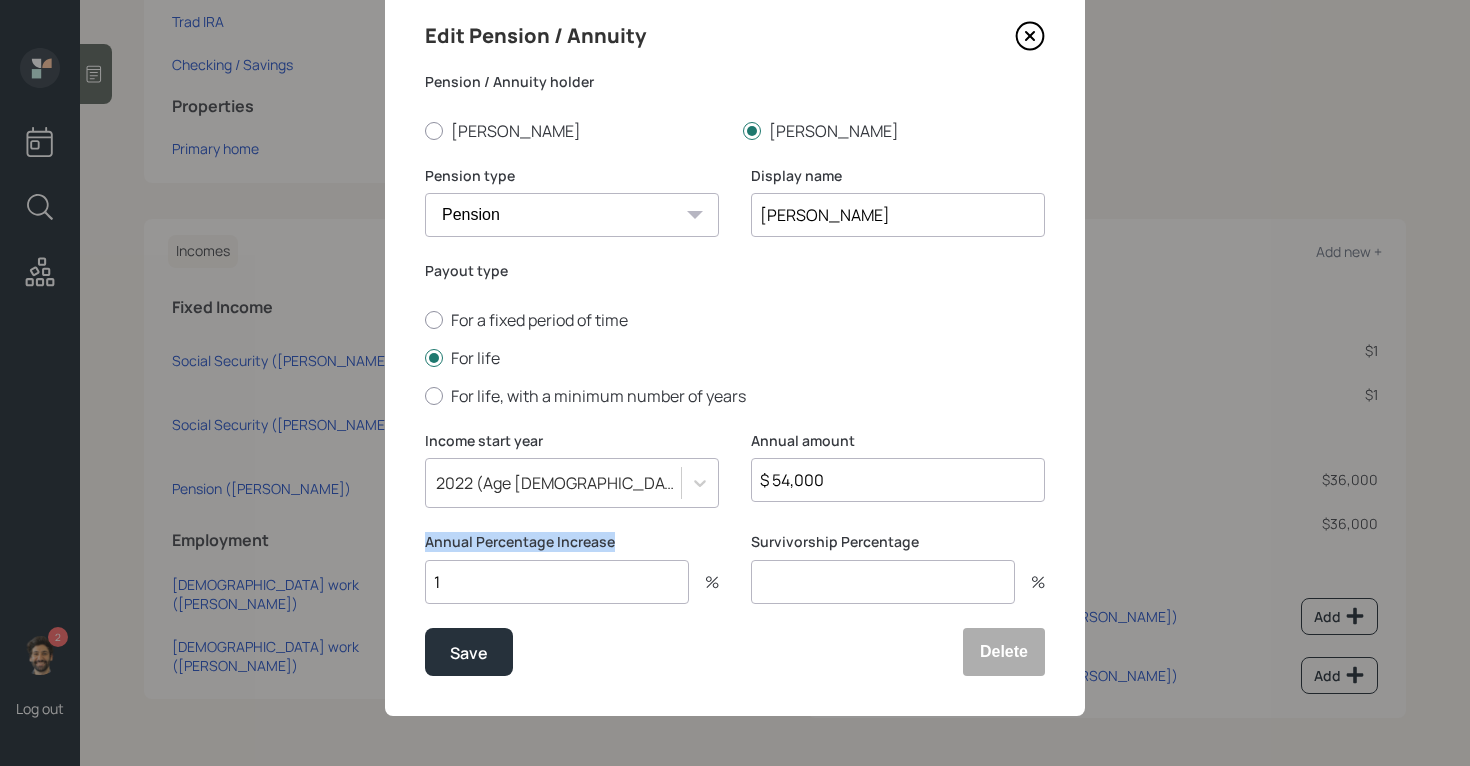 click on "Annual Percentage Increase" at bounding box center (572, 542) 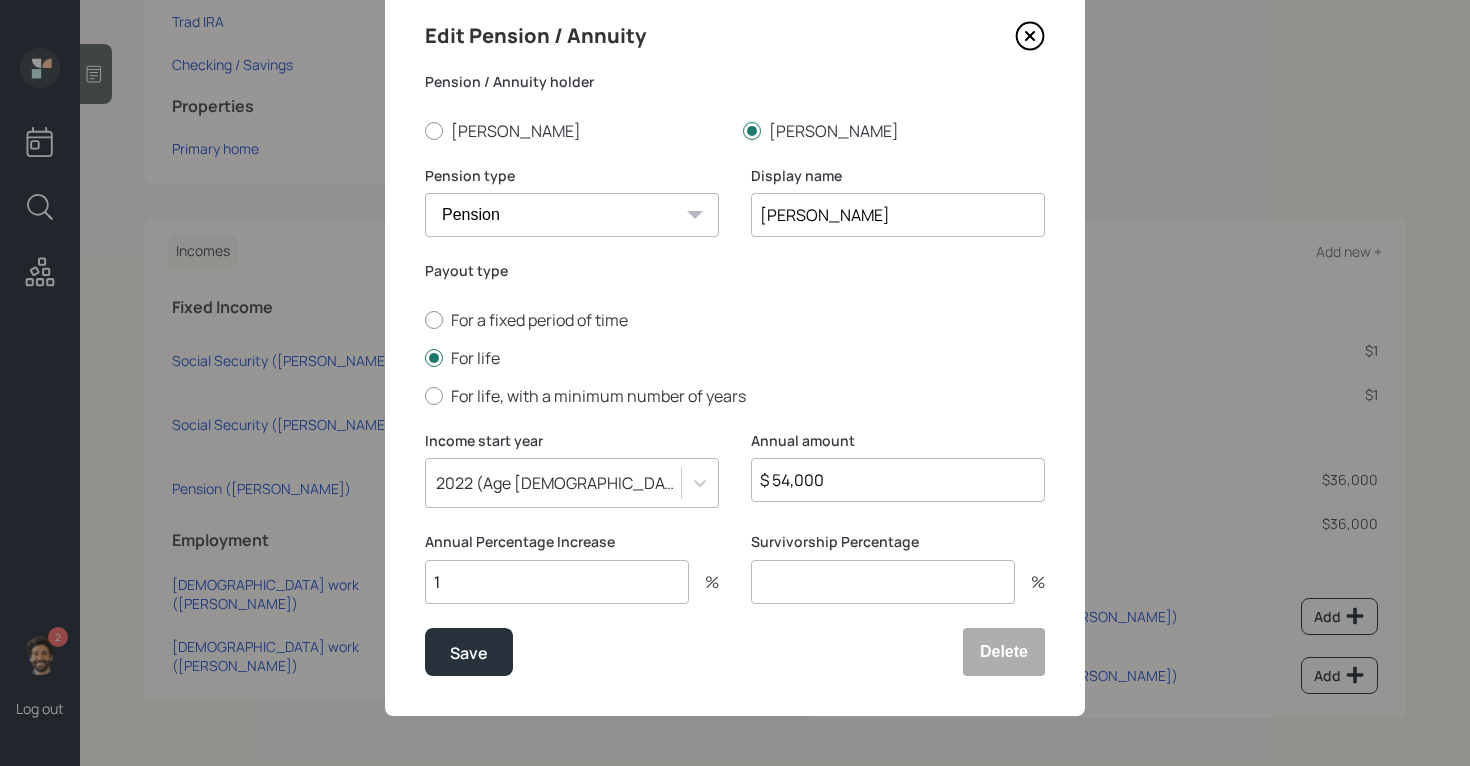 drag, startPoint x: 466, startPoint y: 575, endPoint x: 415, endPoint y: 575, distance: 51 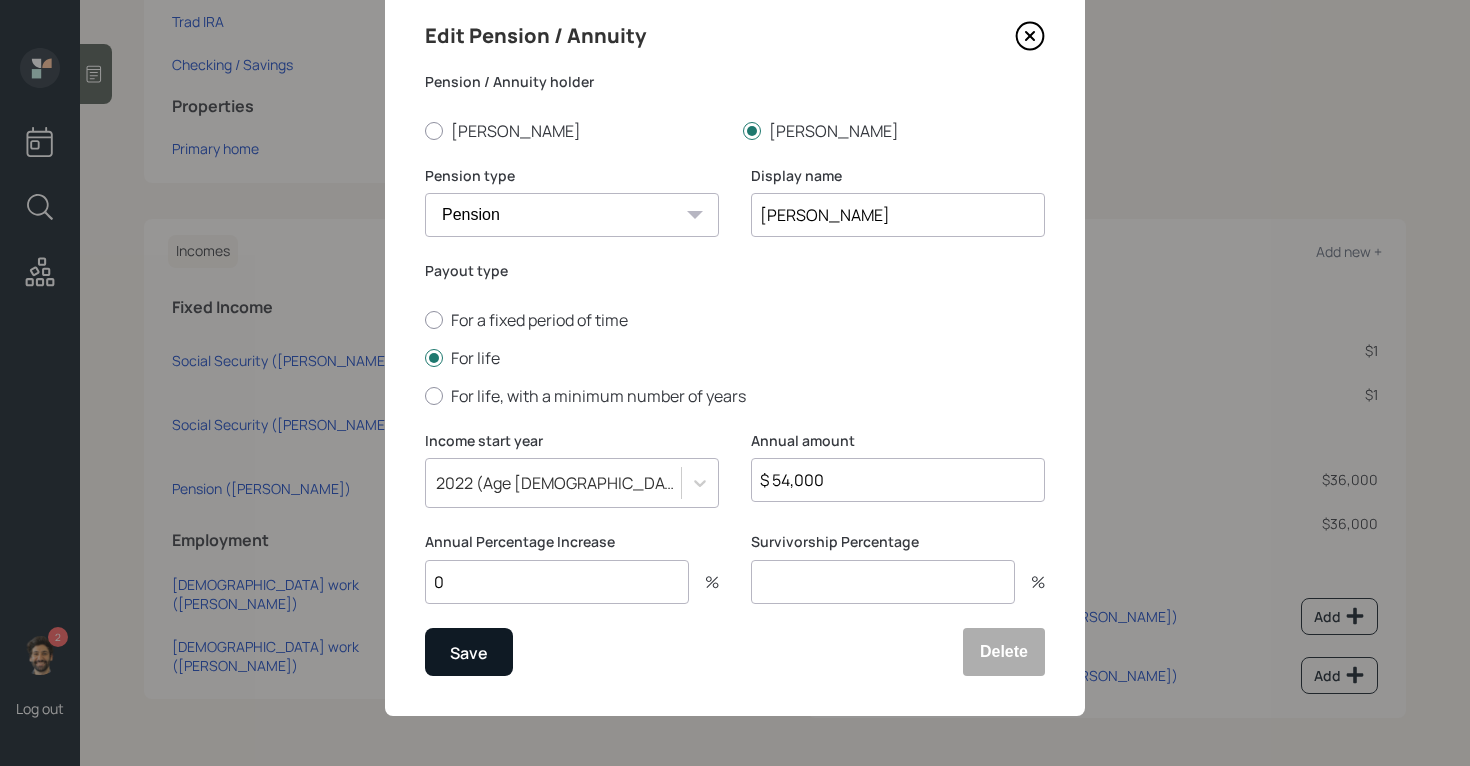 type on "0" 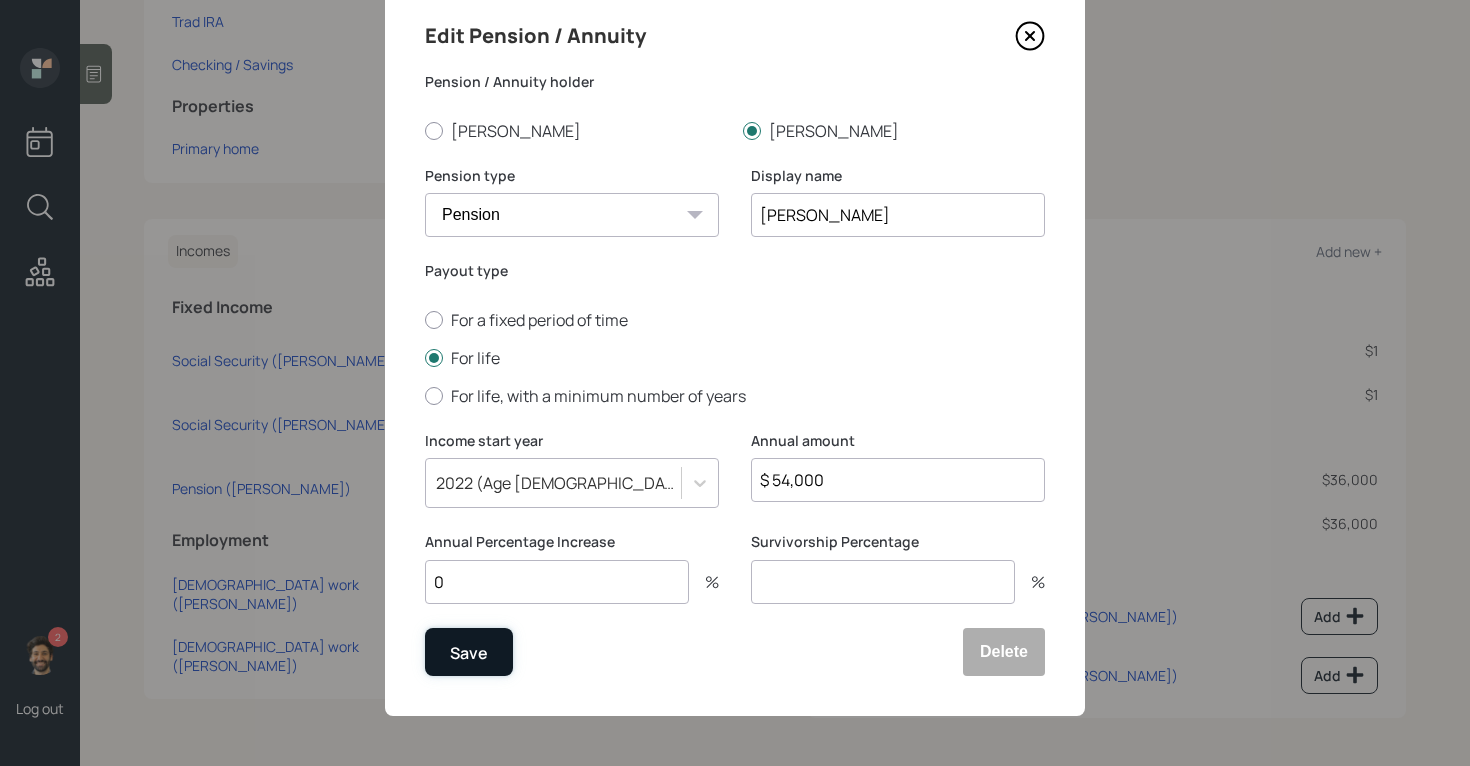 click on "Save" at bounding box center (469, 652) 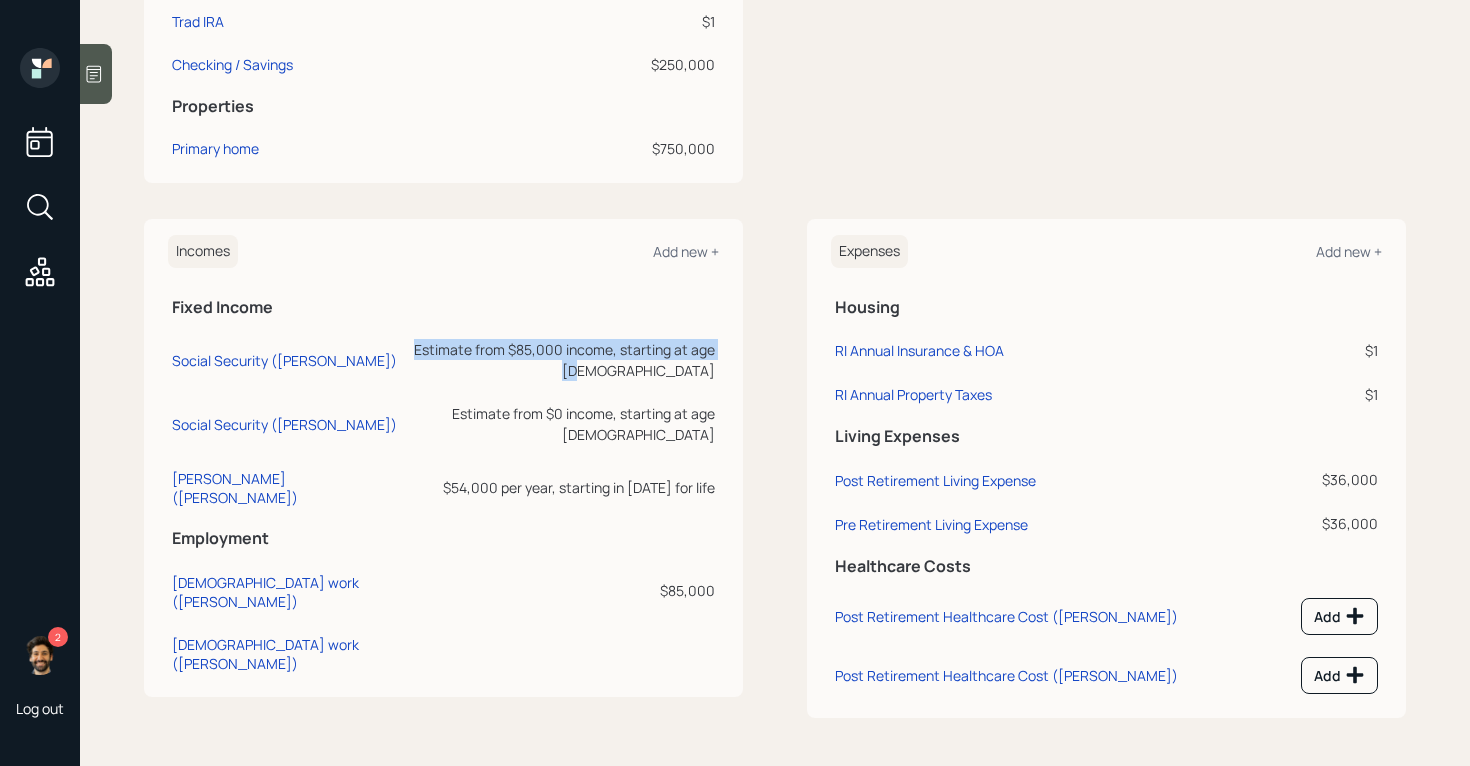 drag, startPoint x: 393, startPoint y: 346, endPoint x: 712, endPoint y: 344, distance: 319.00626 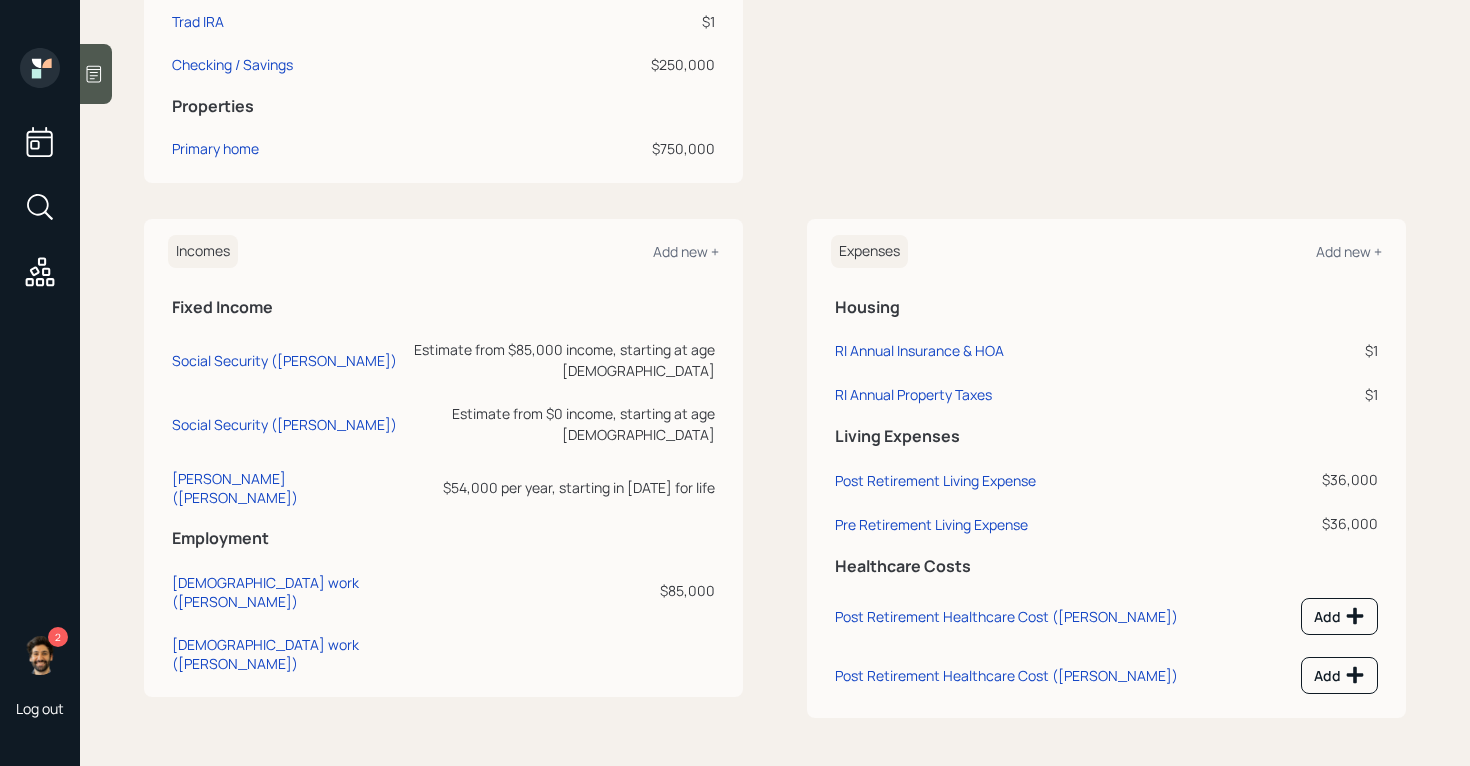click on "Estimate from $0 income, starting at age [DEMOGRAPHIC_DATA]" at bounding box center (564, 424) 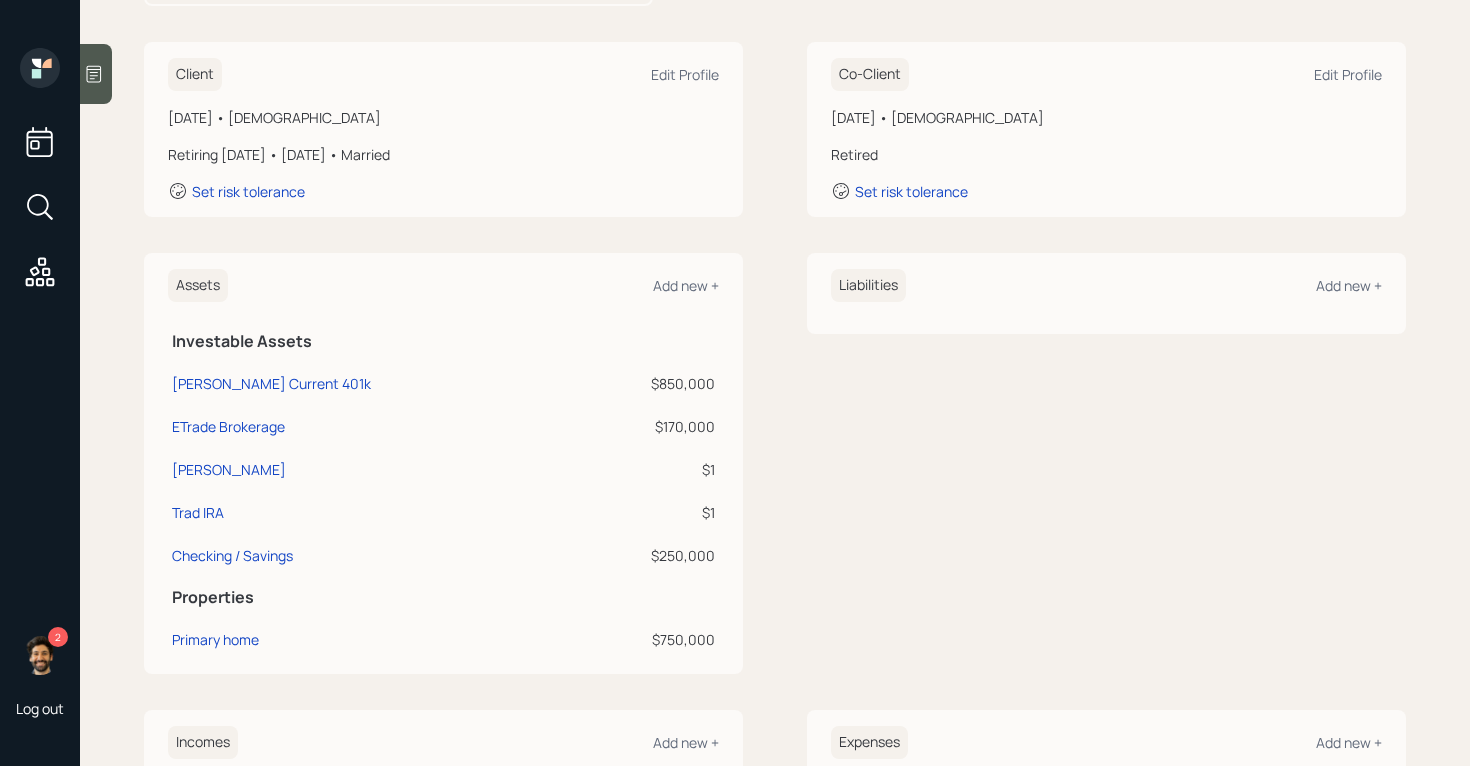 scroll, scrollTop: 258, scrollLeft: 0, axis: vertical 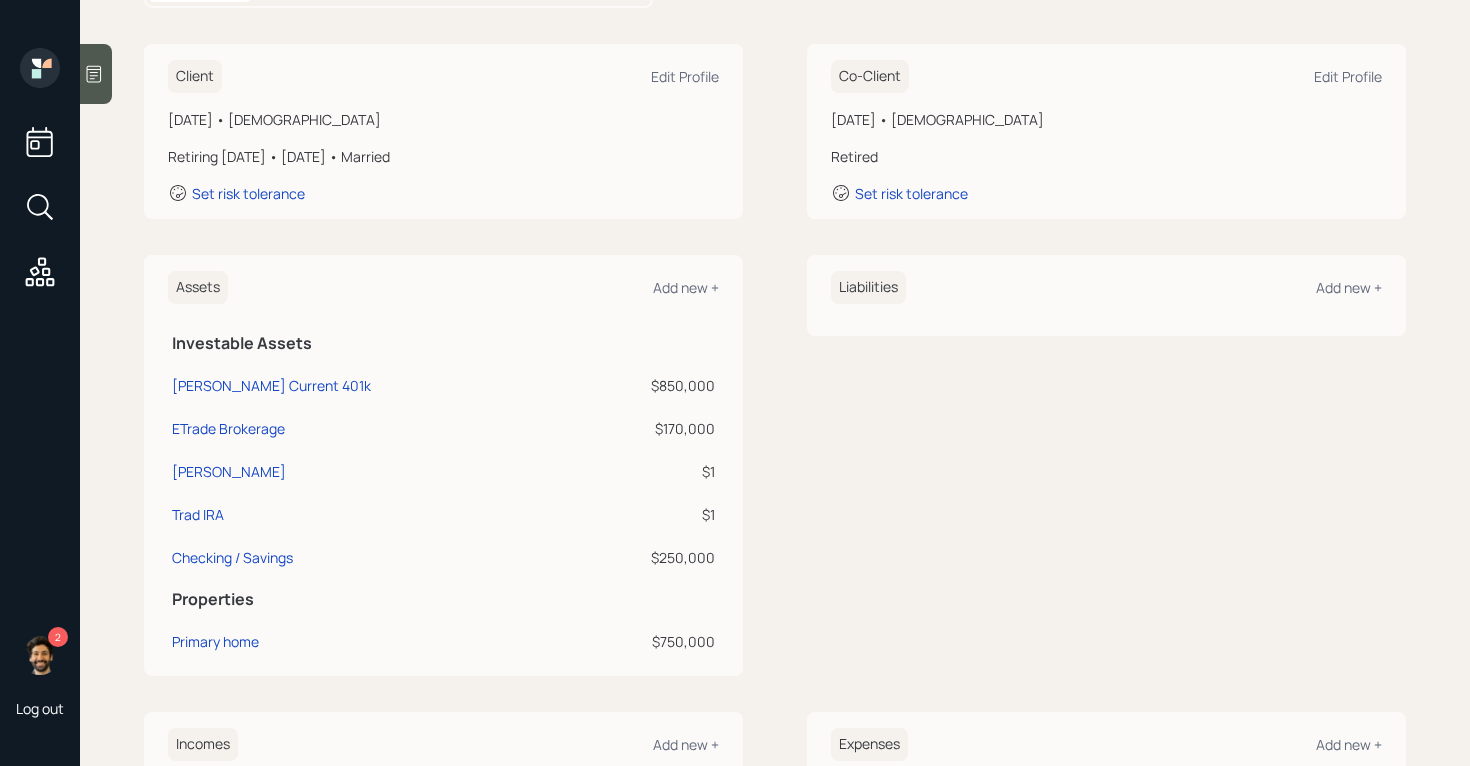 click on "Investable Assets" at bounding box center [443, 343] 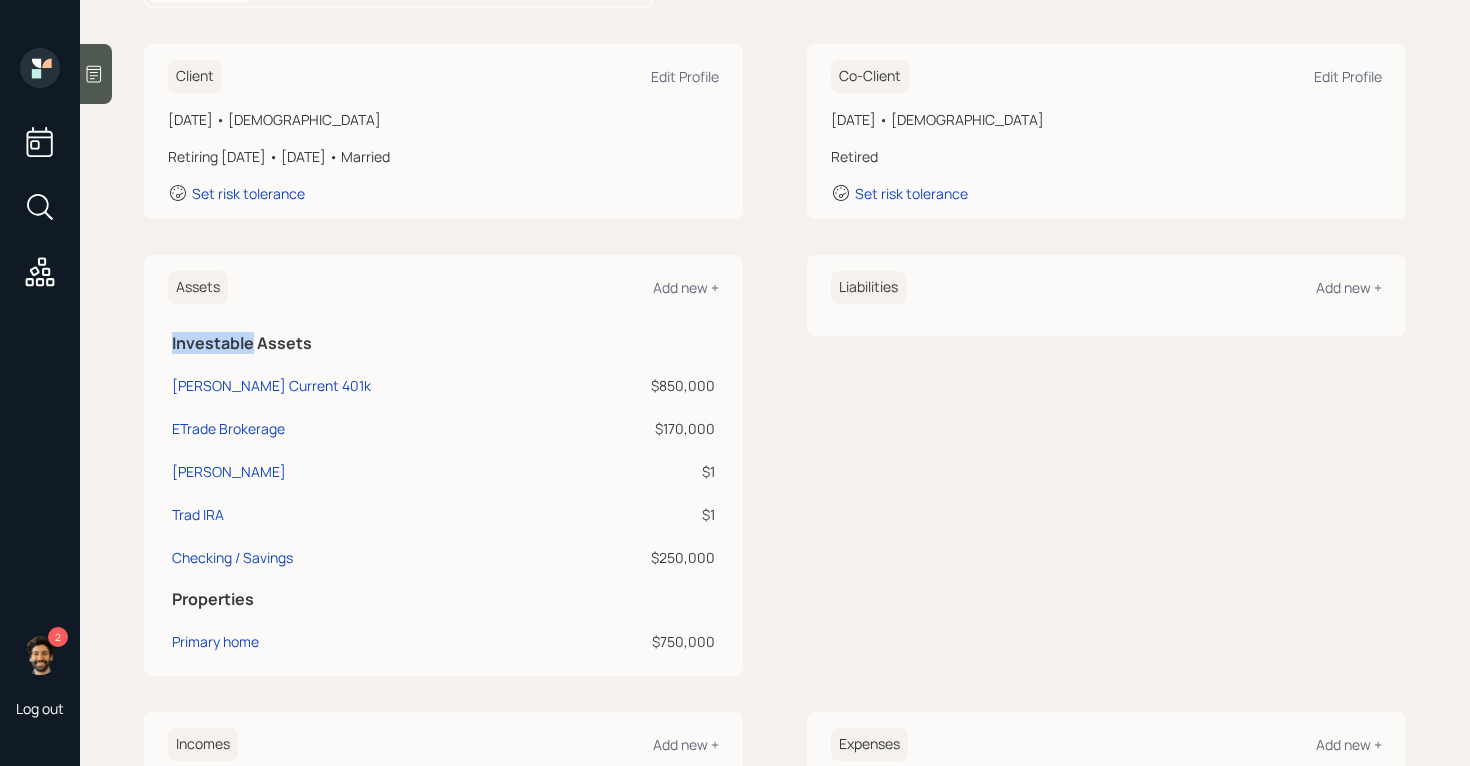 click on "Investable Assets" at bounding box center [443, 343] 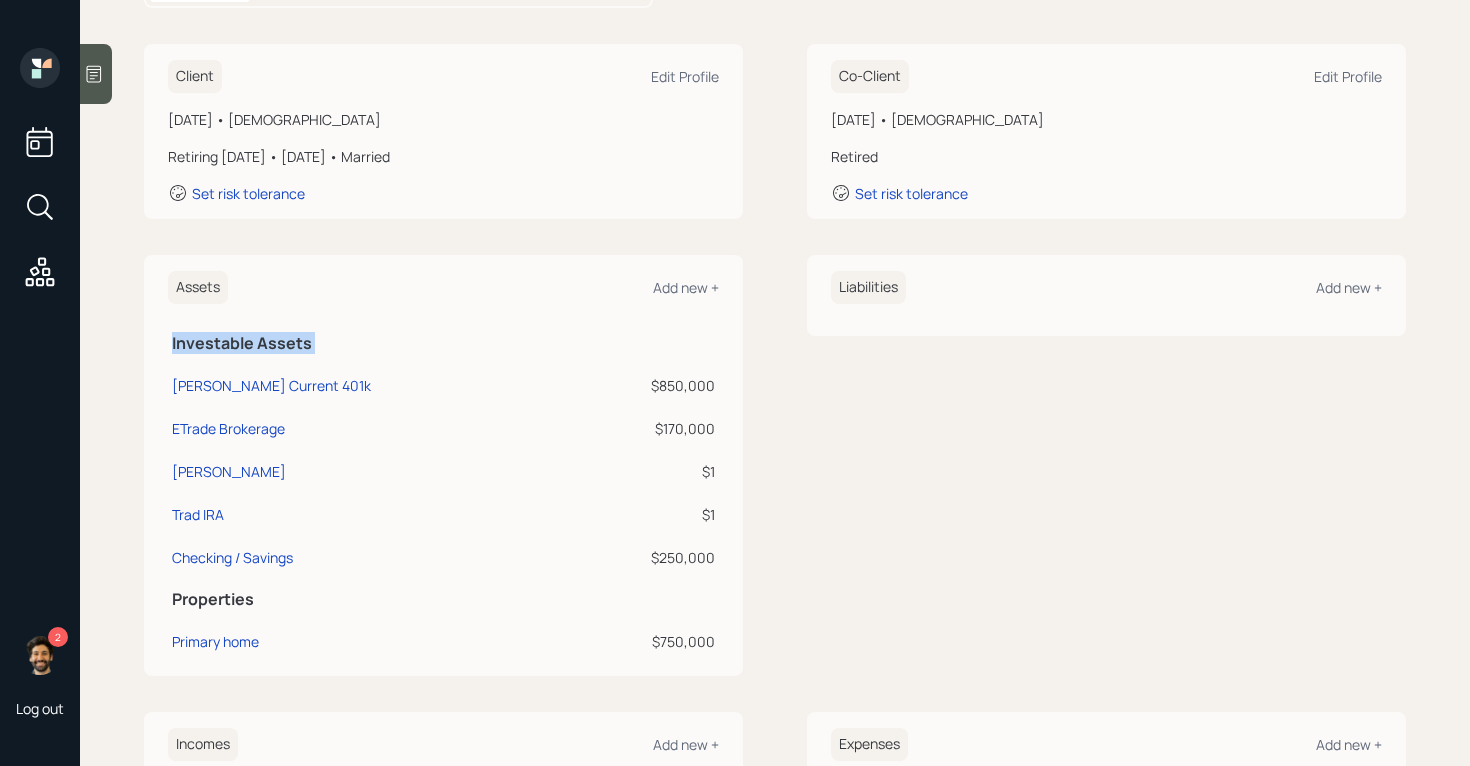 click on "Investable Assets" at bounding box center (443, 343) 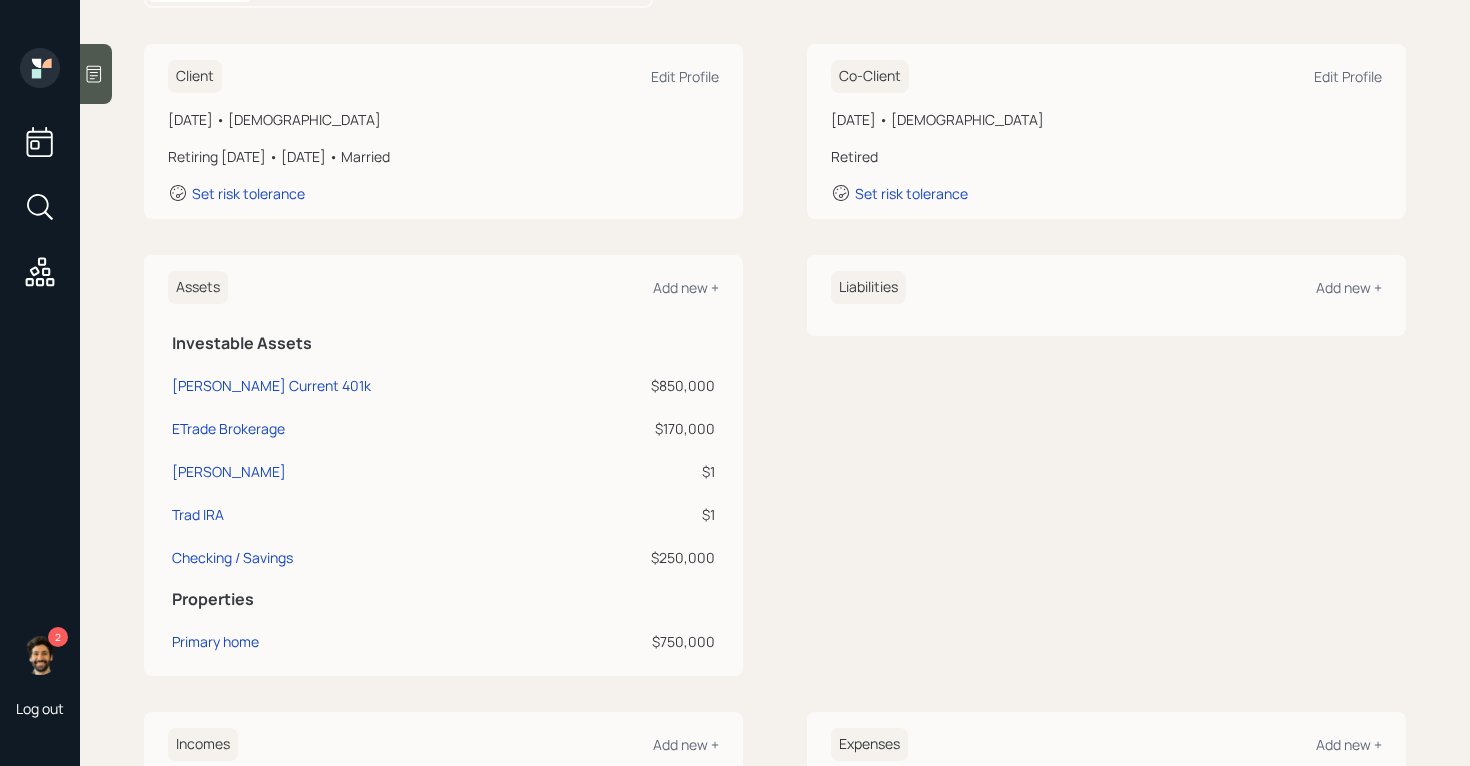 click on "[PERSON_NAME] Current 401k" at bounding box center [372, 382] 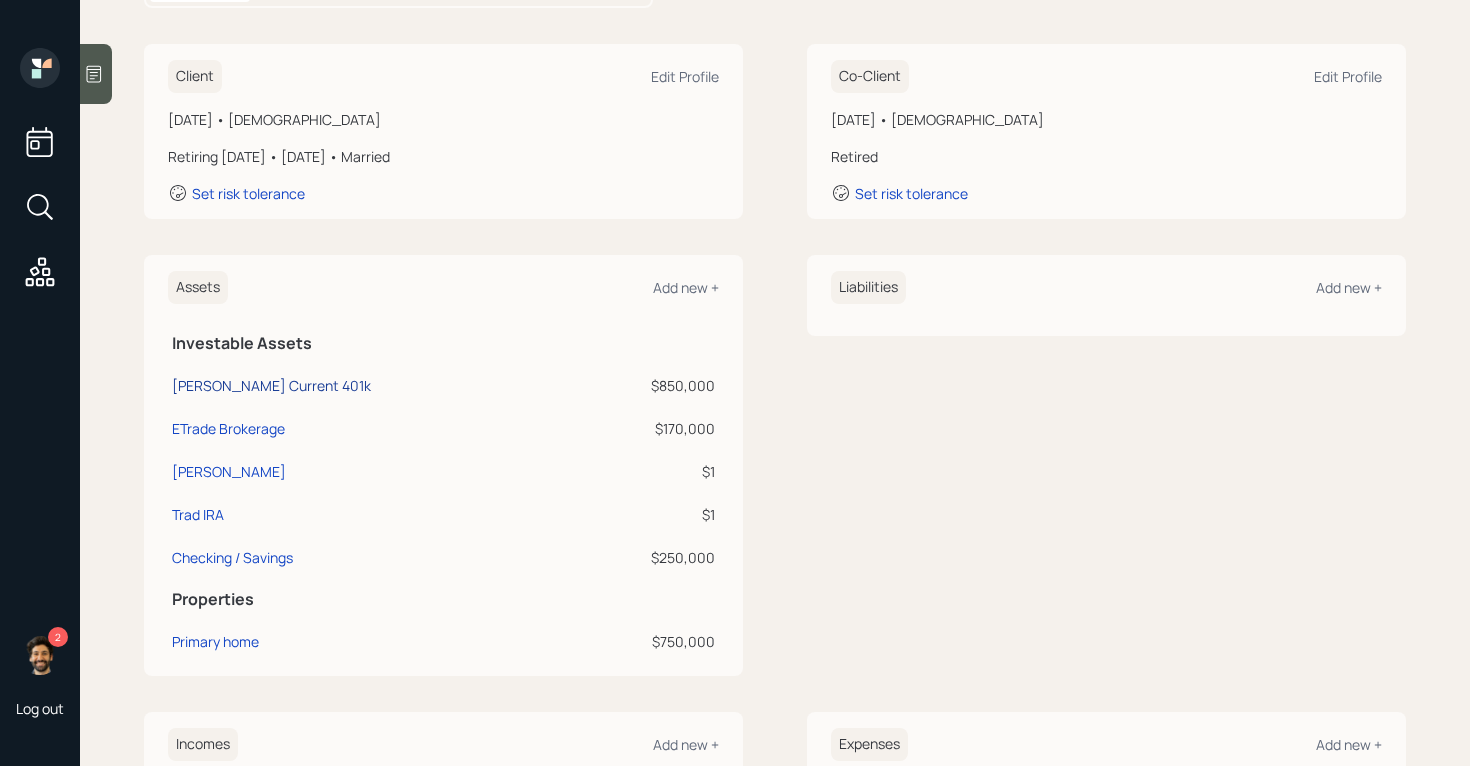 click on "[PERSON_NAME] Current 401k" at bounding box center [271, 385] 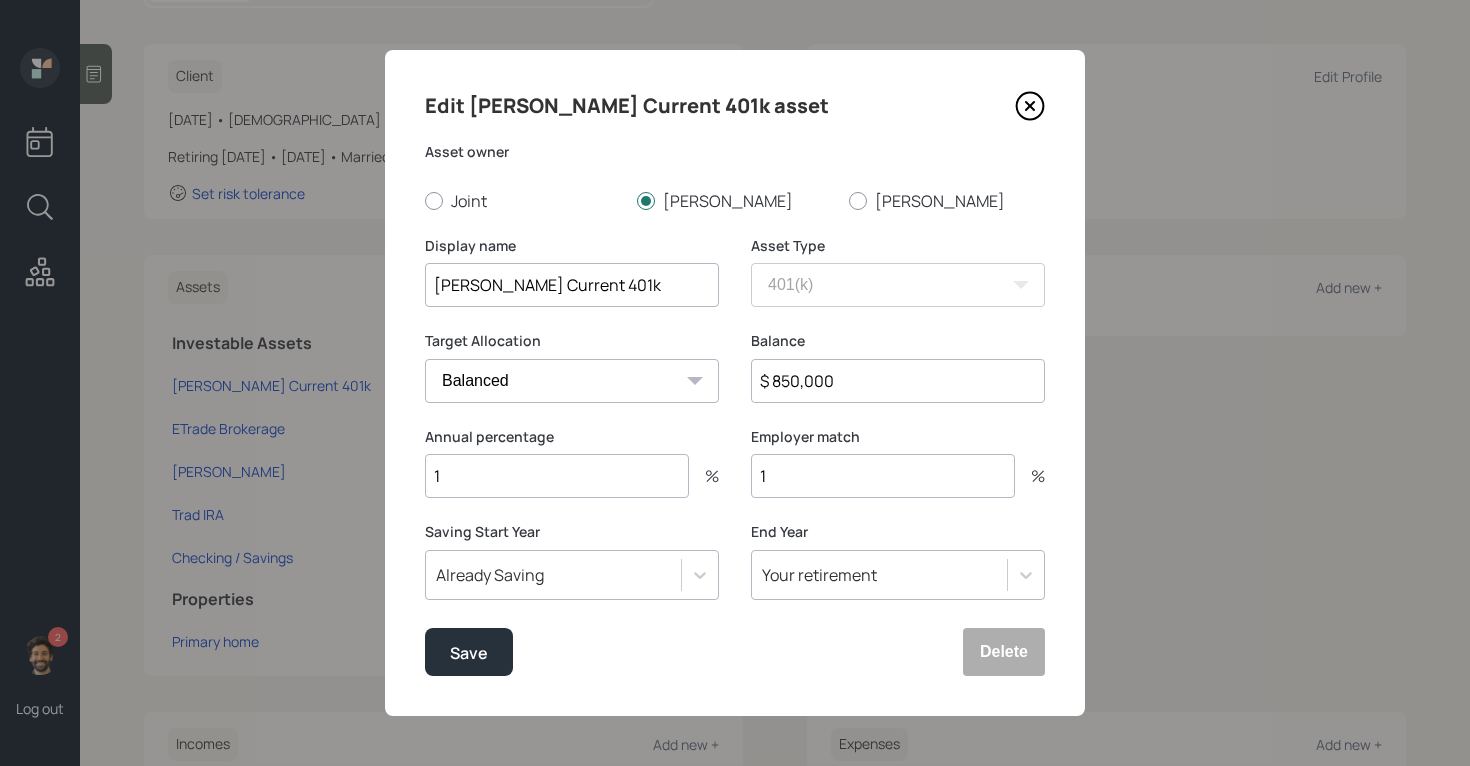 click on "$ 850,000" at bounding box center (898, 381) 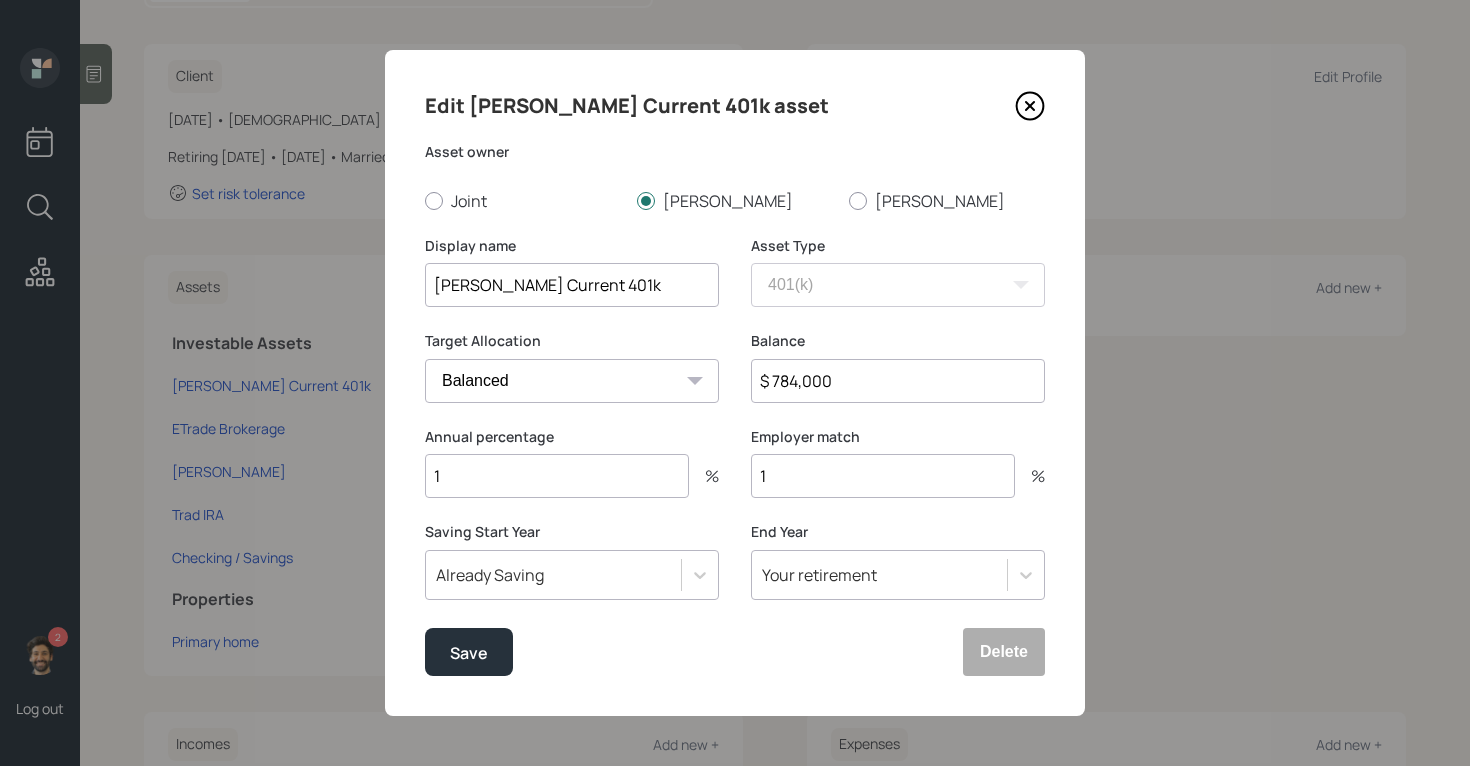type on "$ 784,000" 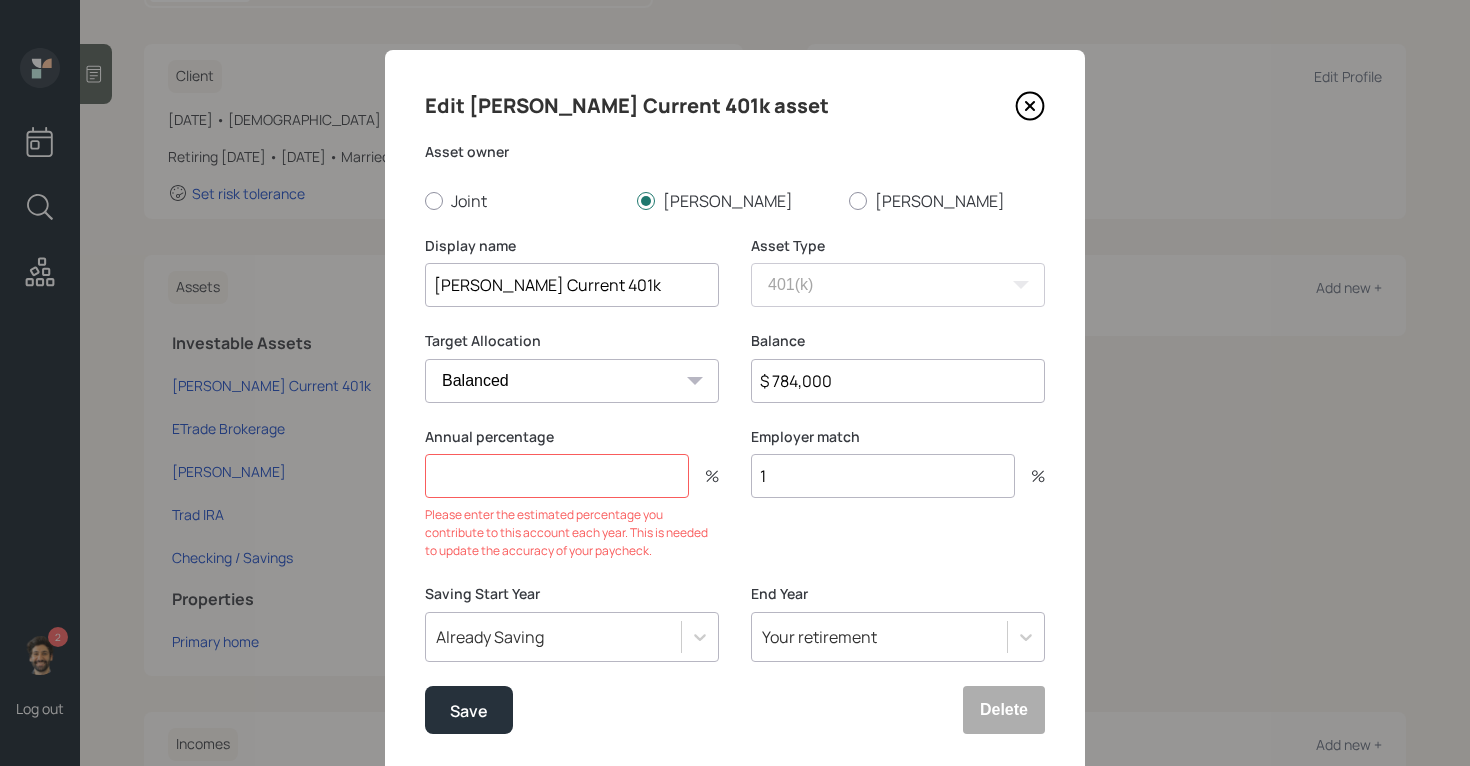 type 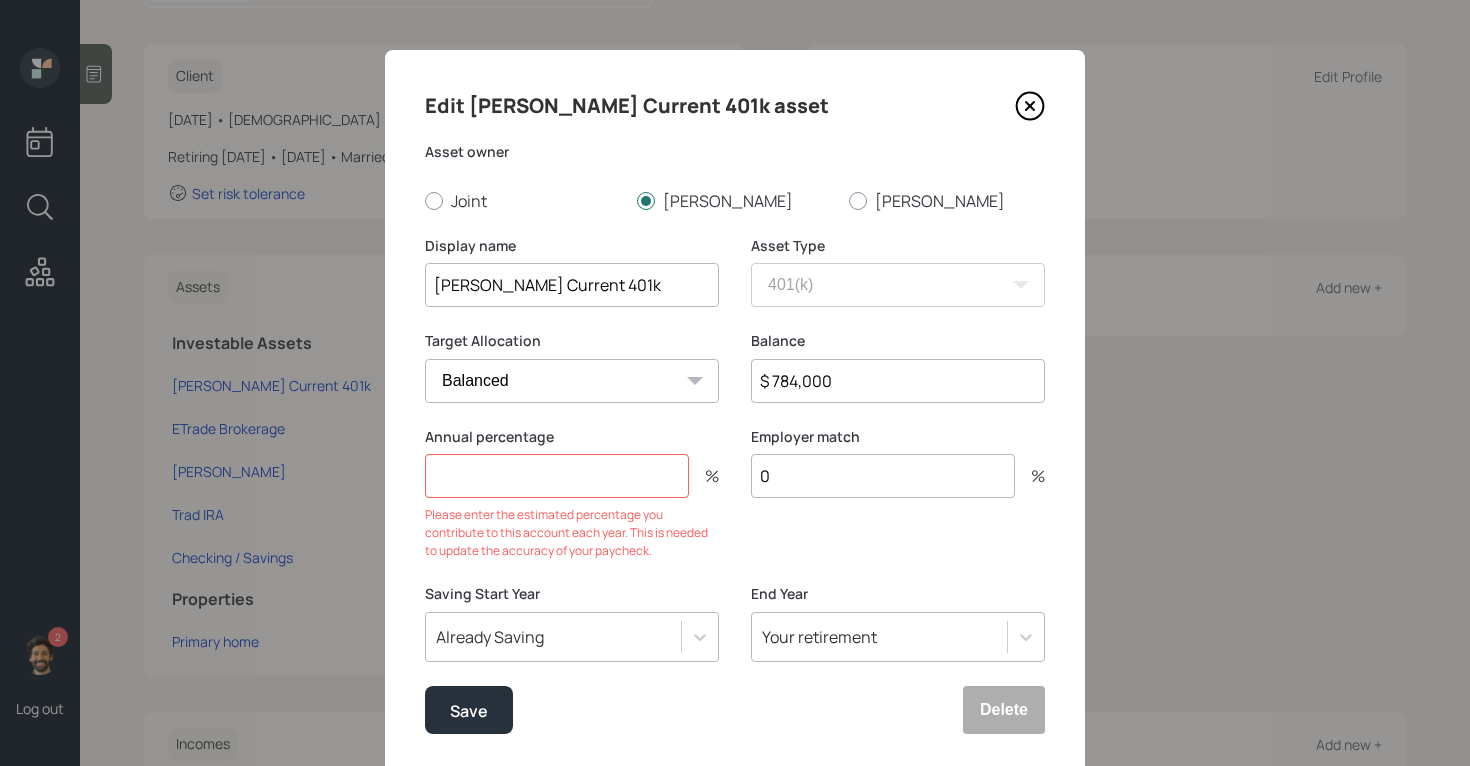 type on "0" 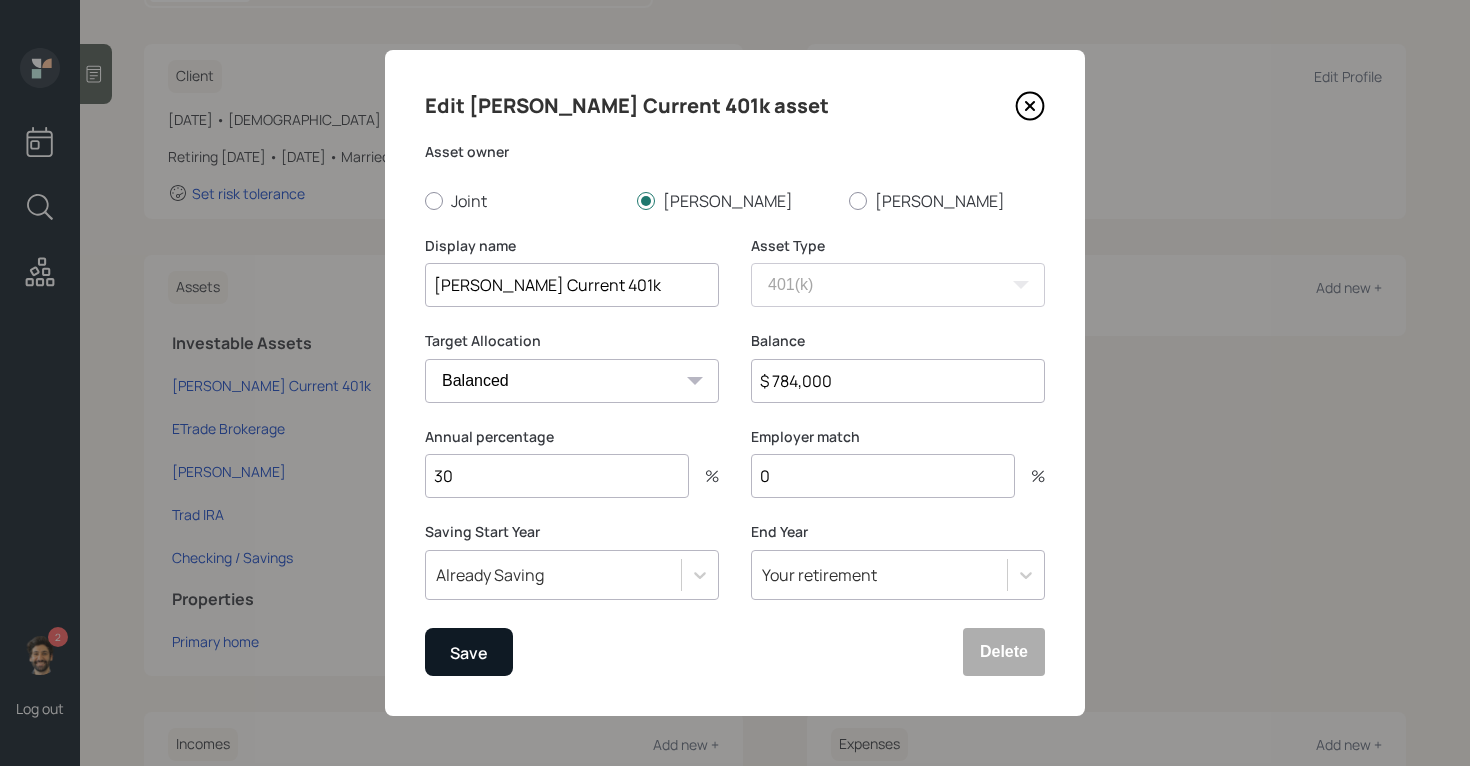 type on "30" 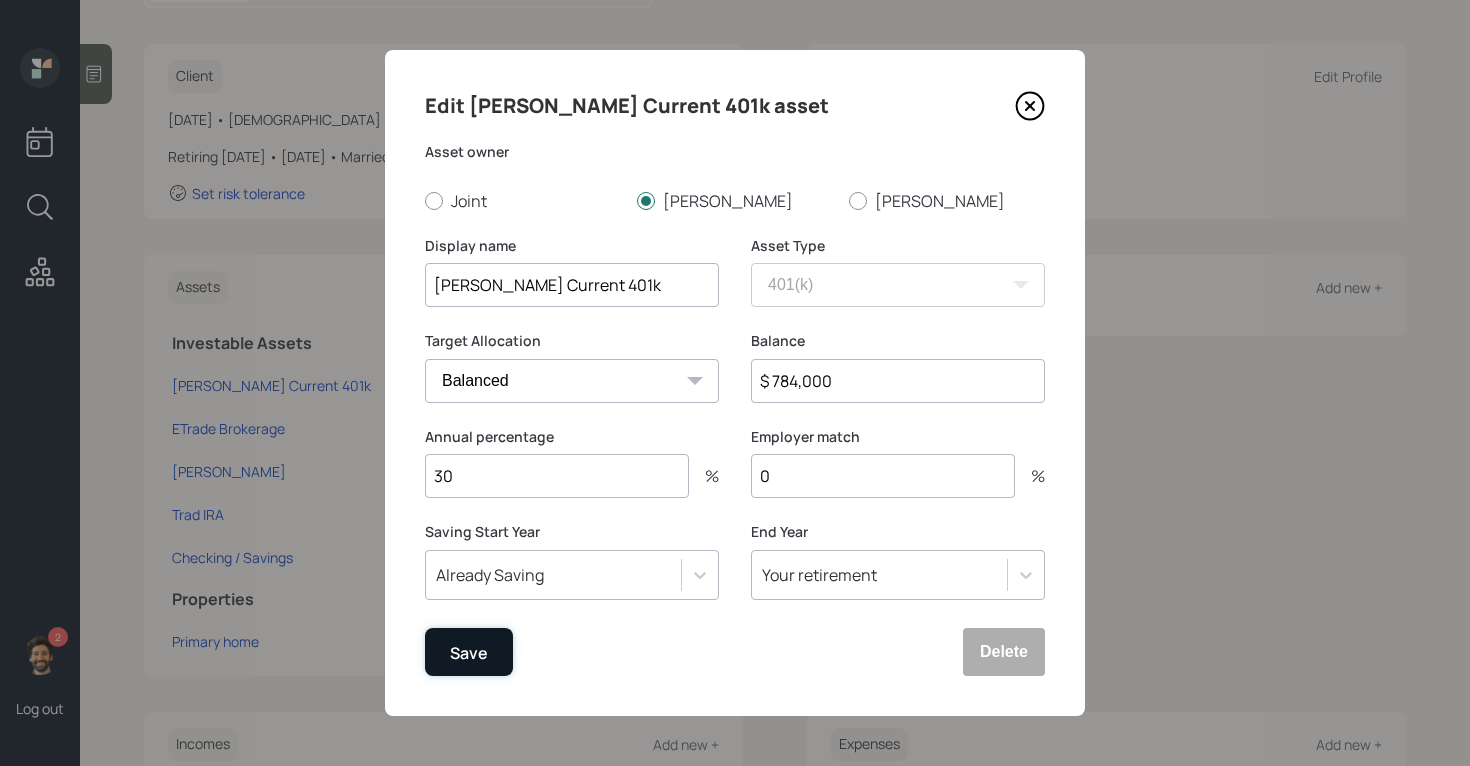 click on "Save" at bounding box center [469, 653] 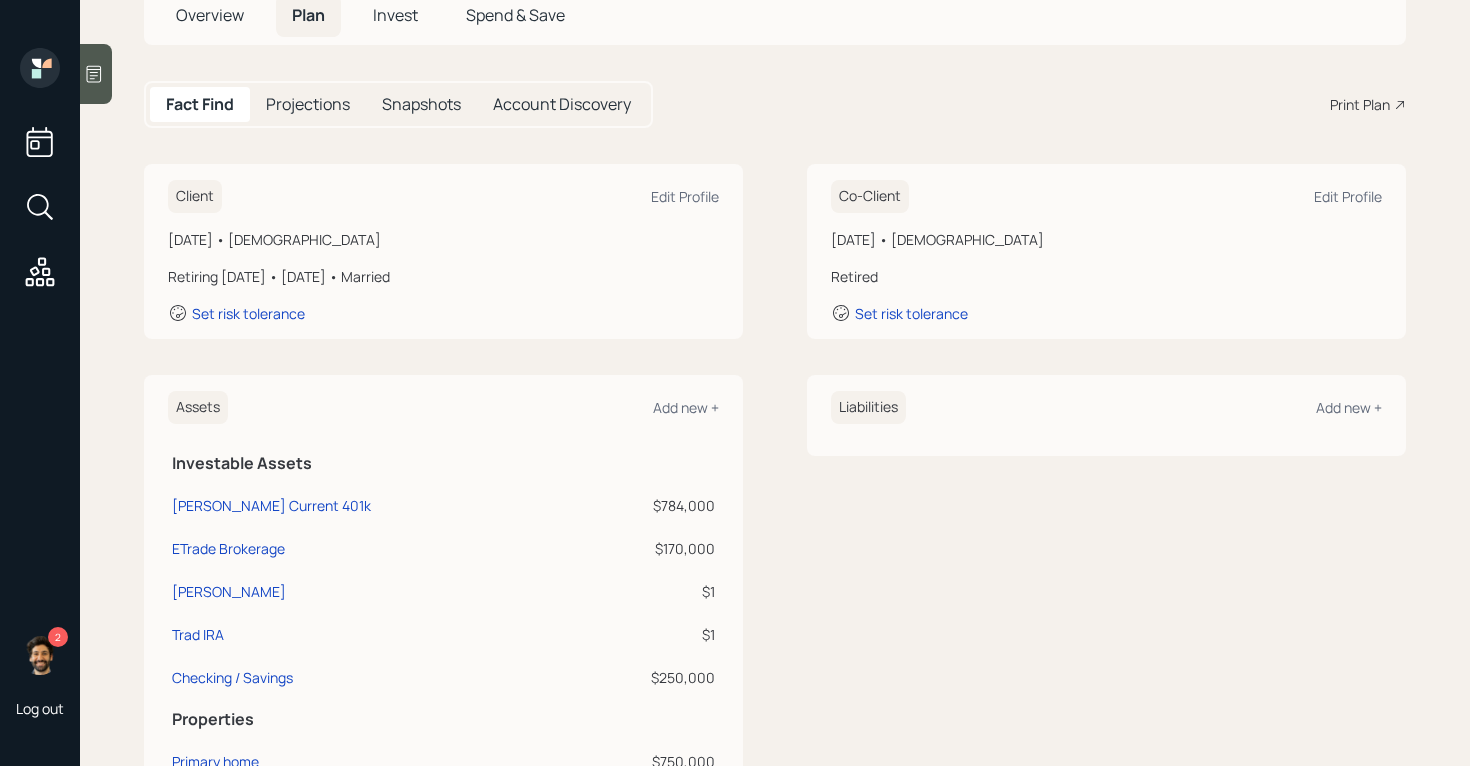scroll, scrollTop: 0, scrollLeft: 0, axis: both 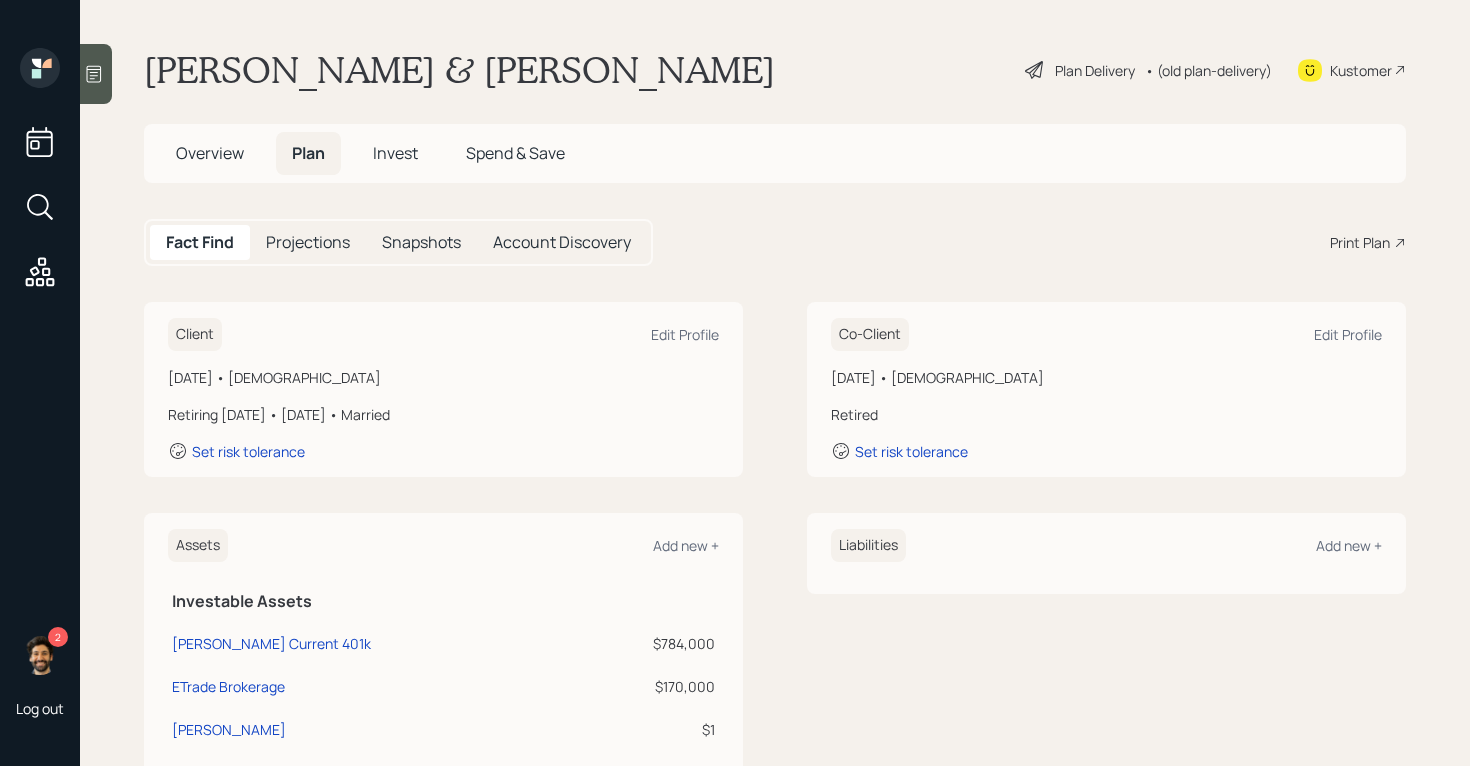 click on "Projections" at bounding box center (308, 242) 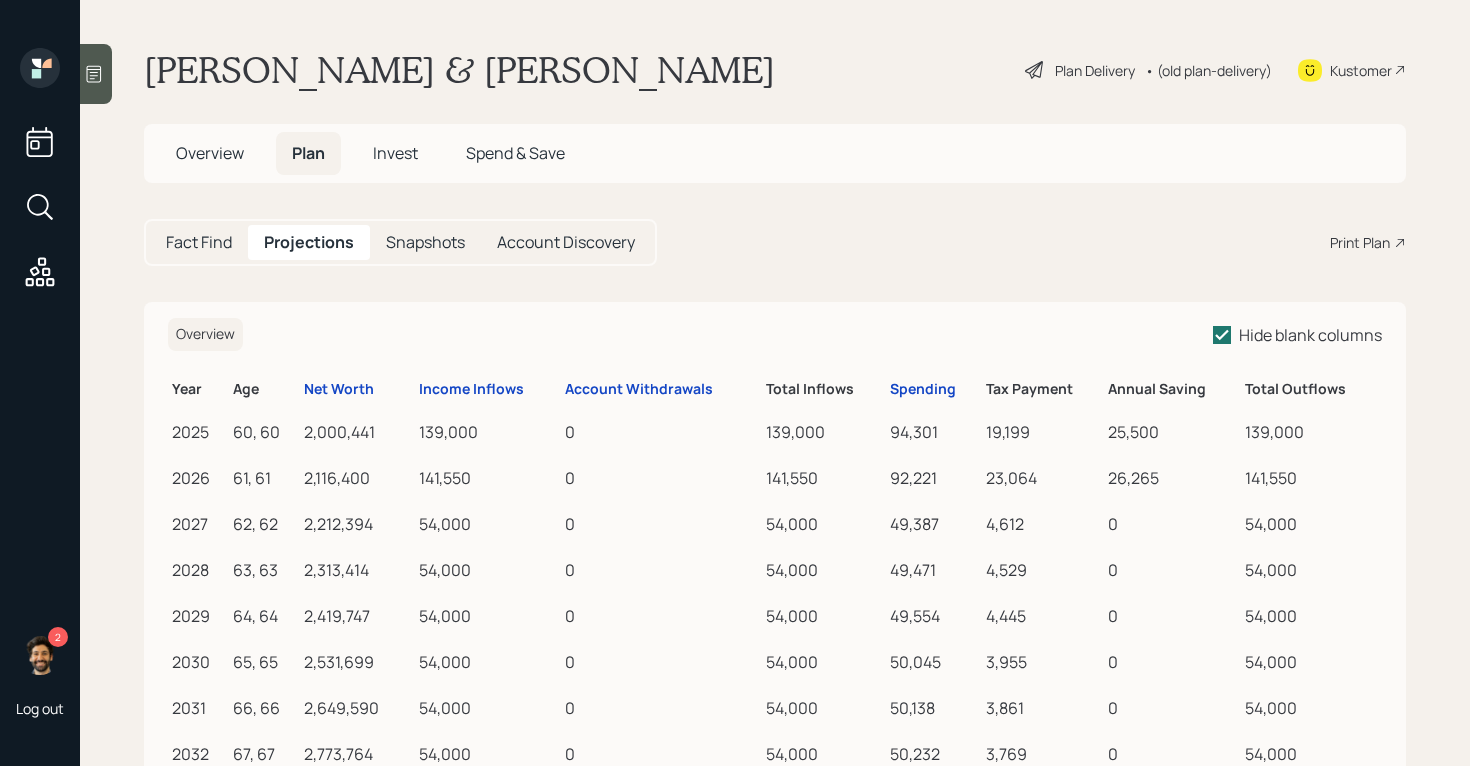 click on "Fact Find" at bounding box center (199, 242) 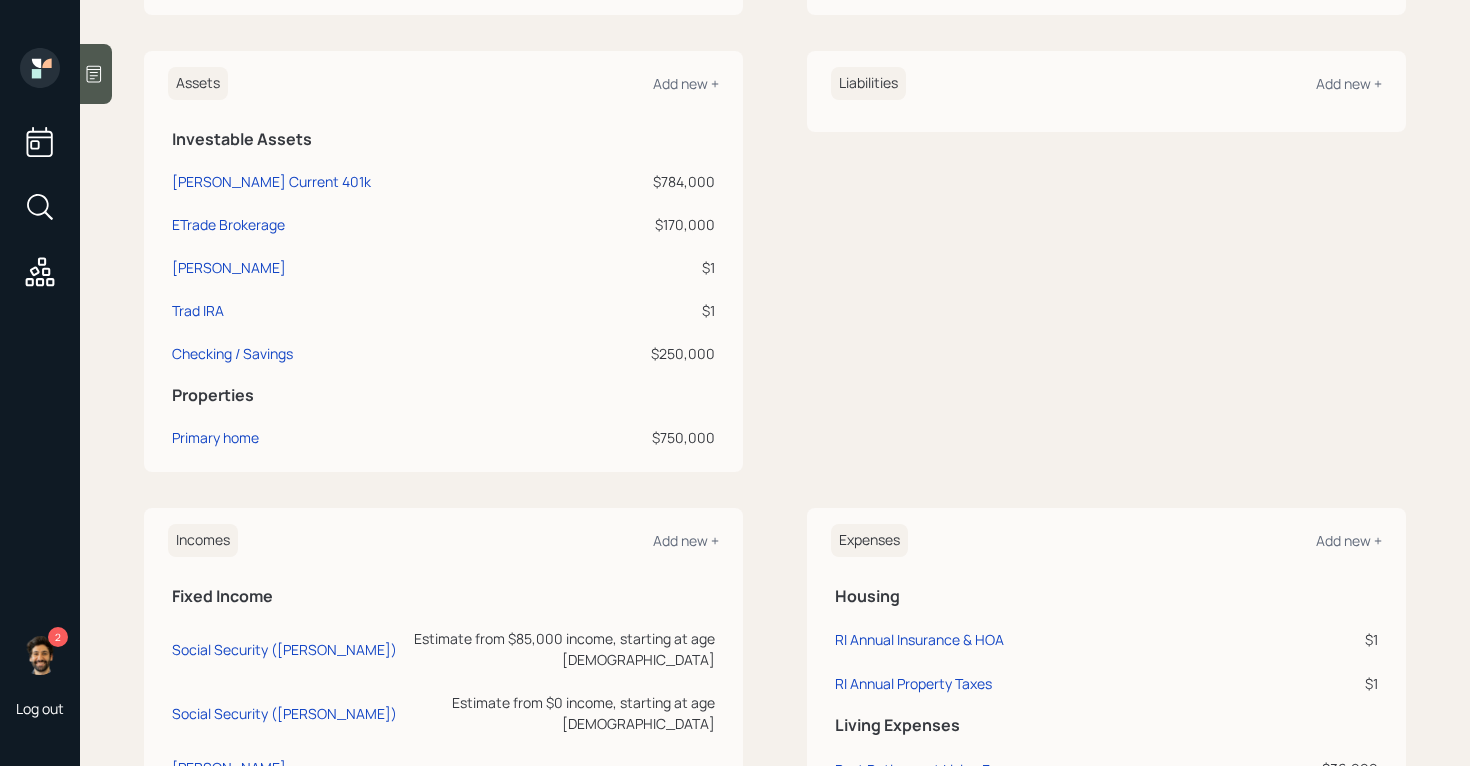scroll, scrollTop: 445, scrollLeft: 0, axis: vertical 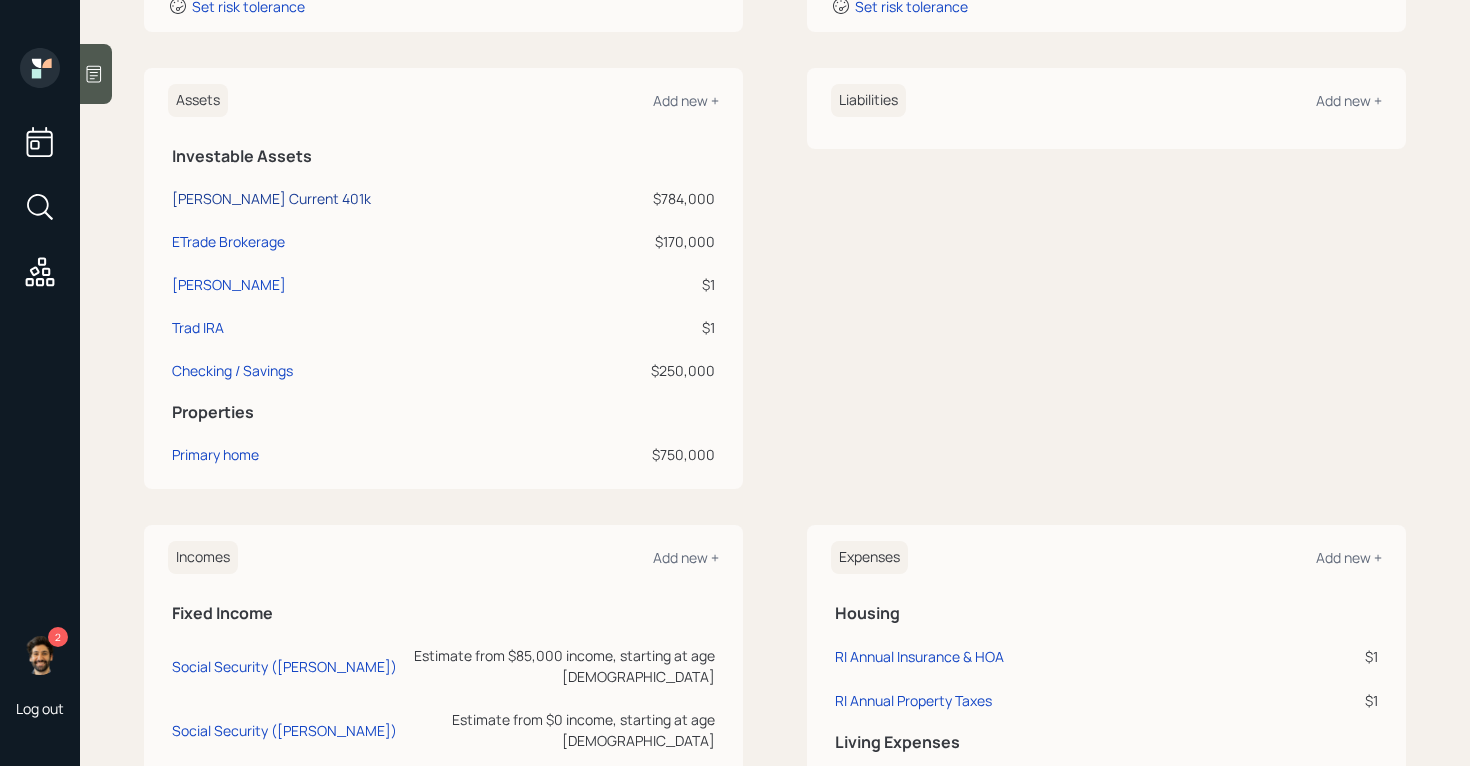 click on "[PERSON_NAME] Current 401k" at bounding box center [271, 198] 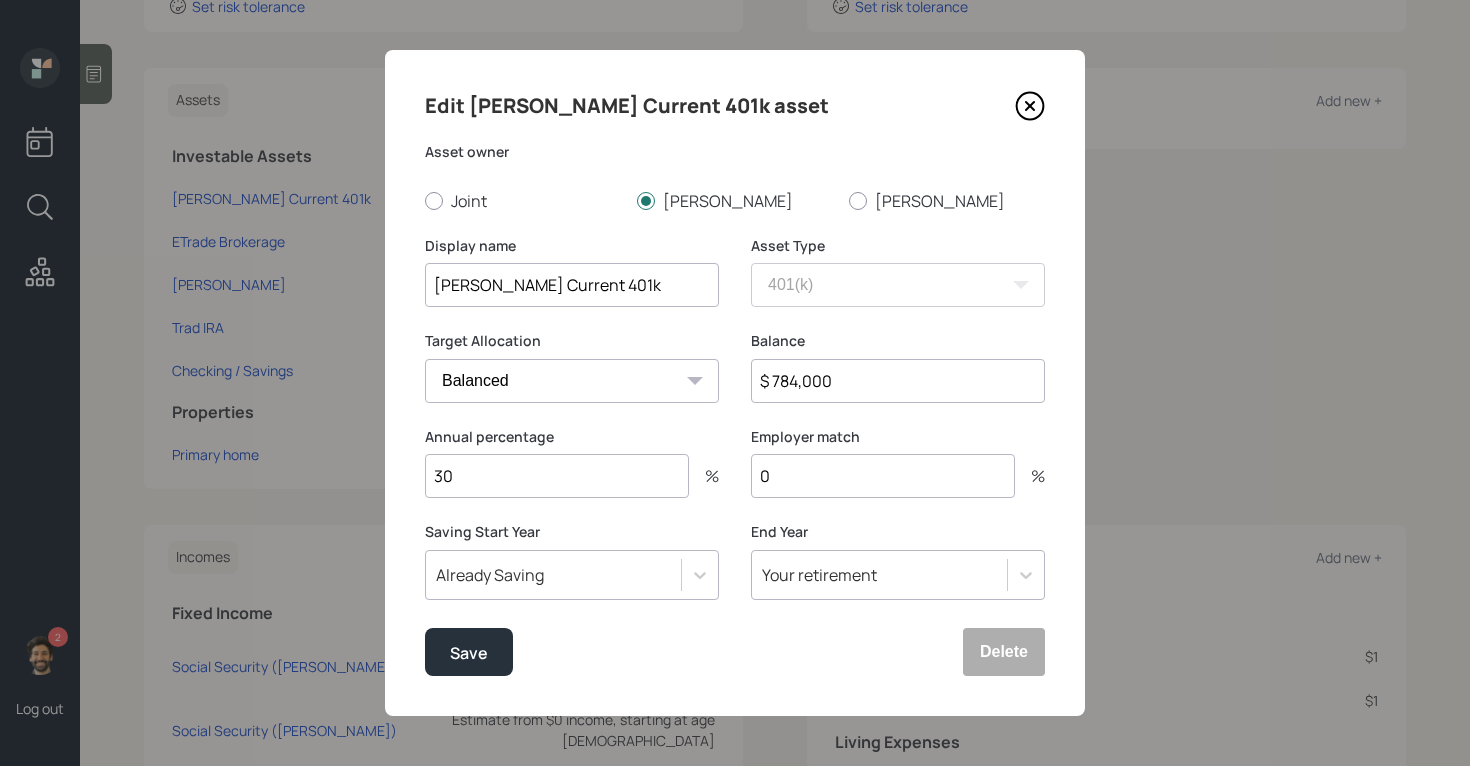 click on "30" at bounding box center [557, 476] 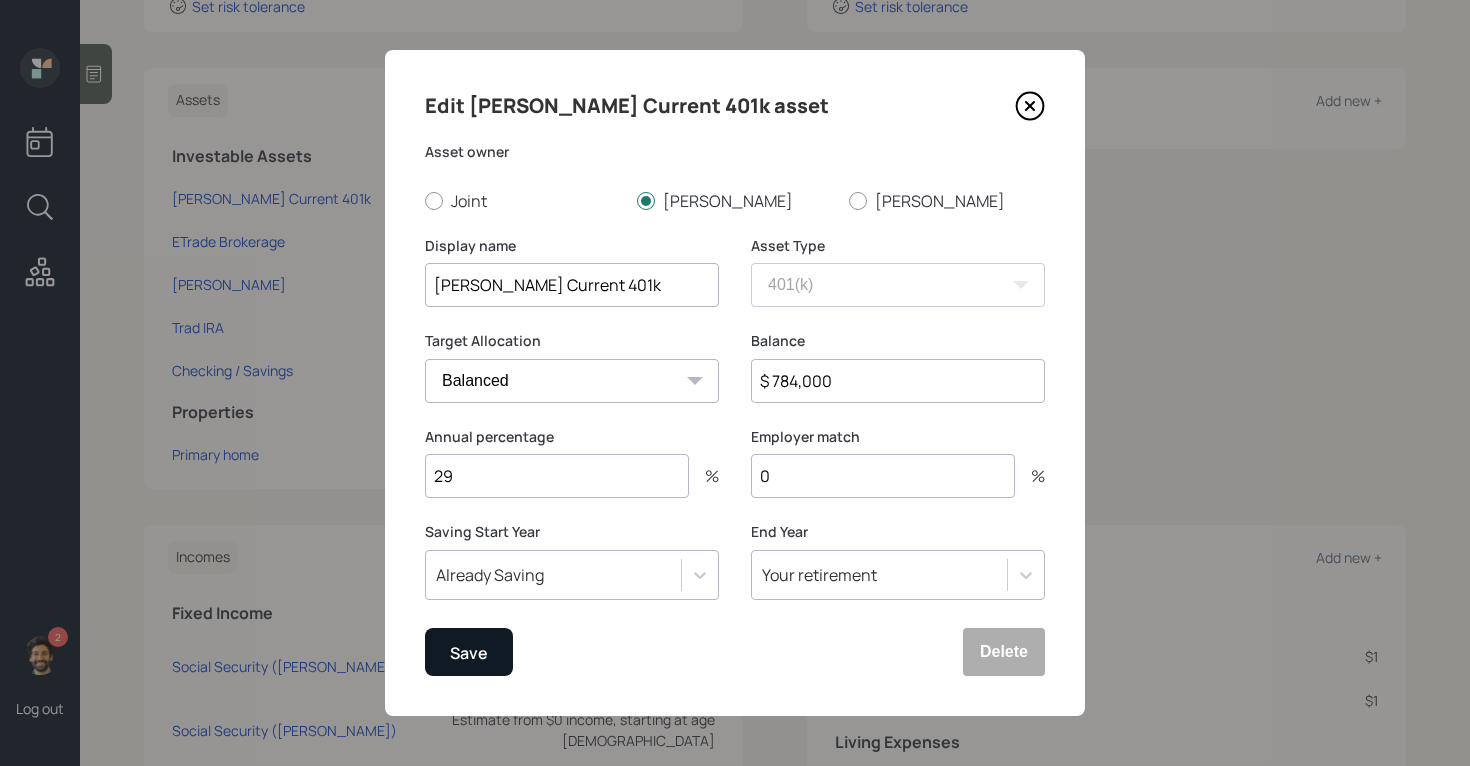 type on "29" 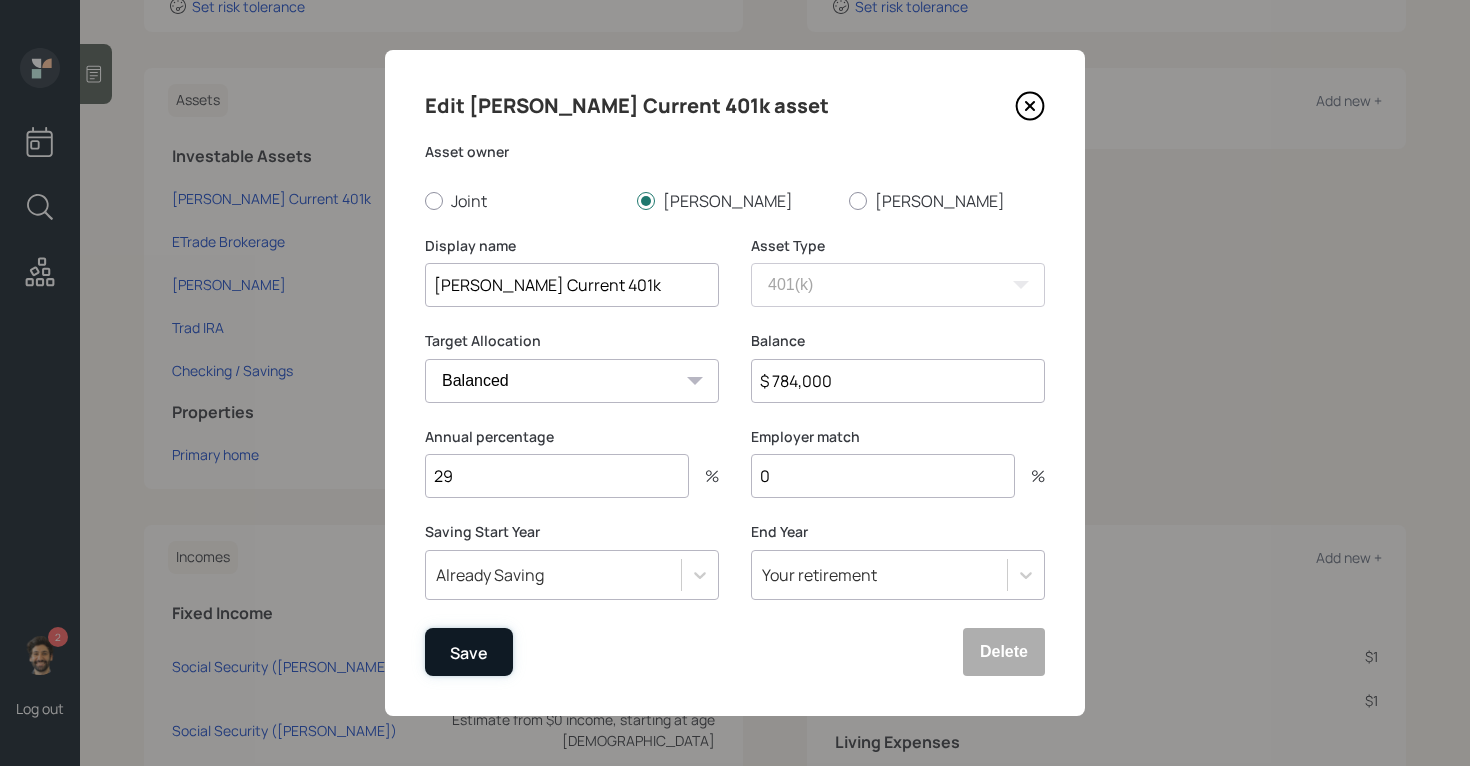 click on "Save" at bounding box center [469, 653] 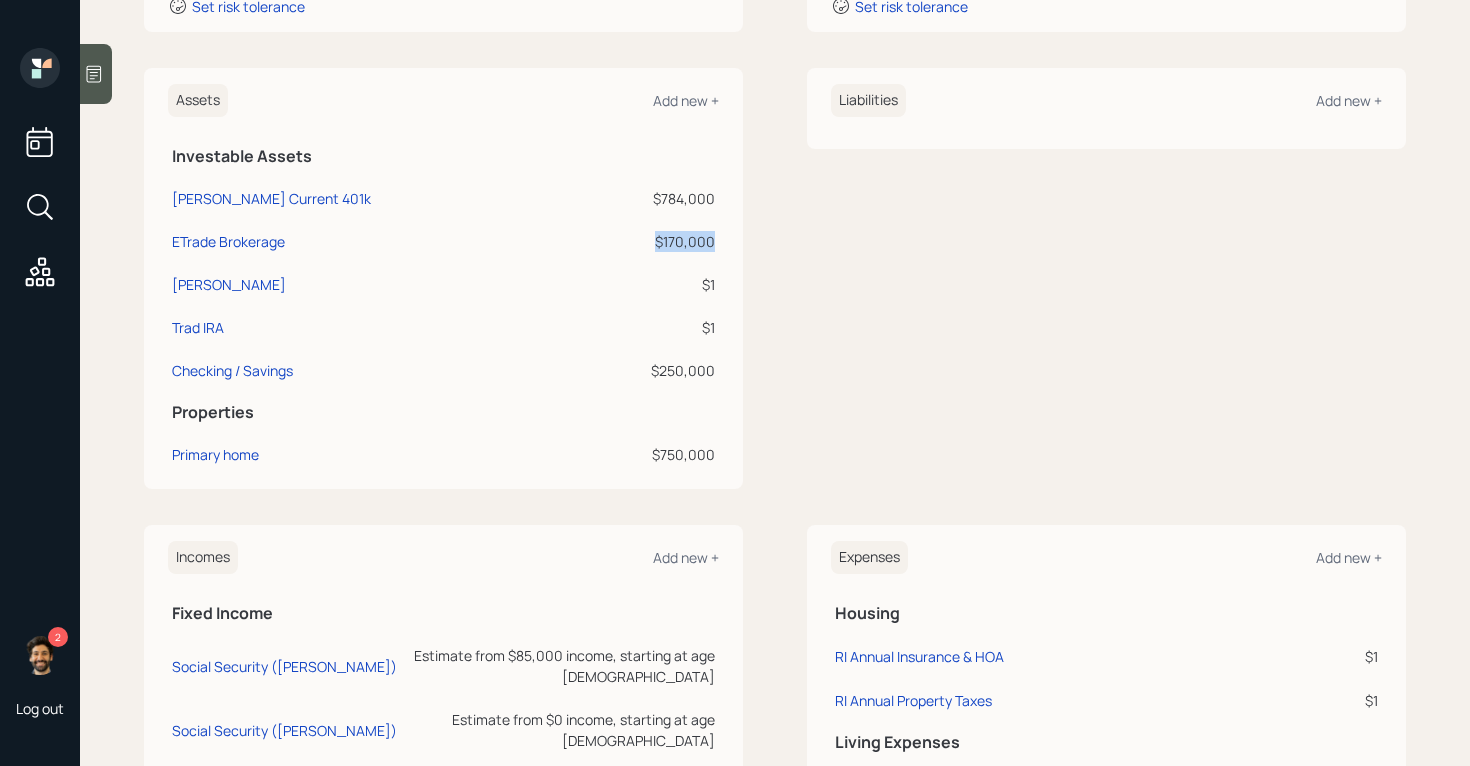 drag, startPoint x: 717, startPoint y: 239, endPoint x: 661, endPoint y: 239, distance: 56 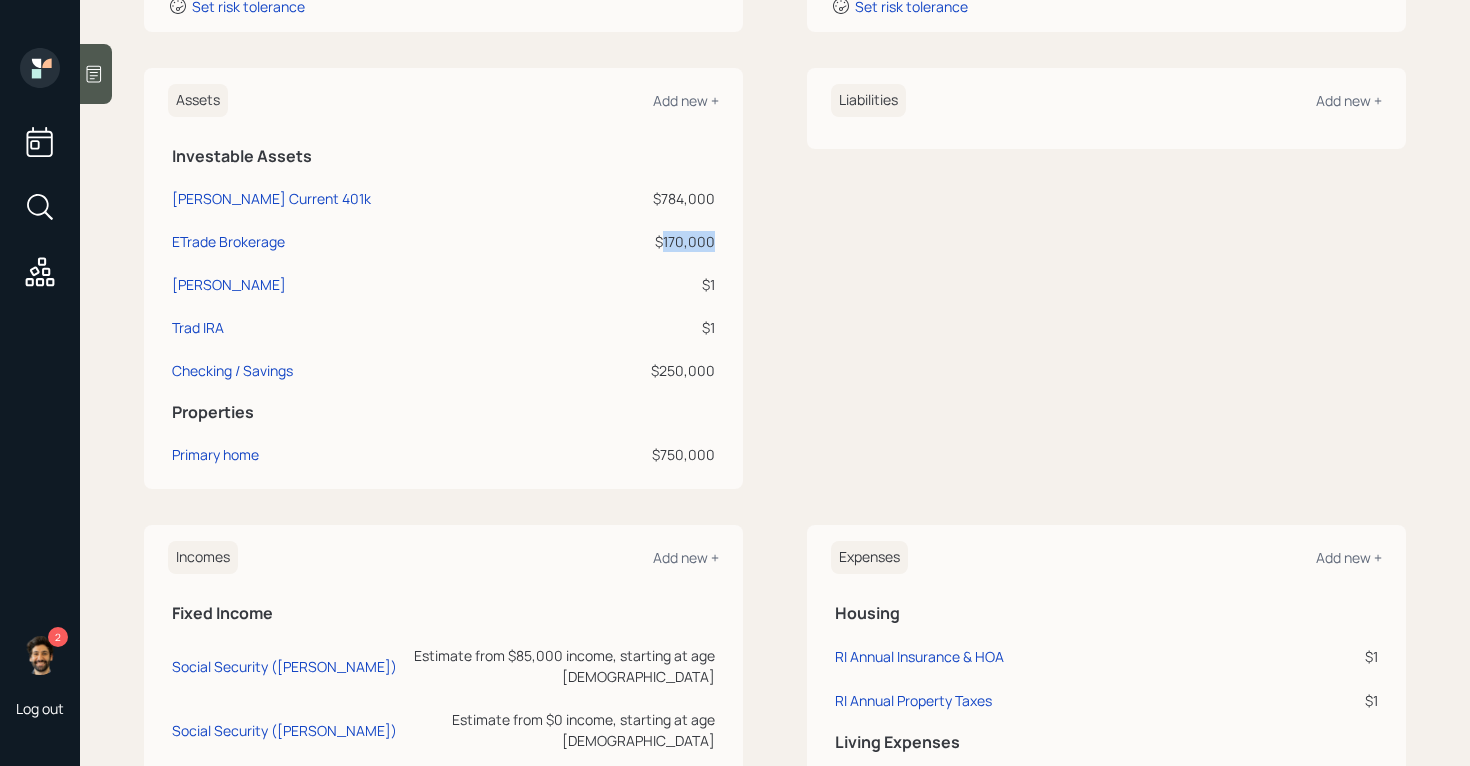 click on "$170,000" at bounding box center (648, 241) 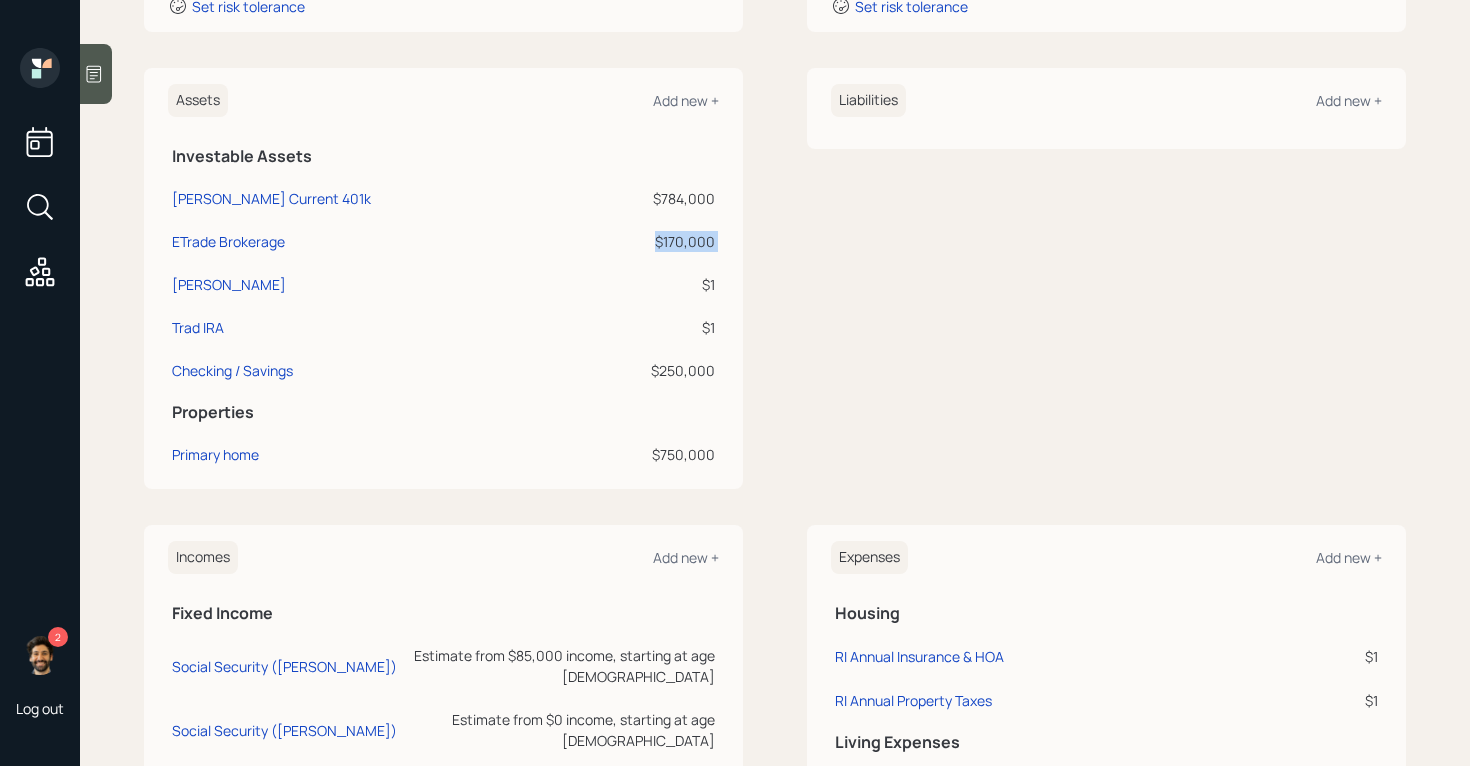 click on "$170,000" at bounding box center [648, 241] 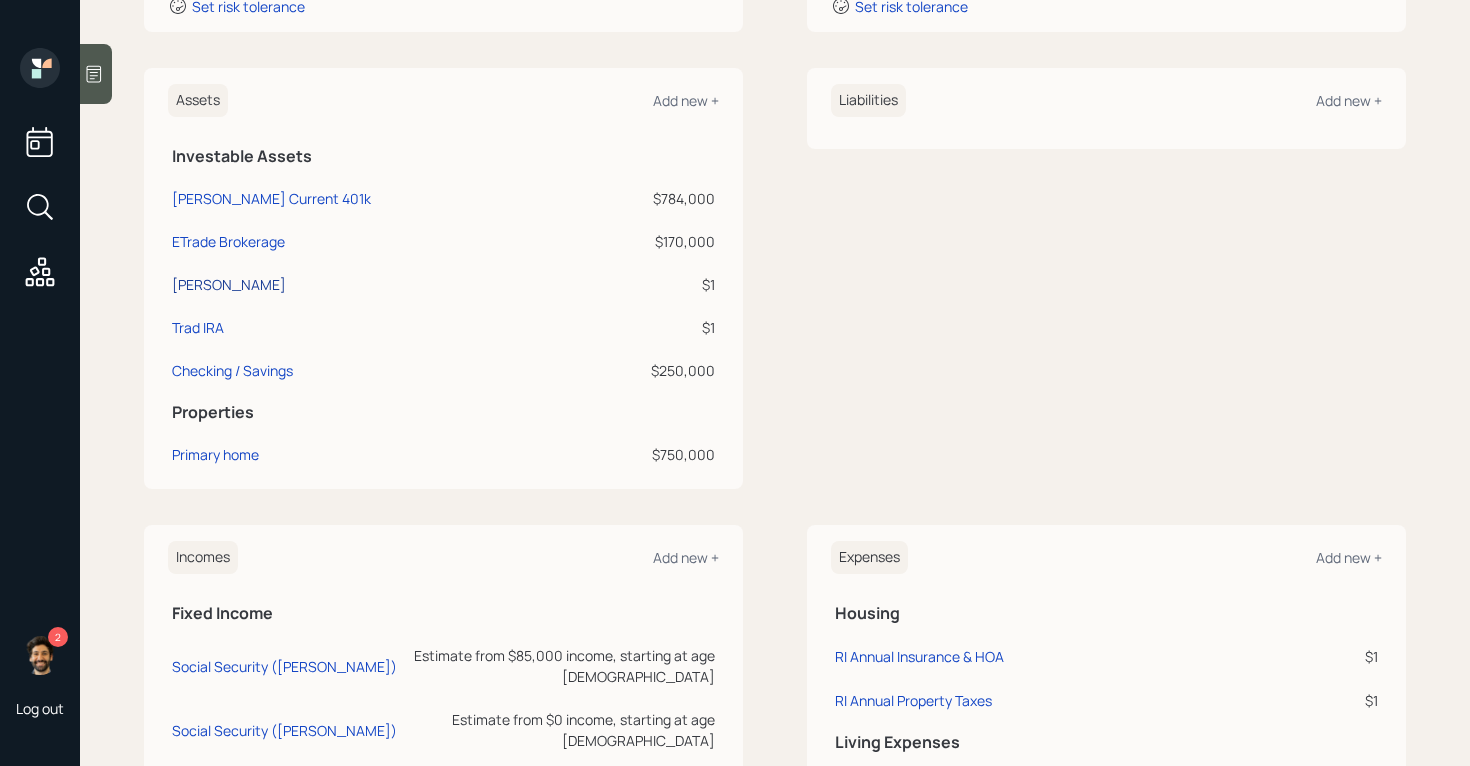 click on "[PERSON_NAME]" at bounding box center (229, 284) 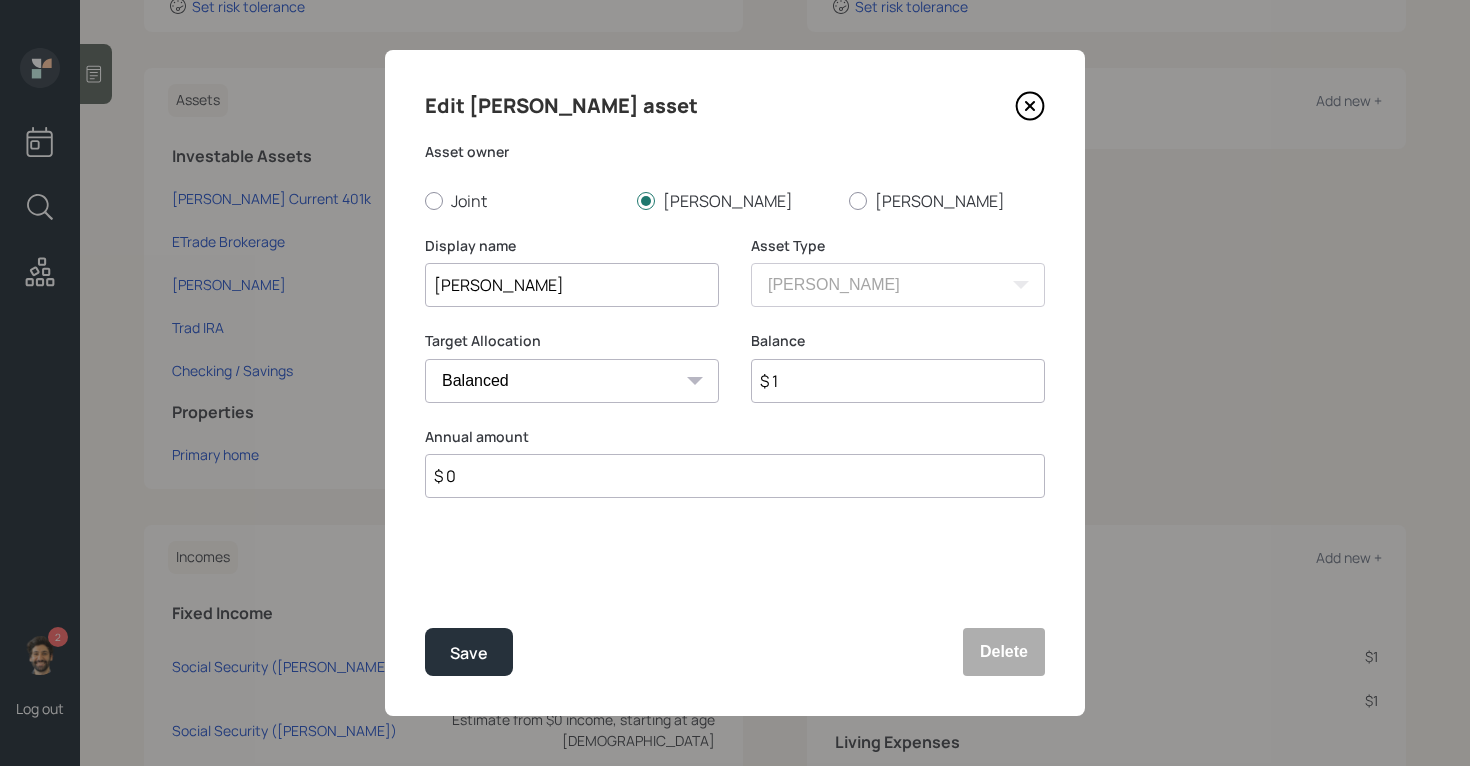 click on "$ 1" at bounding box center [898, 381] 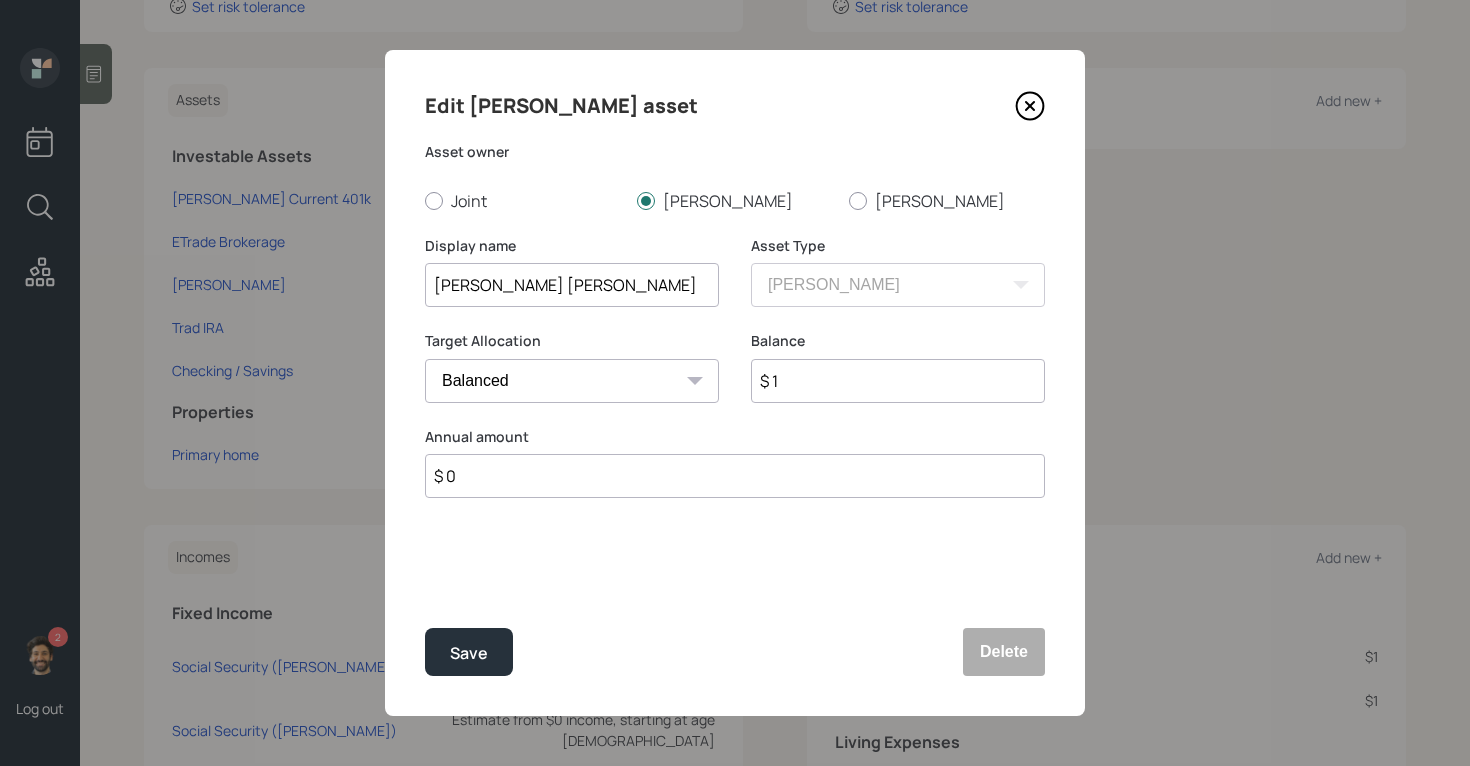 type on "[PERSON_NAME] [PERSON_NAME]" 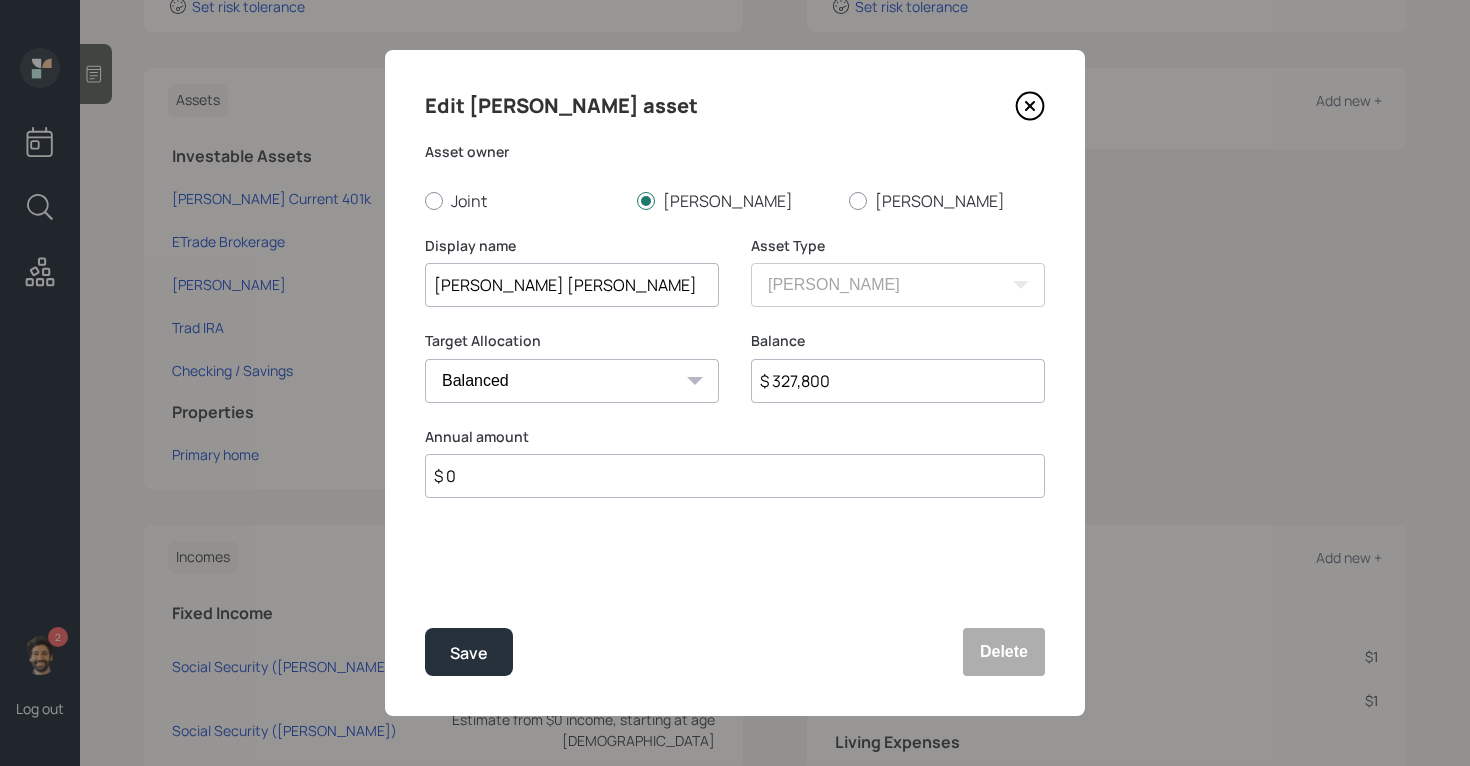click on "$ 327,800" at bounding box center (898, 381) 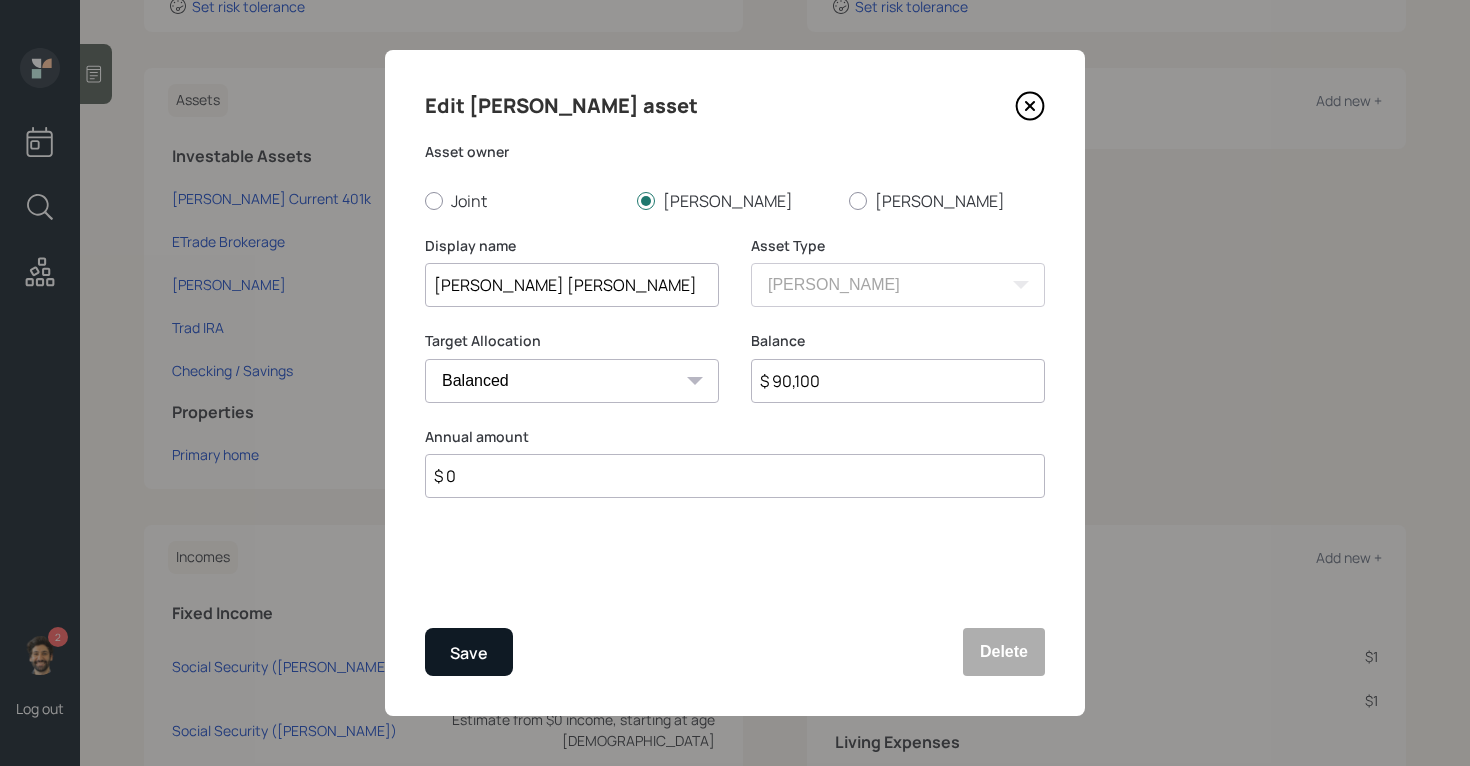 type on "$ 90,100" 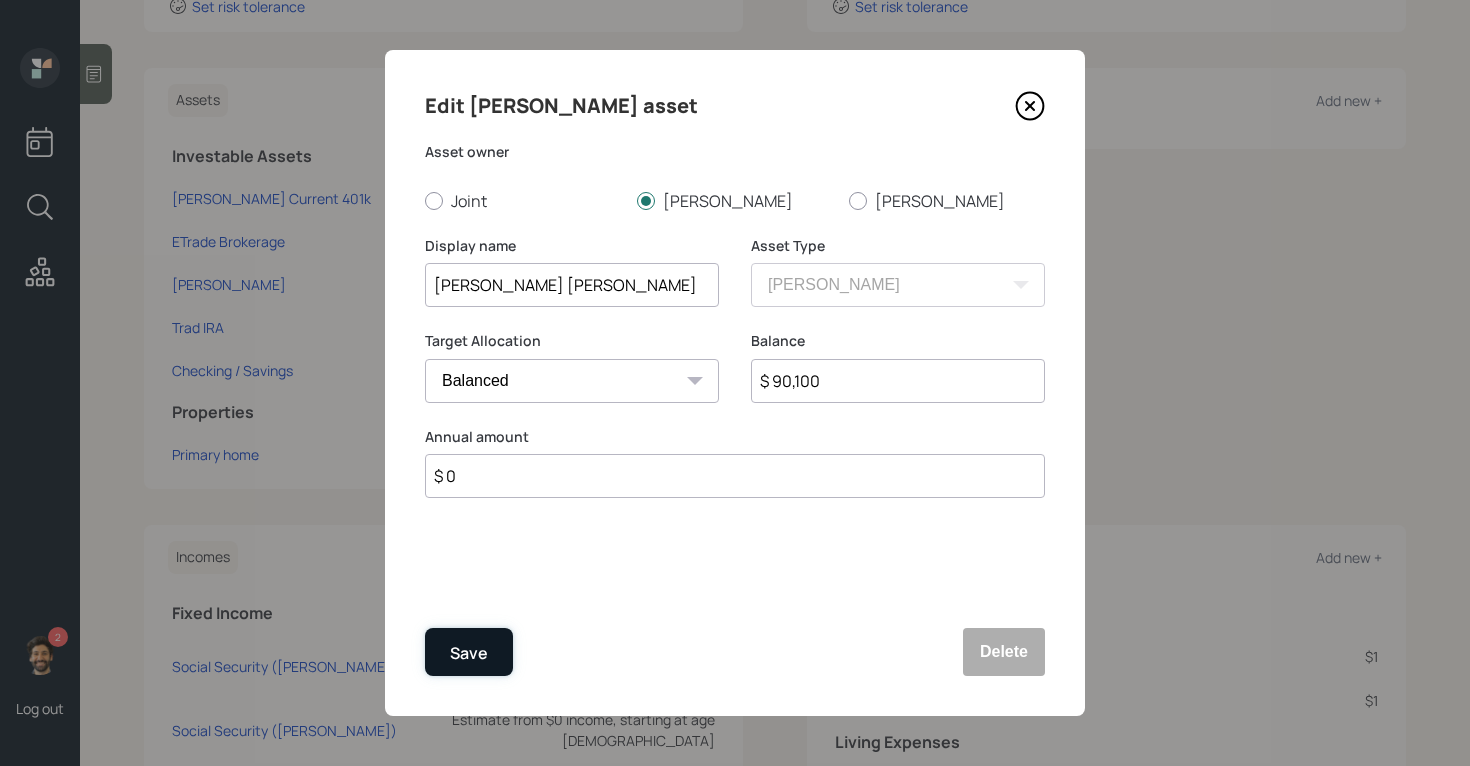 click on "Save" at bounding box center (469, 653) 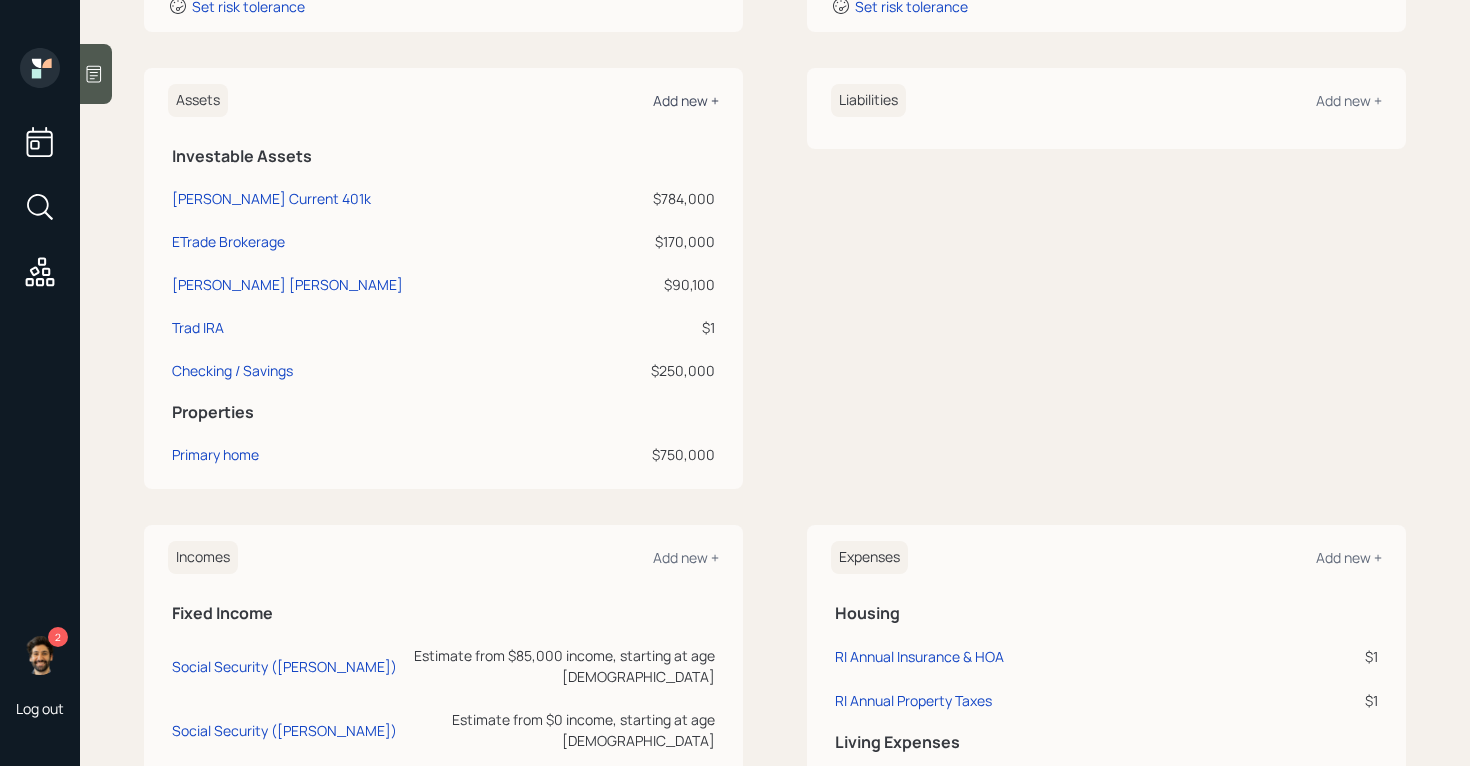 click on "Add new +" at bounding box center [686, 100] 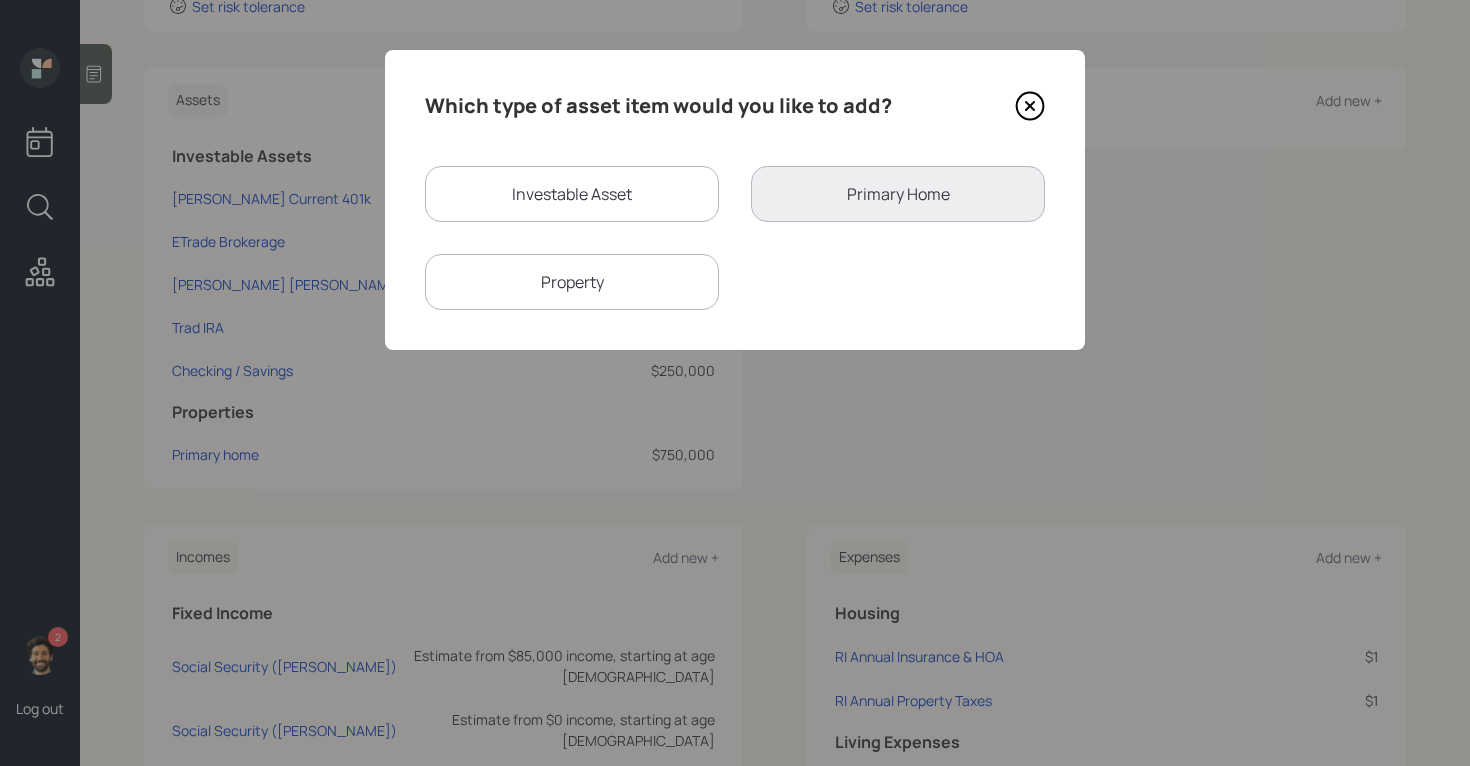 click on "Investable Asset" at bounding box center [572, 194] 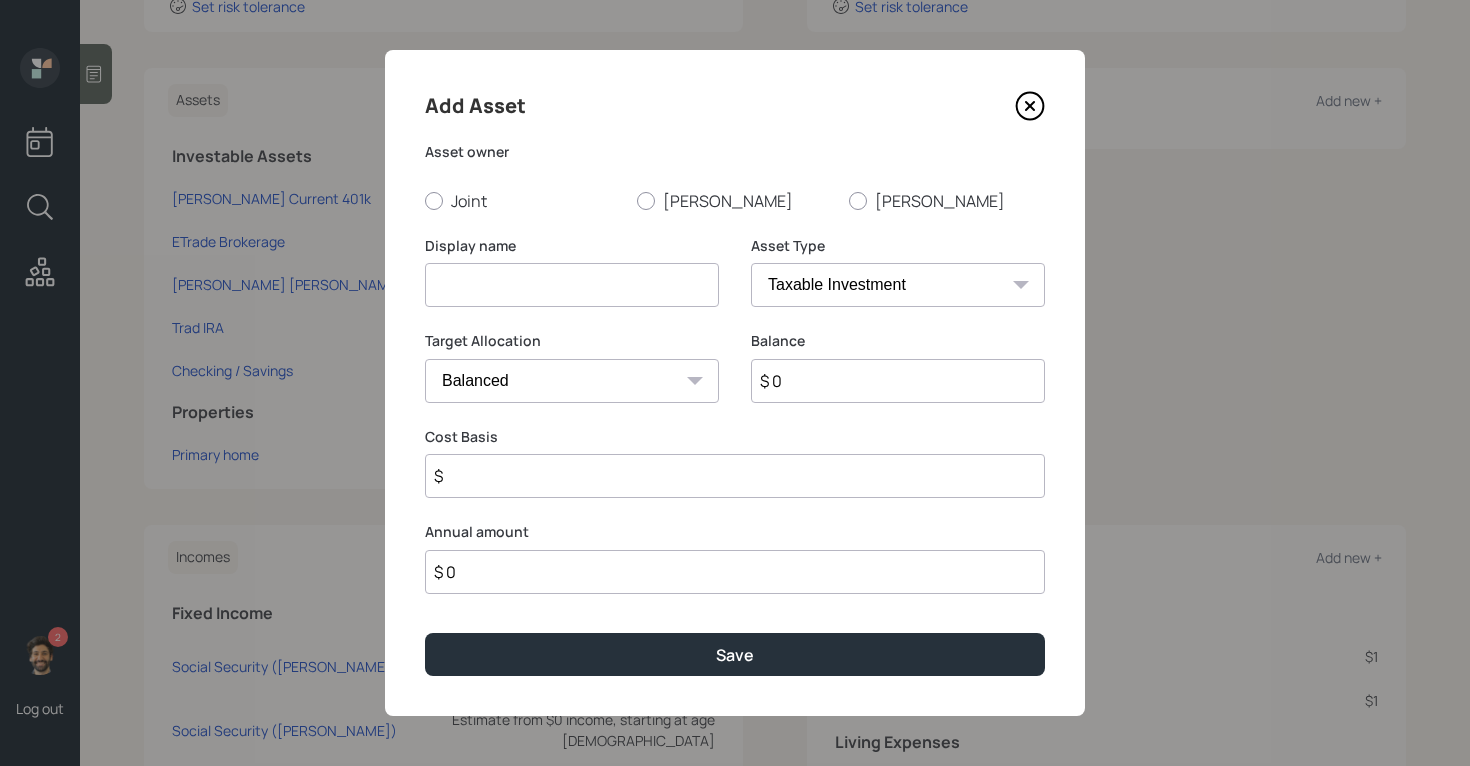 click at bounding box center [572, 285] 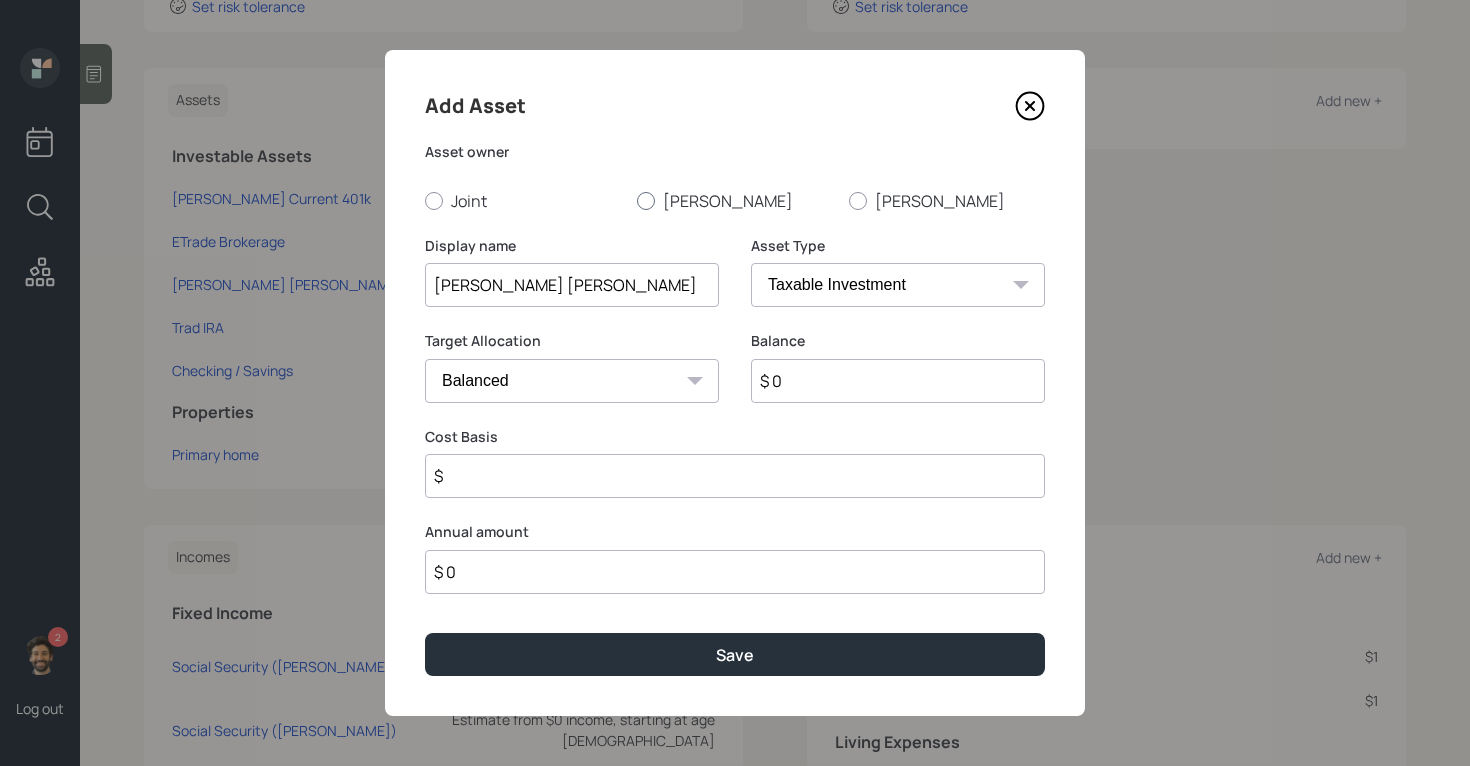 type on "[PERSON_NAME] [PERSON_NAME]" 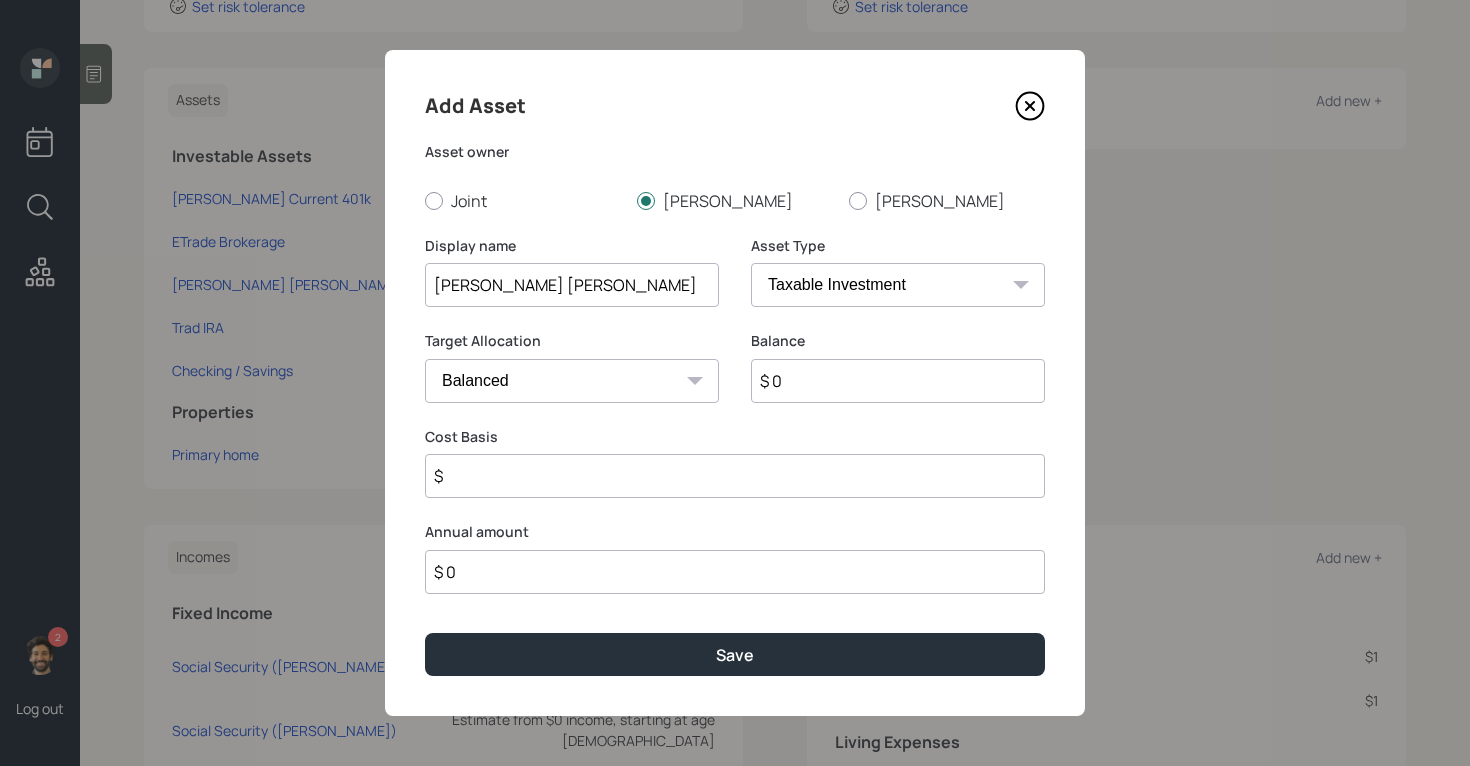 click on "SEP [PERSON_NAME] IRA 401(k) [PERSON_NAME] 401(k) 403(b) [PERSON_NAME] 403(b) 457(b) [PERSON_NAME] 457(b) Health Savings Account 529 Taxable Investment Checking / Savings Emergency Fund" at bounding box center (898, 285) 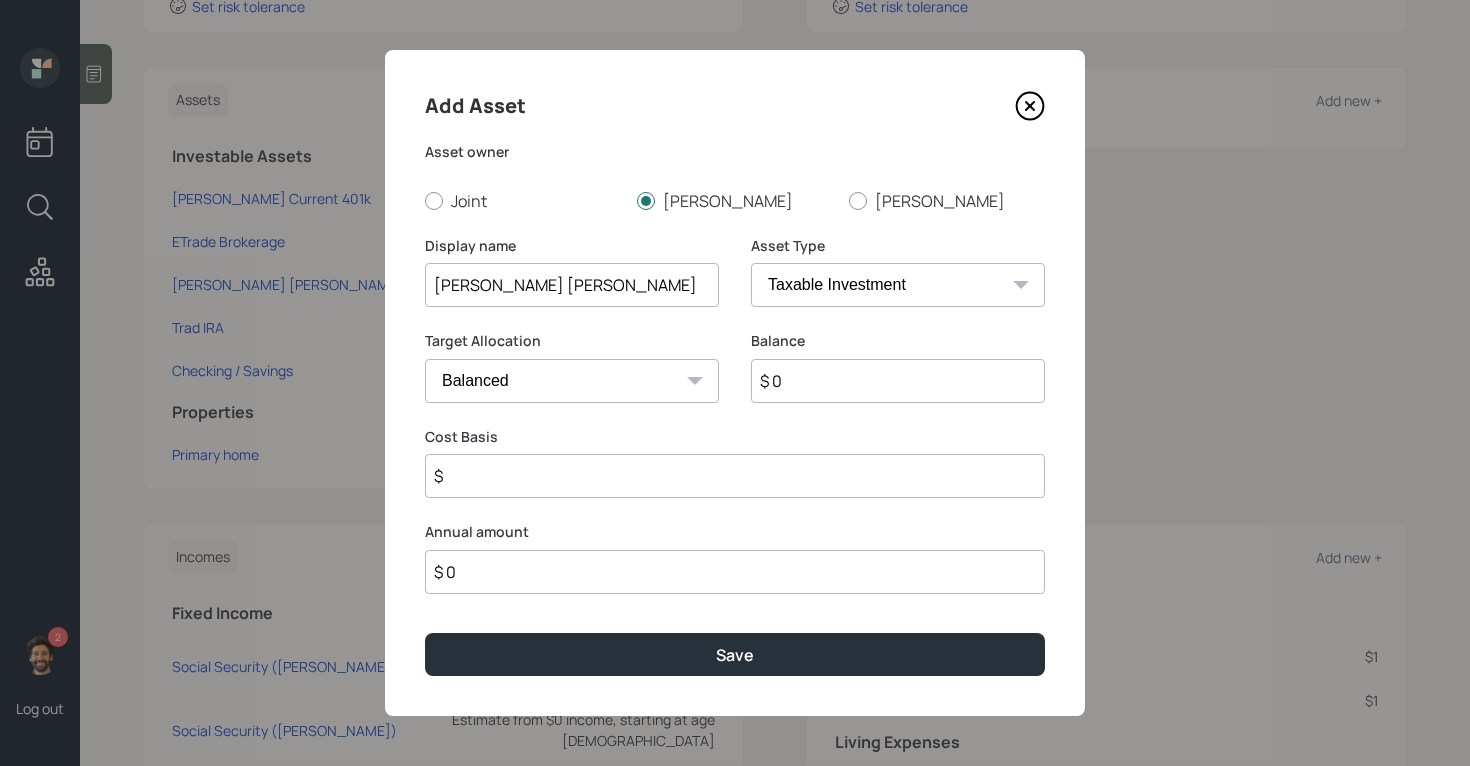 select on "ira" 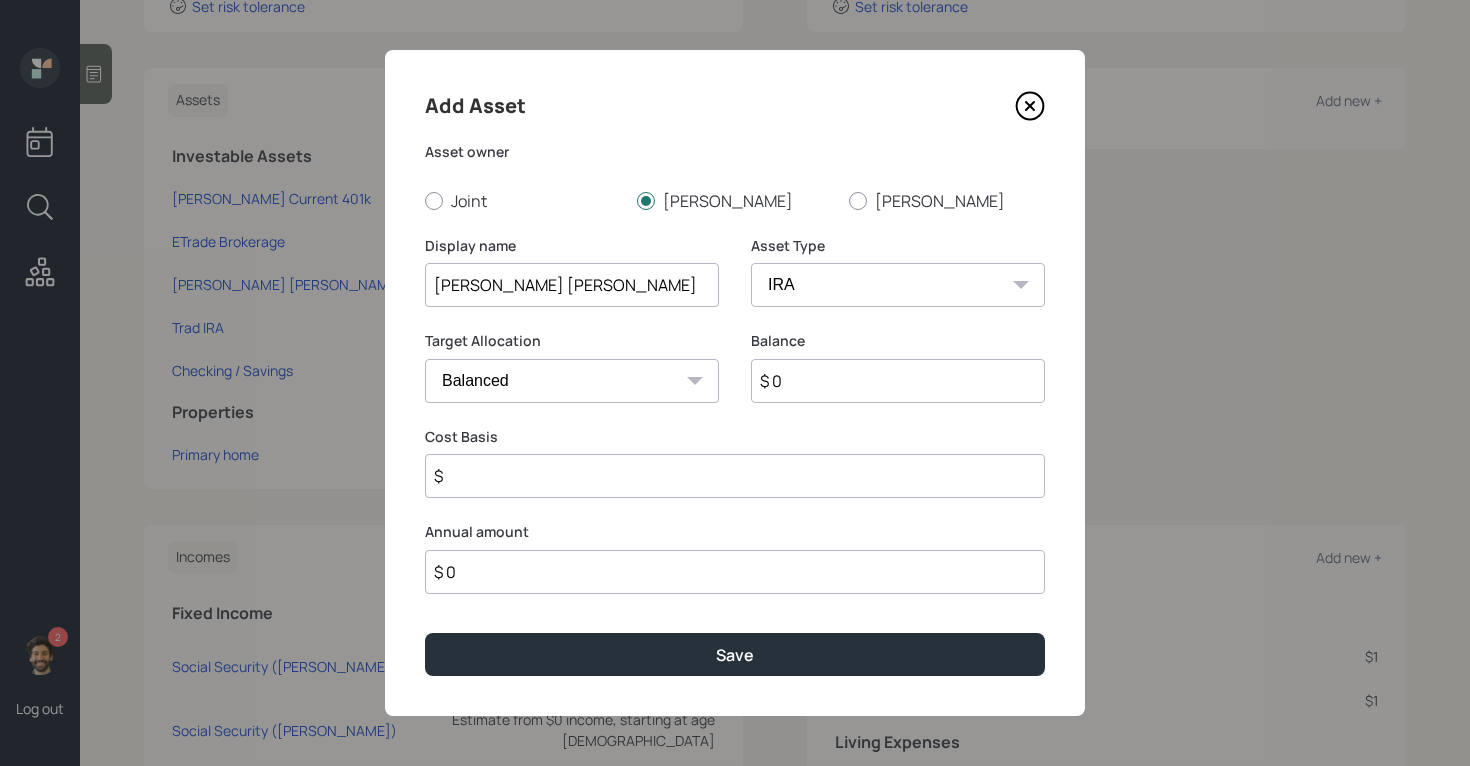 type on "$" 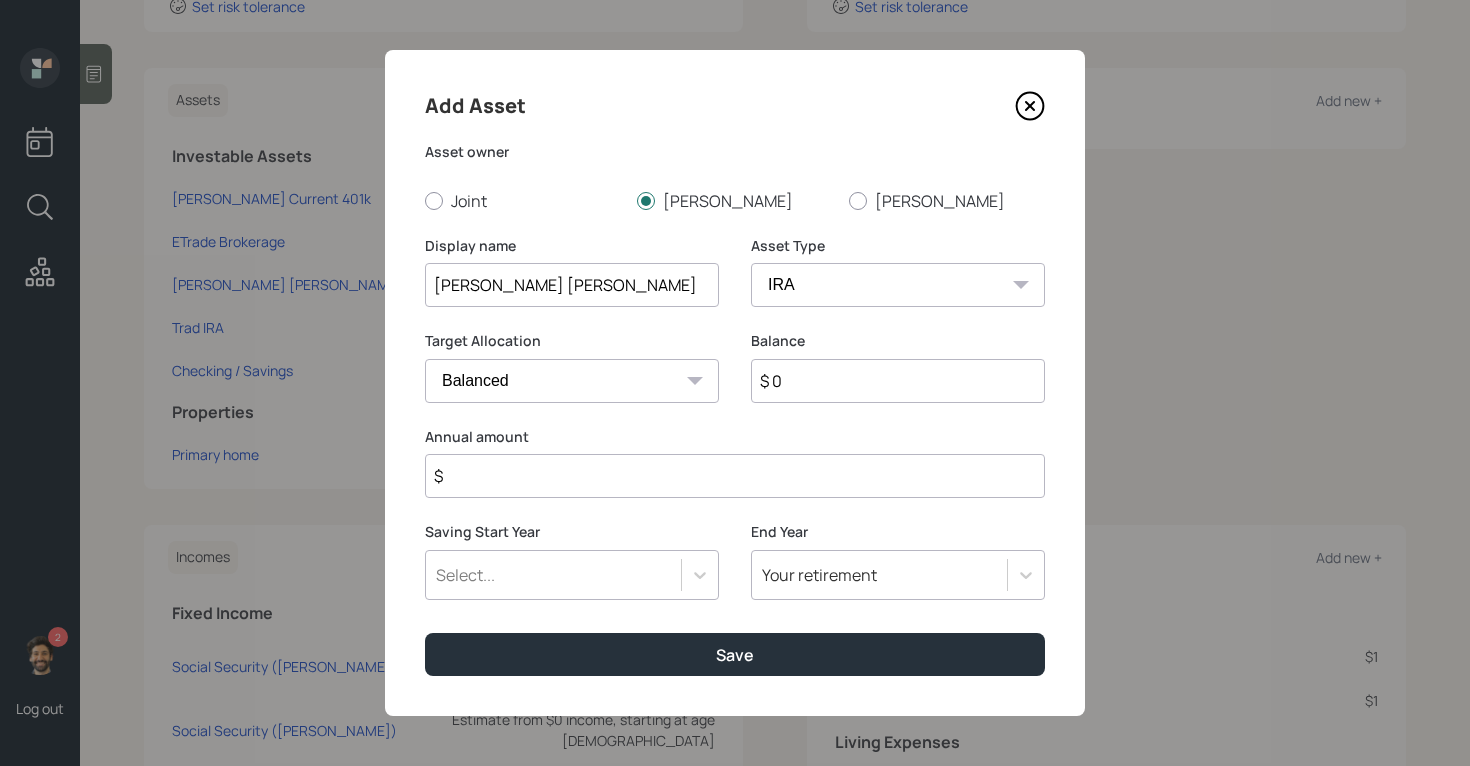 click on "$ 0" at bounding box center [898, 381] 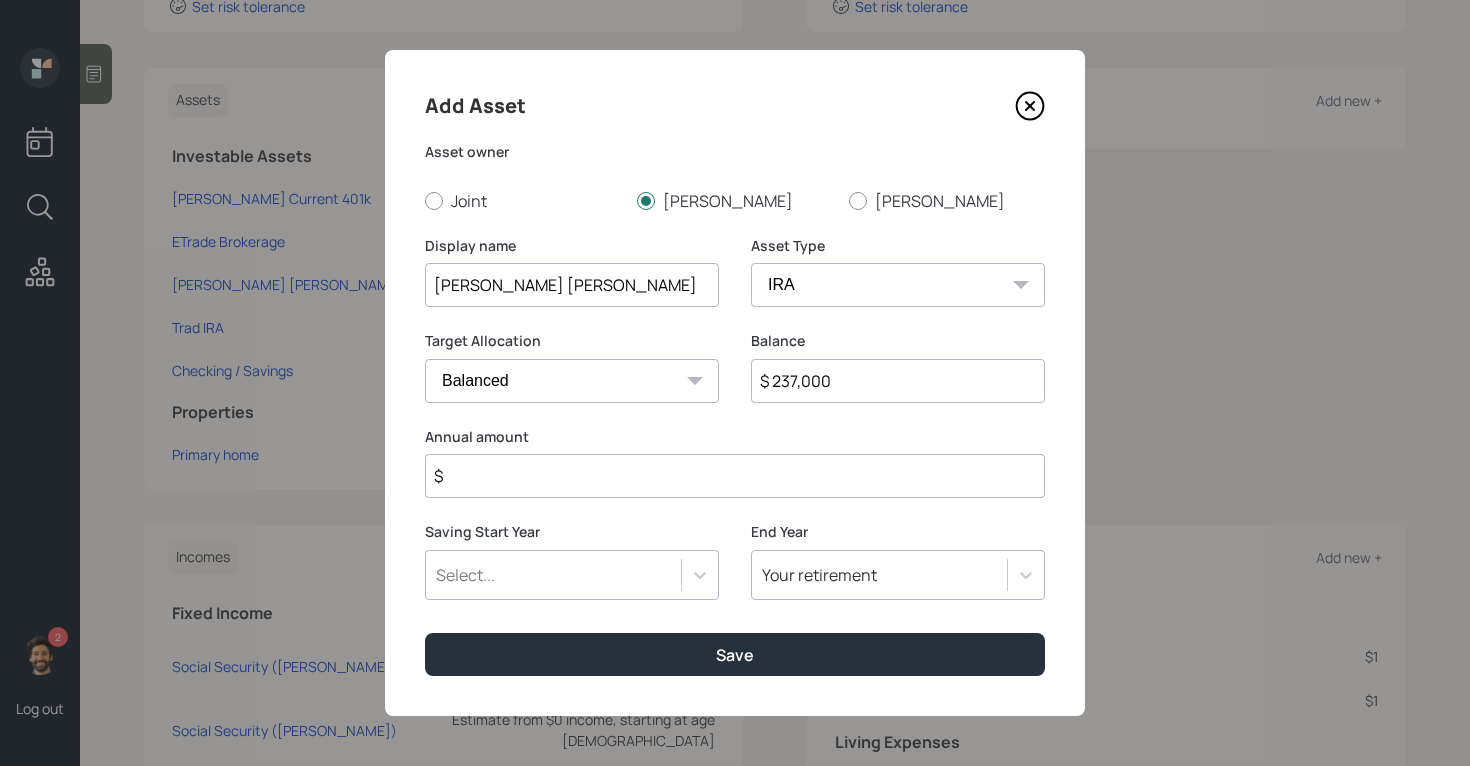 type on "$ 237,000" 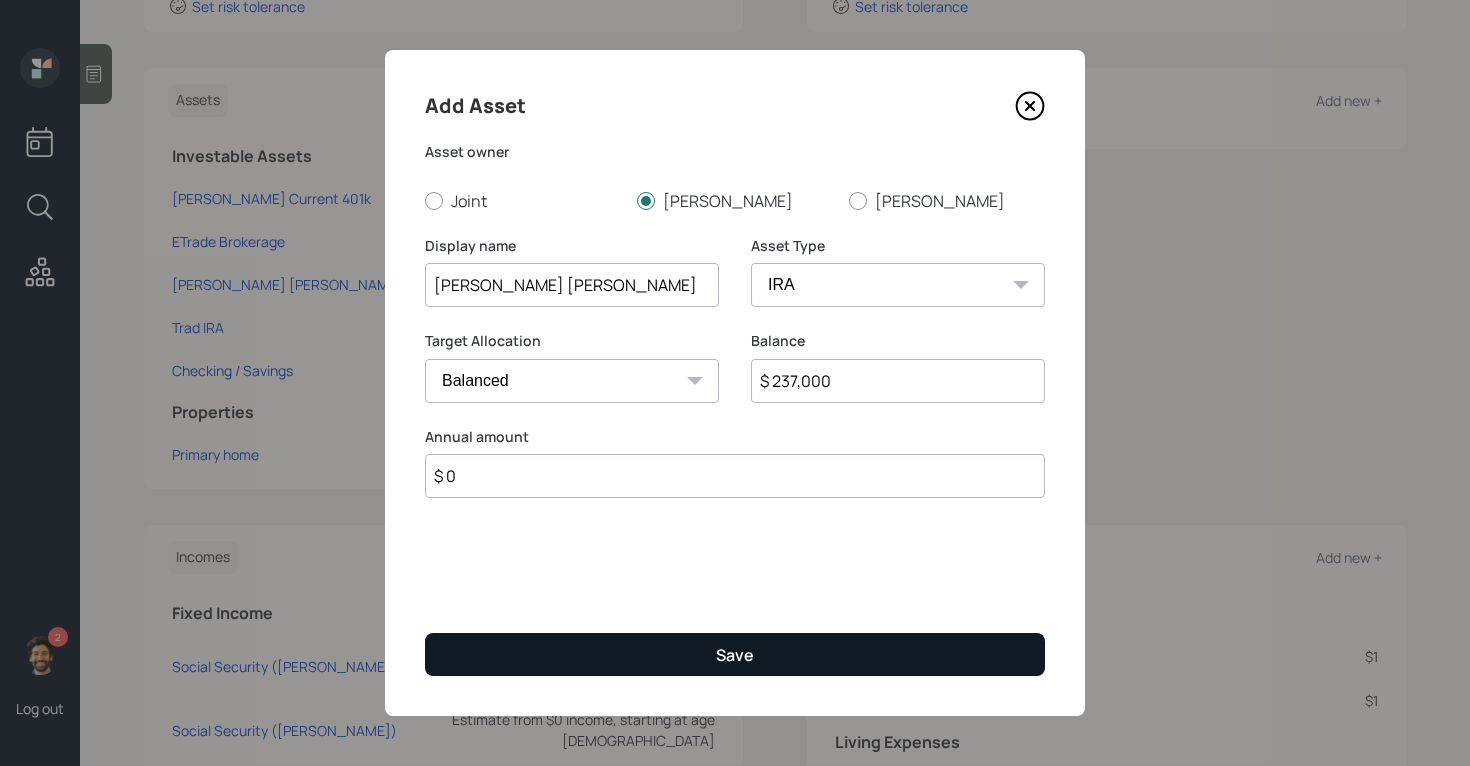 type on "$ 0" 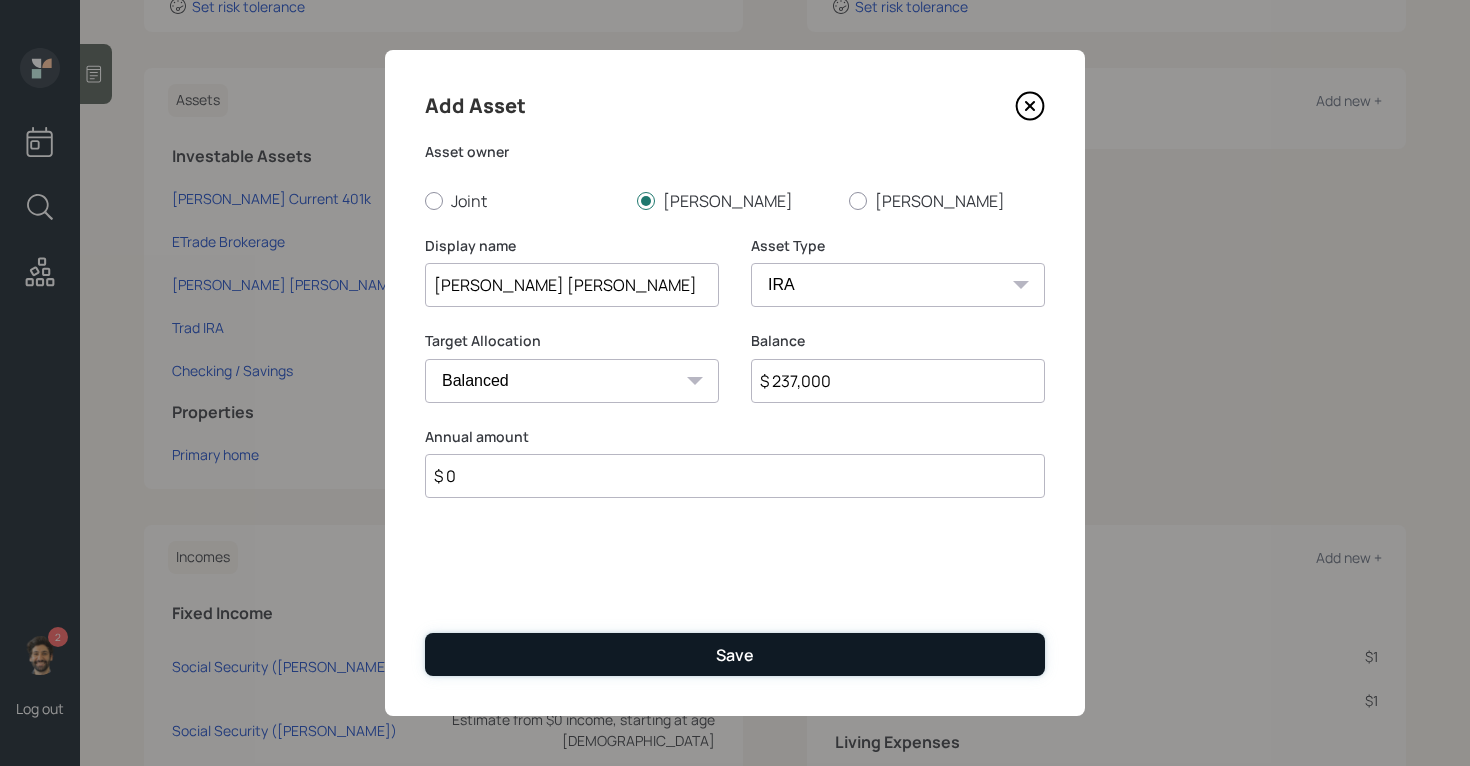 click on "Save" at bounding box center [735, 654] 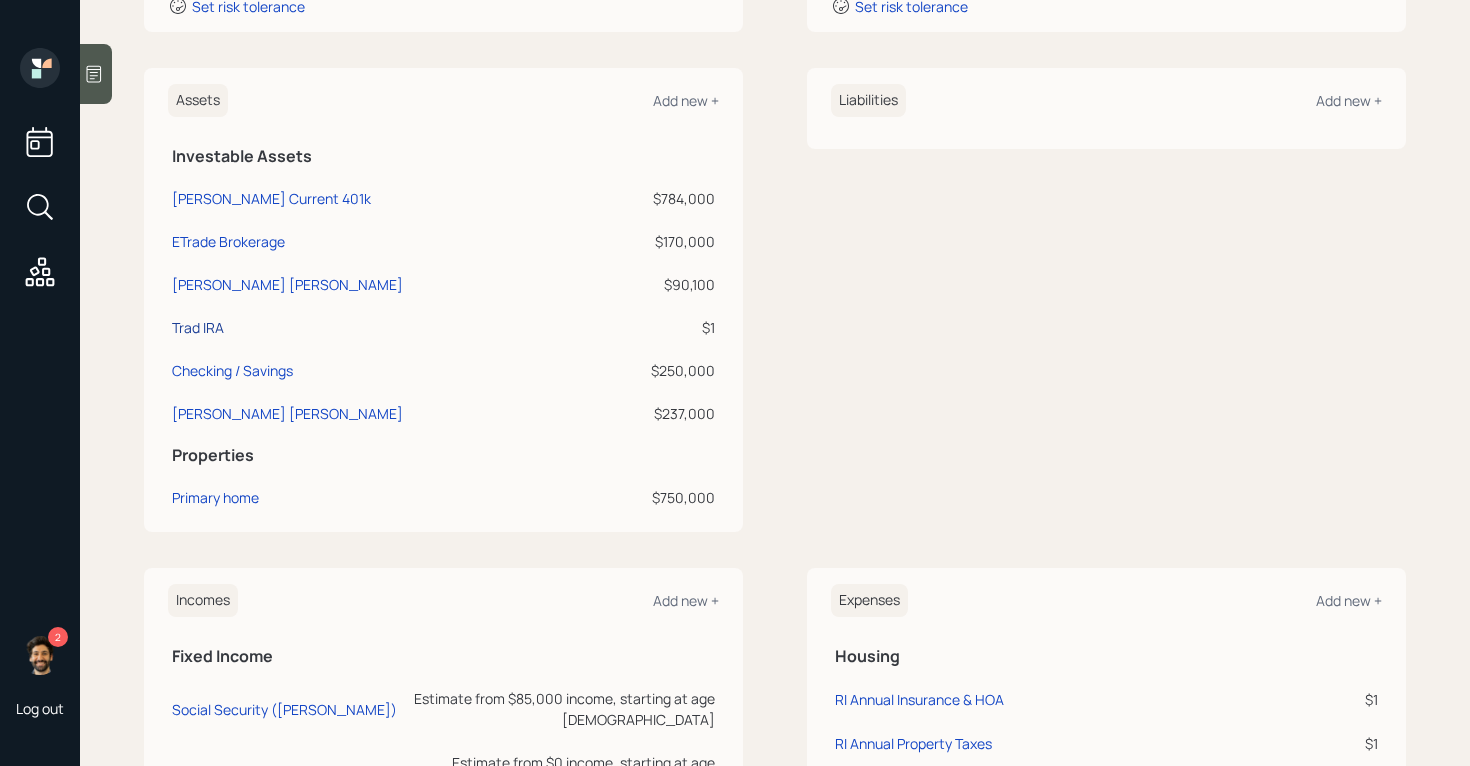 click on "Trad IRA" at bounding box center (198, 327) 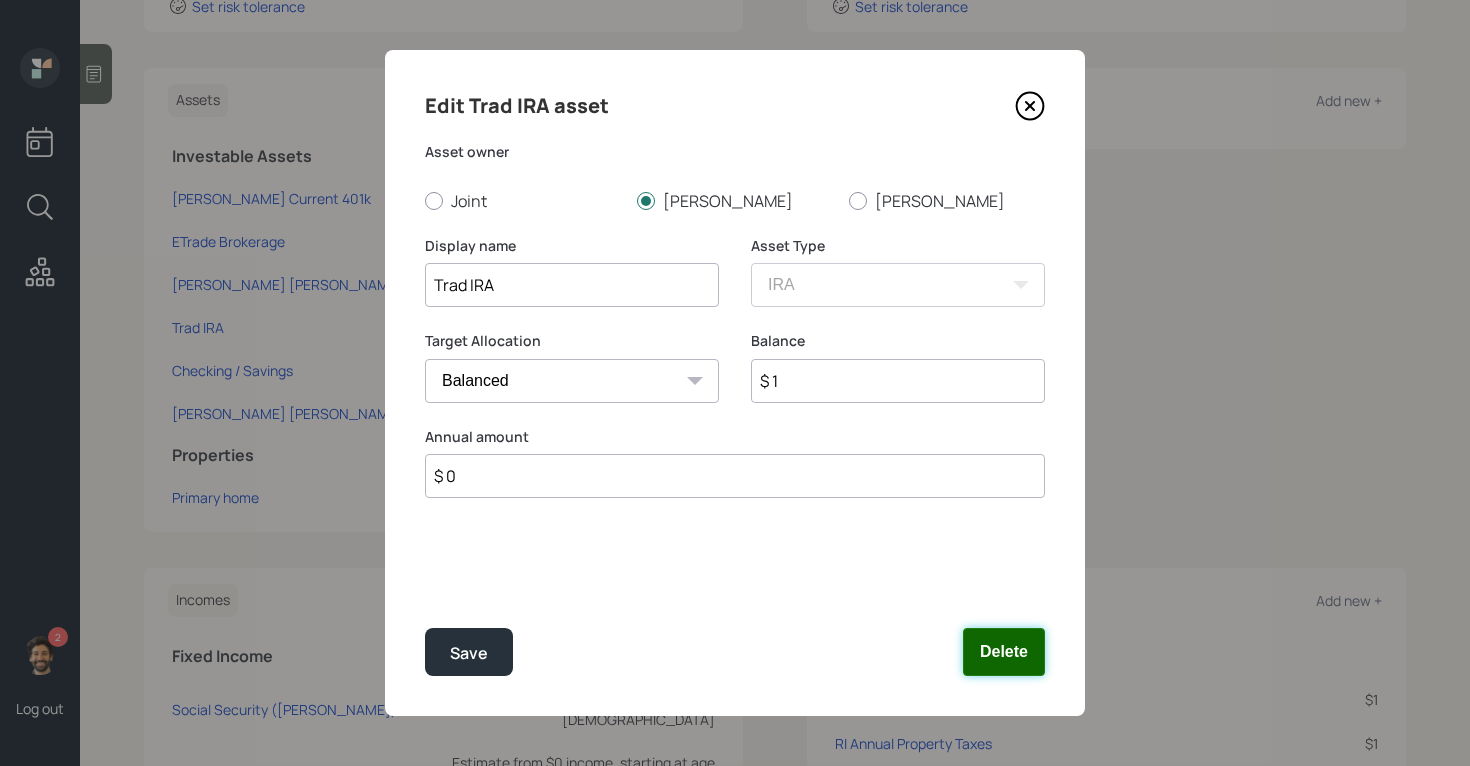 click on "Delete" at bounding box center [1004, 652] 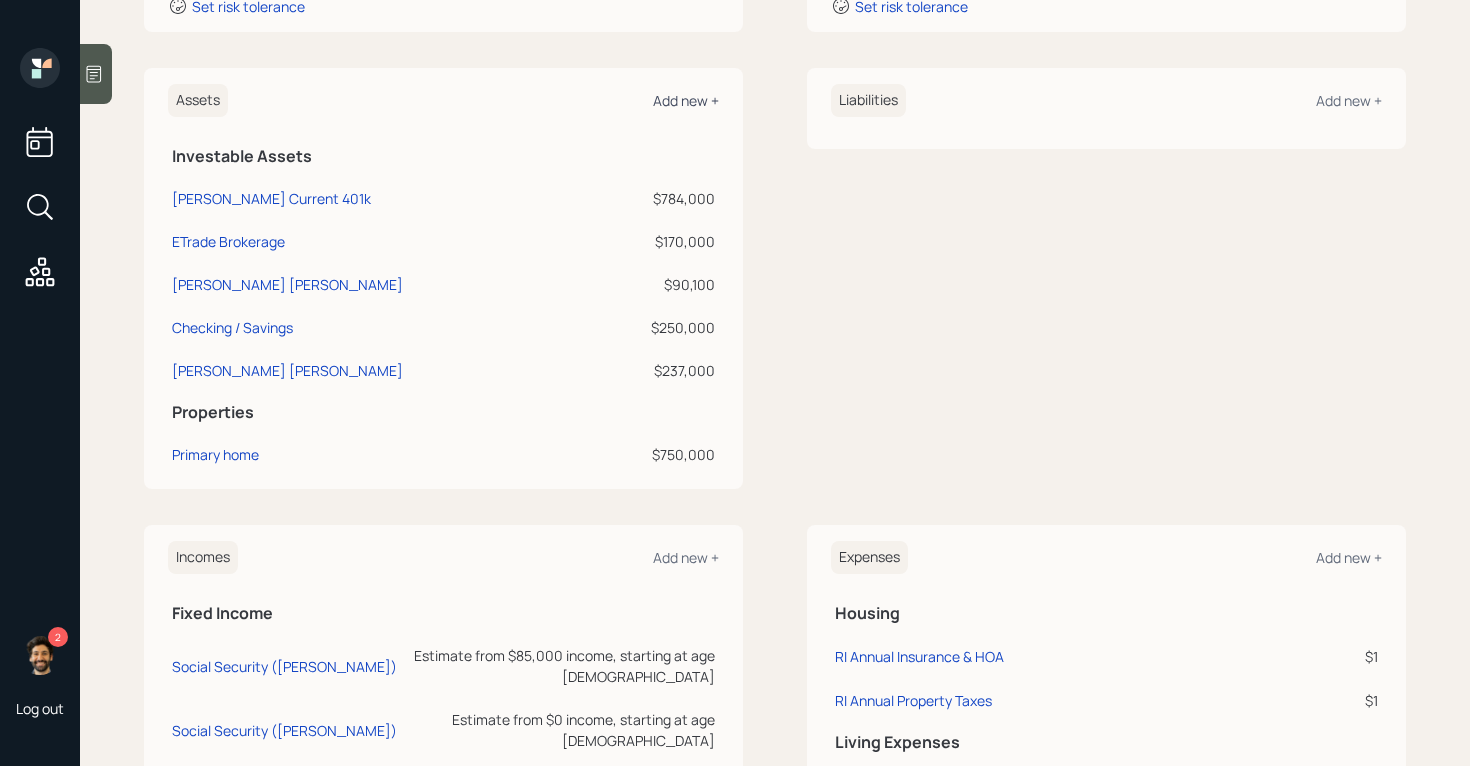 click on "Add new +" at bounding box center [686, 100] 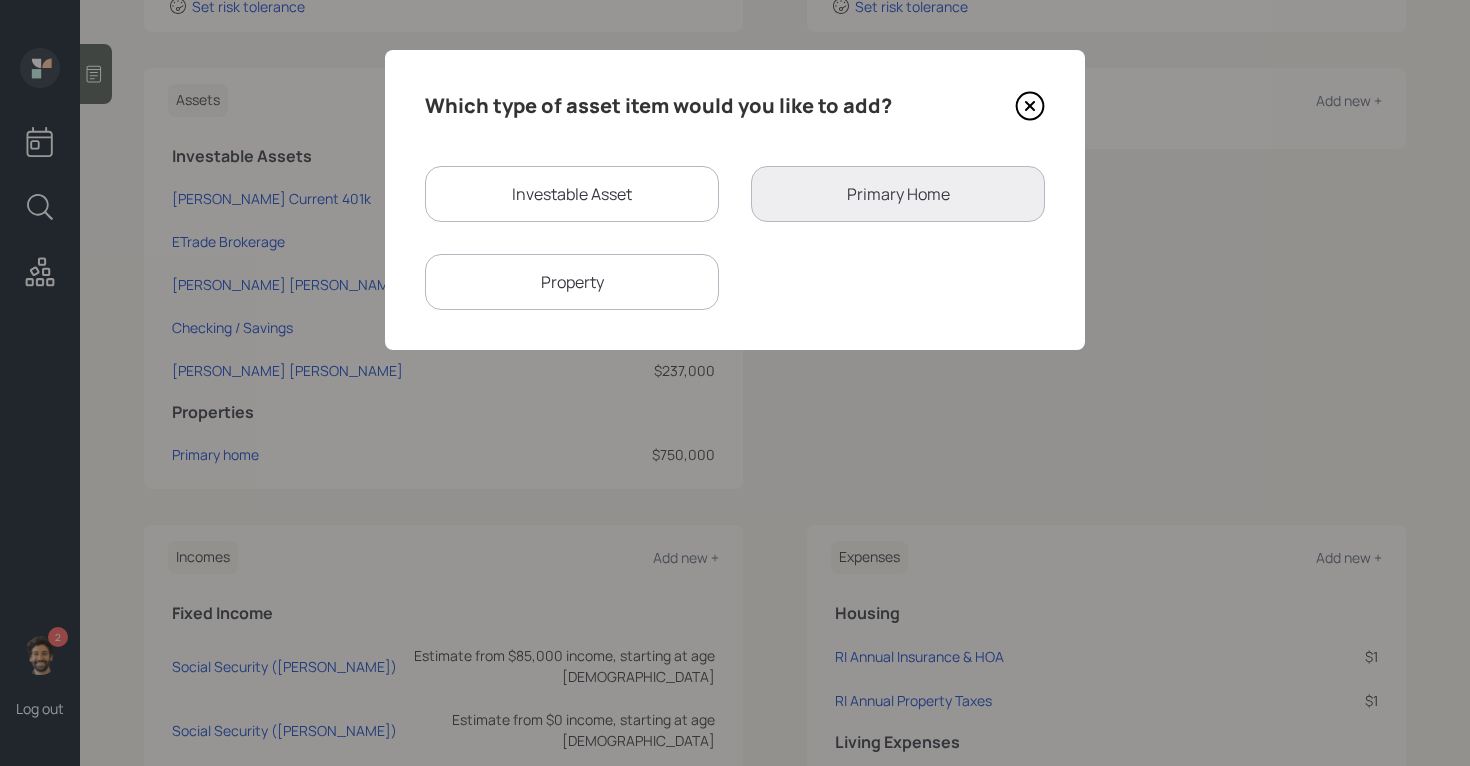 click on "Investable Asset" at bounding box center (572, 194) 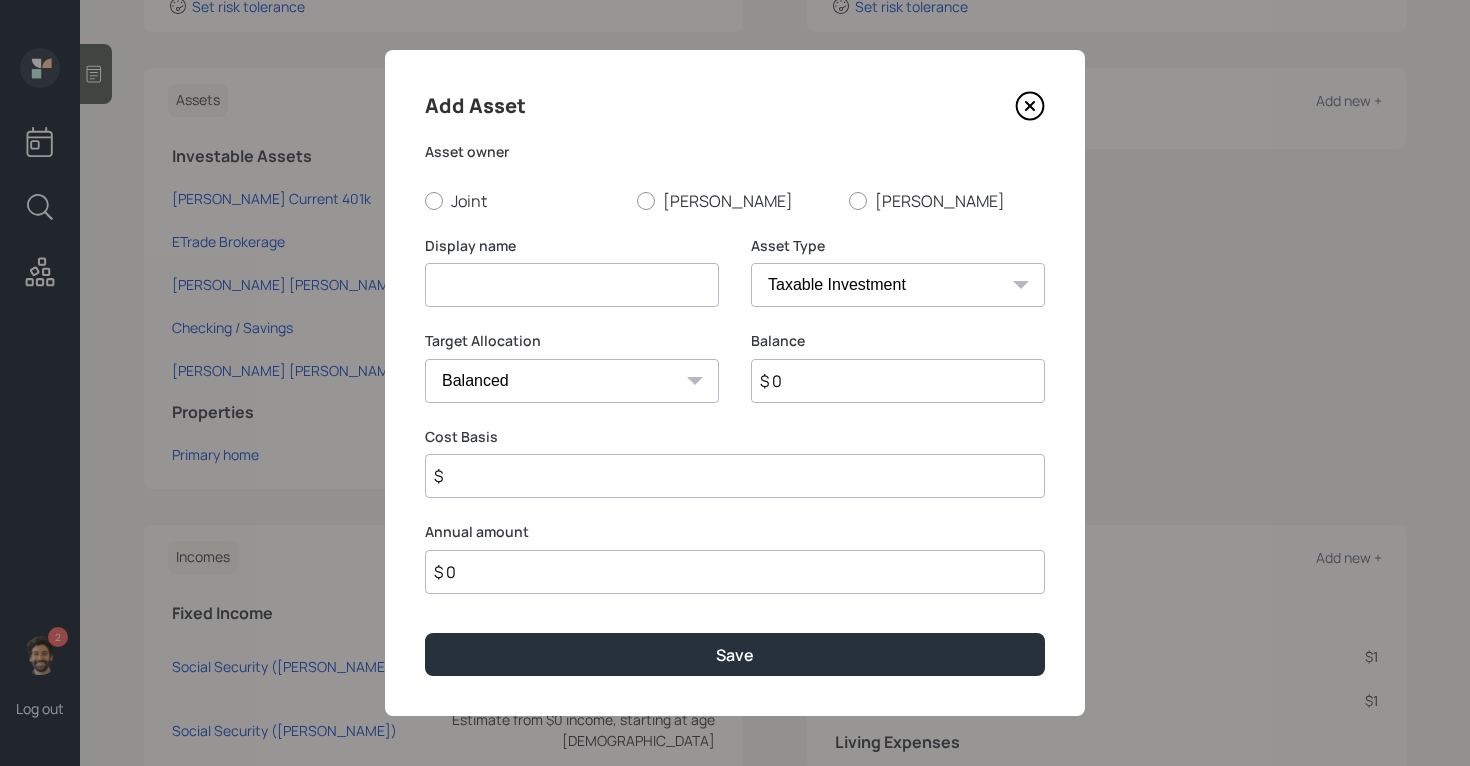 click at bounding box center [572, 285] 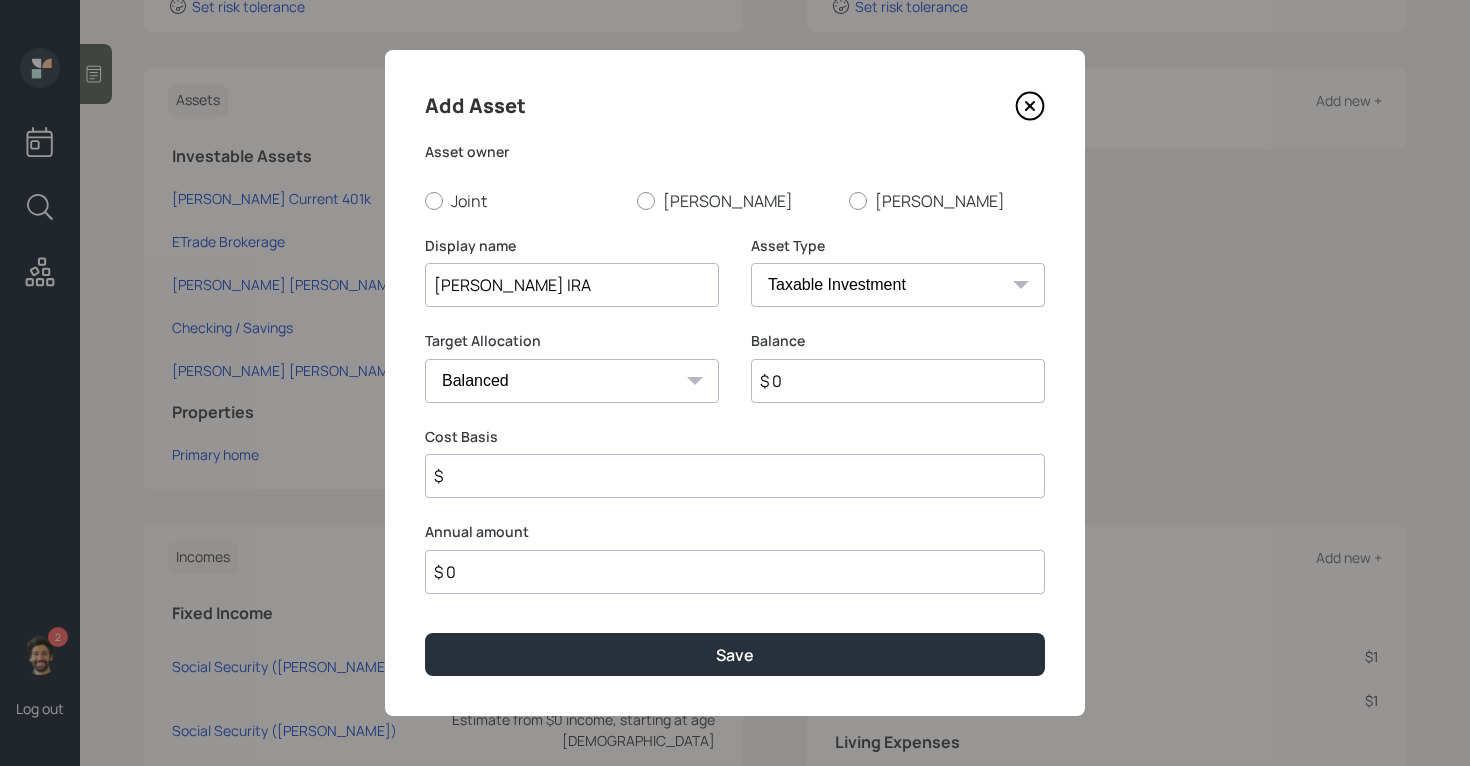type on "[PERSON_NAME] IRA" 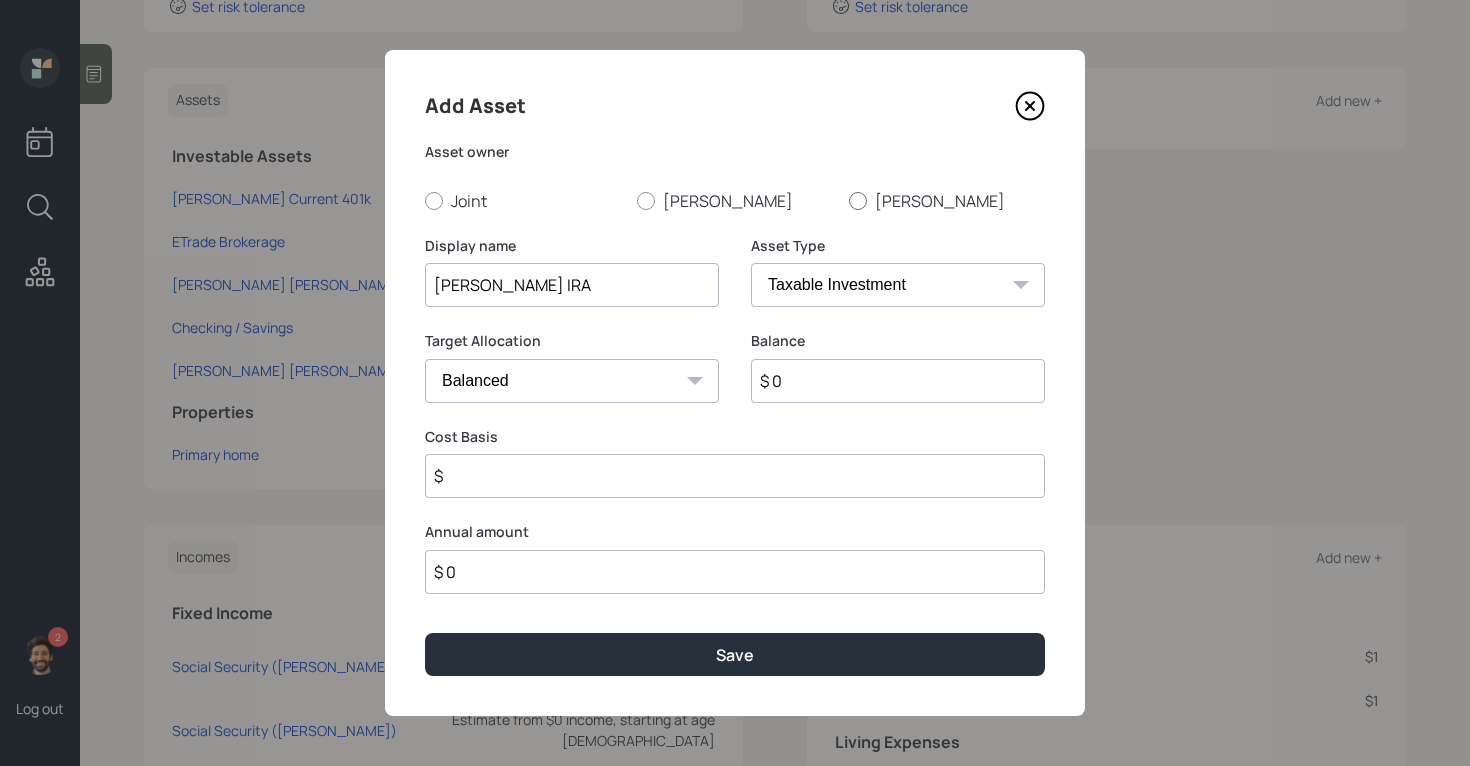 click at bounding box center (858, 201) 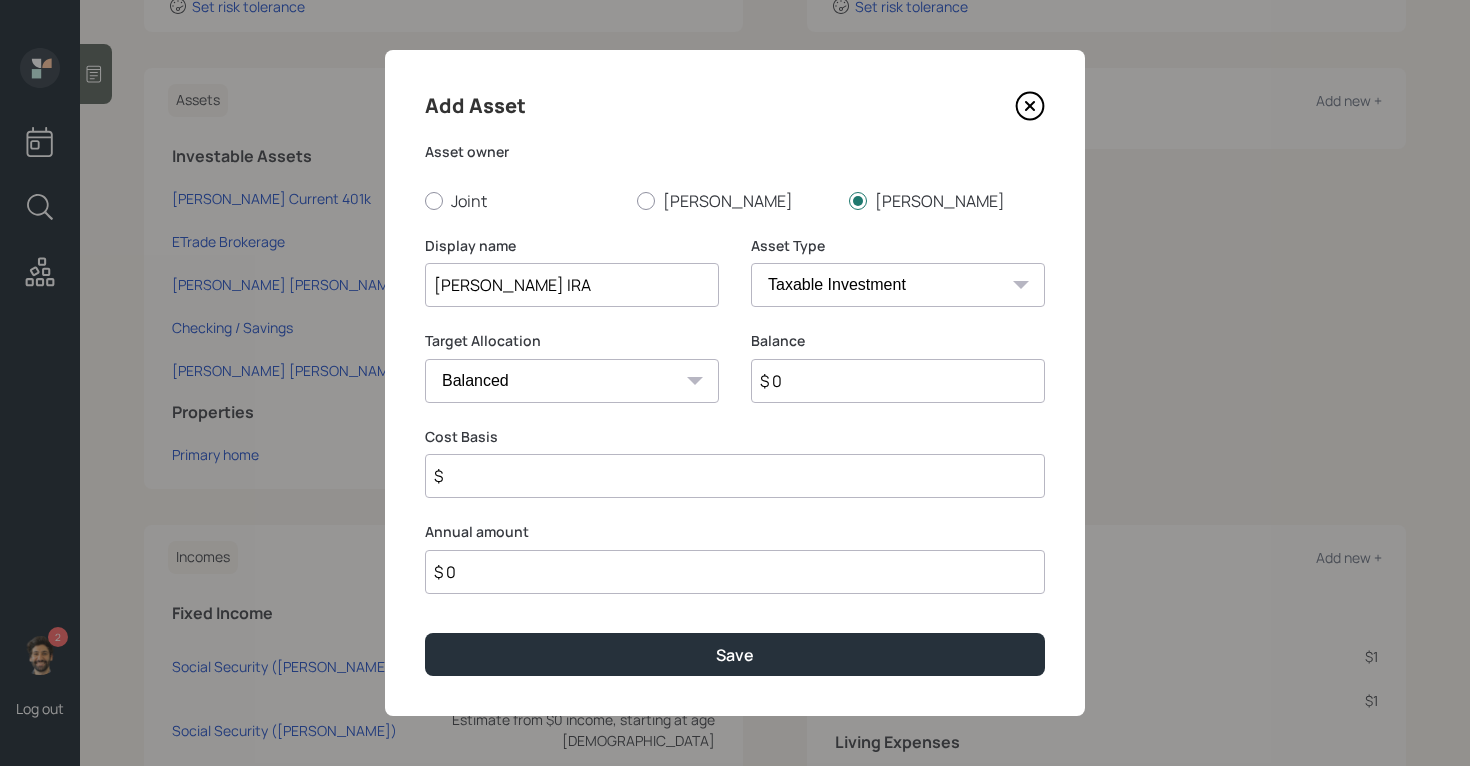 click on "$ 0" at bounding box center (898, 381) 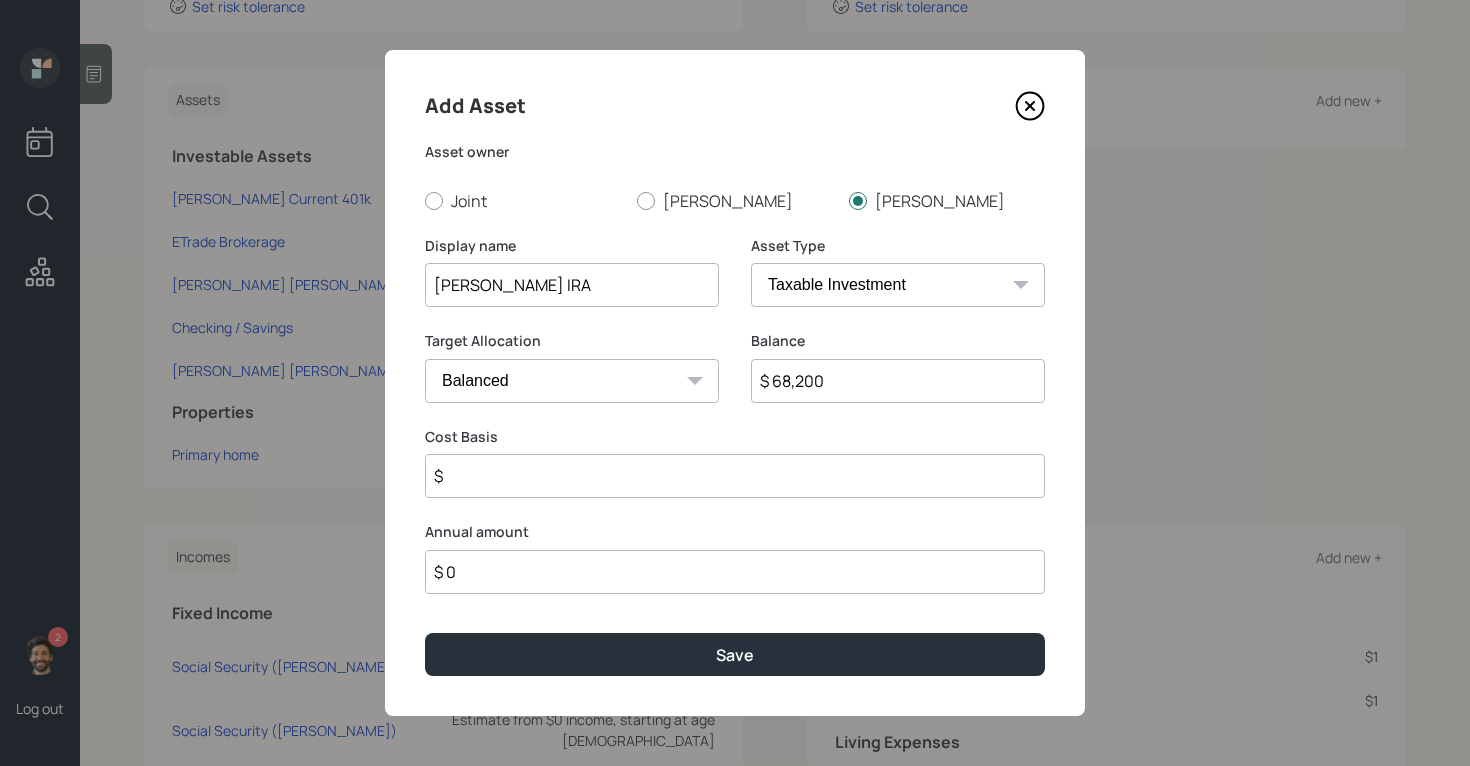 type on "$ 68,200" 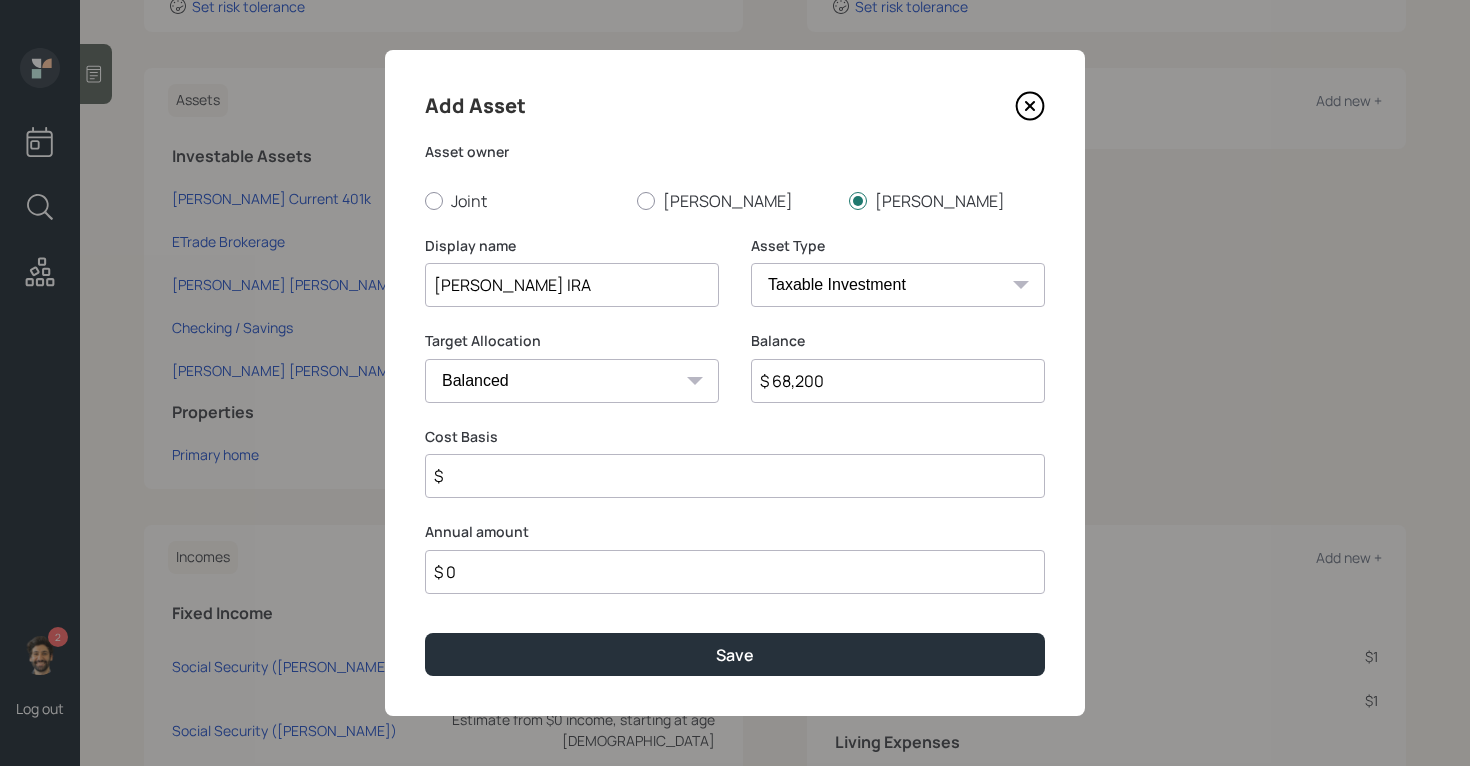 click on "SEP [PERSON_NAME] IRA 401(k) [PERSON_NAME] 401(k) 403(b) [PERSON_NAME] 403(b) 457(b) [PERSON_NAME] 457(b) Health Savings Account 529 Taxable Investment Checking / Savings Emergency Fund" at bounding box center (898, 285) 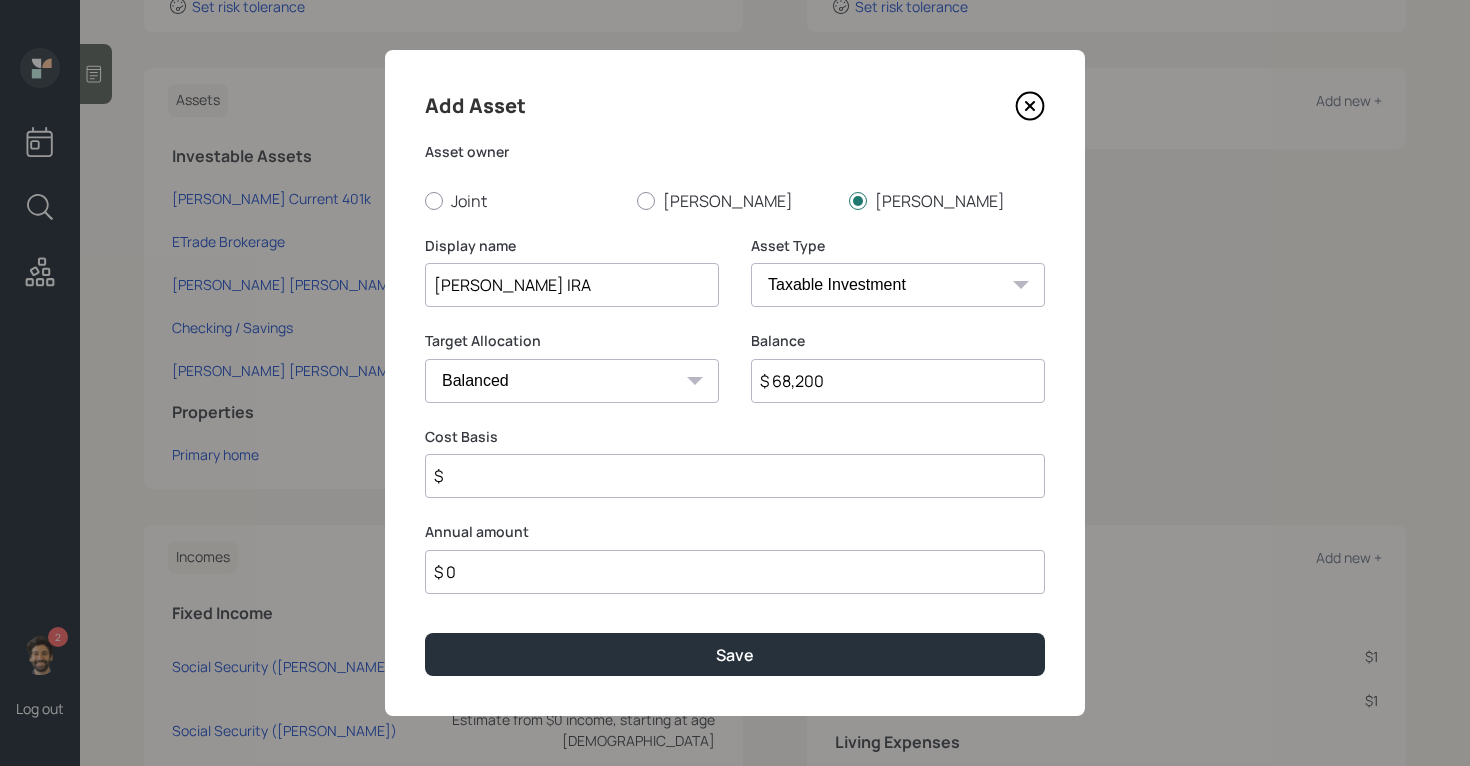 select on "roth_ira" 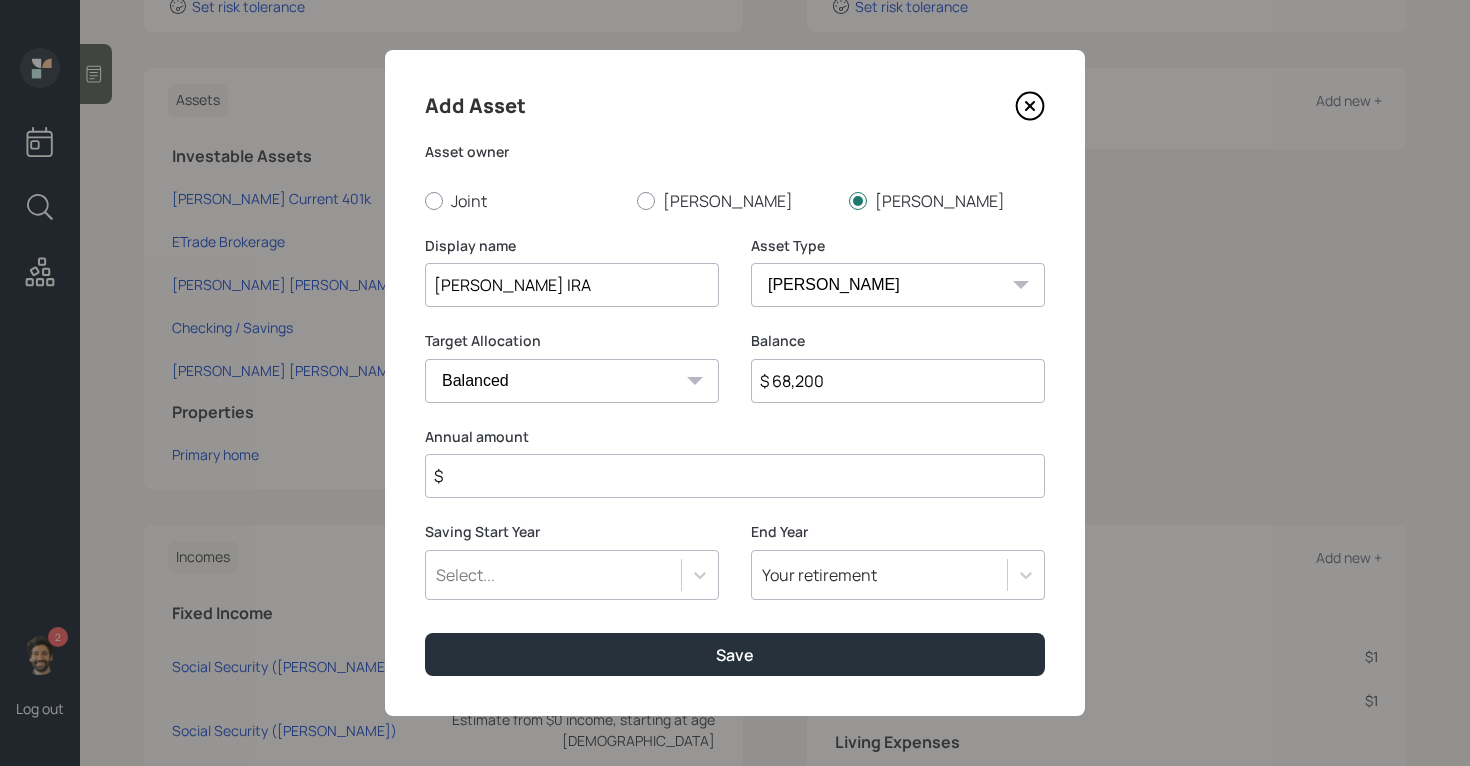 click on "$" at bounding box center (735, 476) 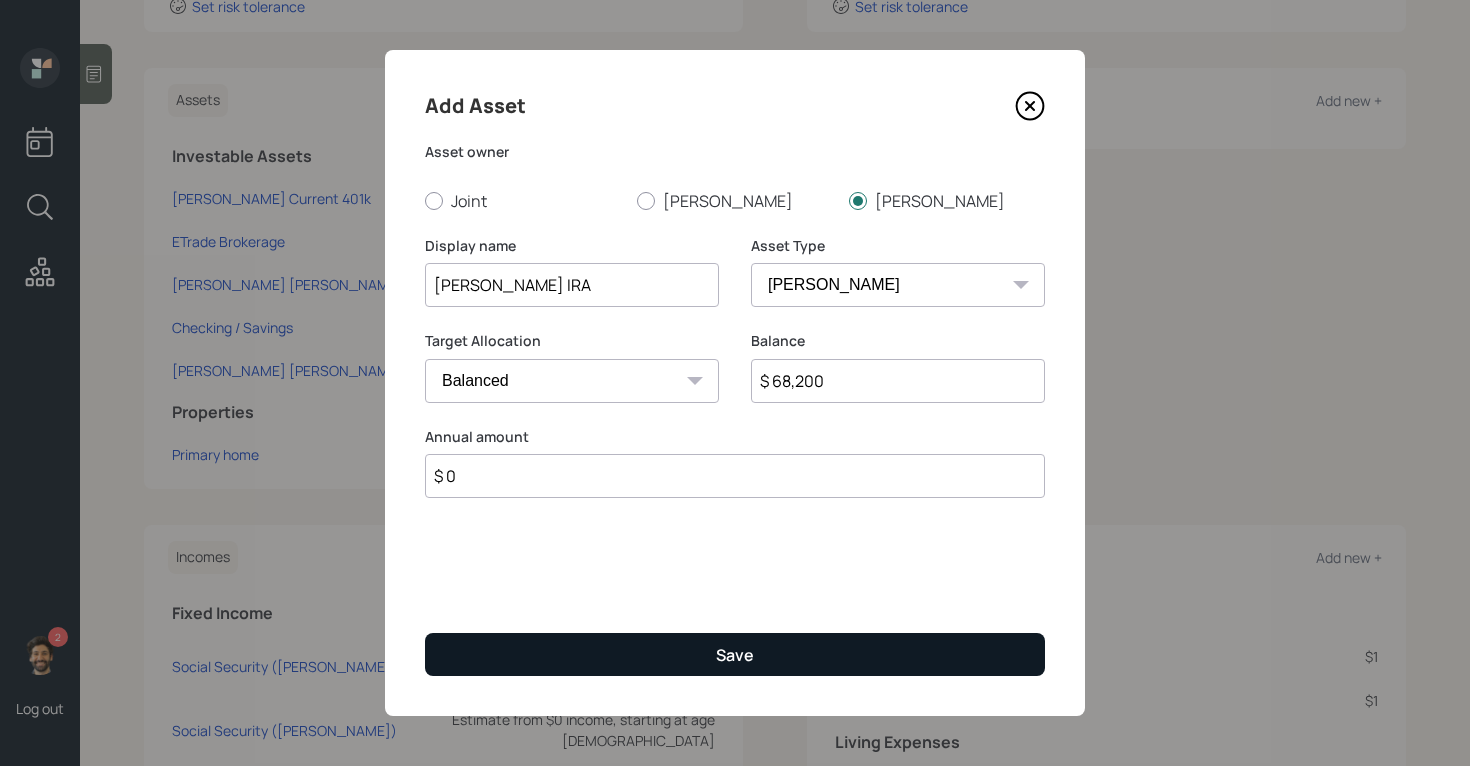 type on "$ 0" 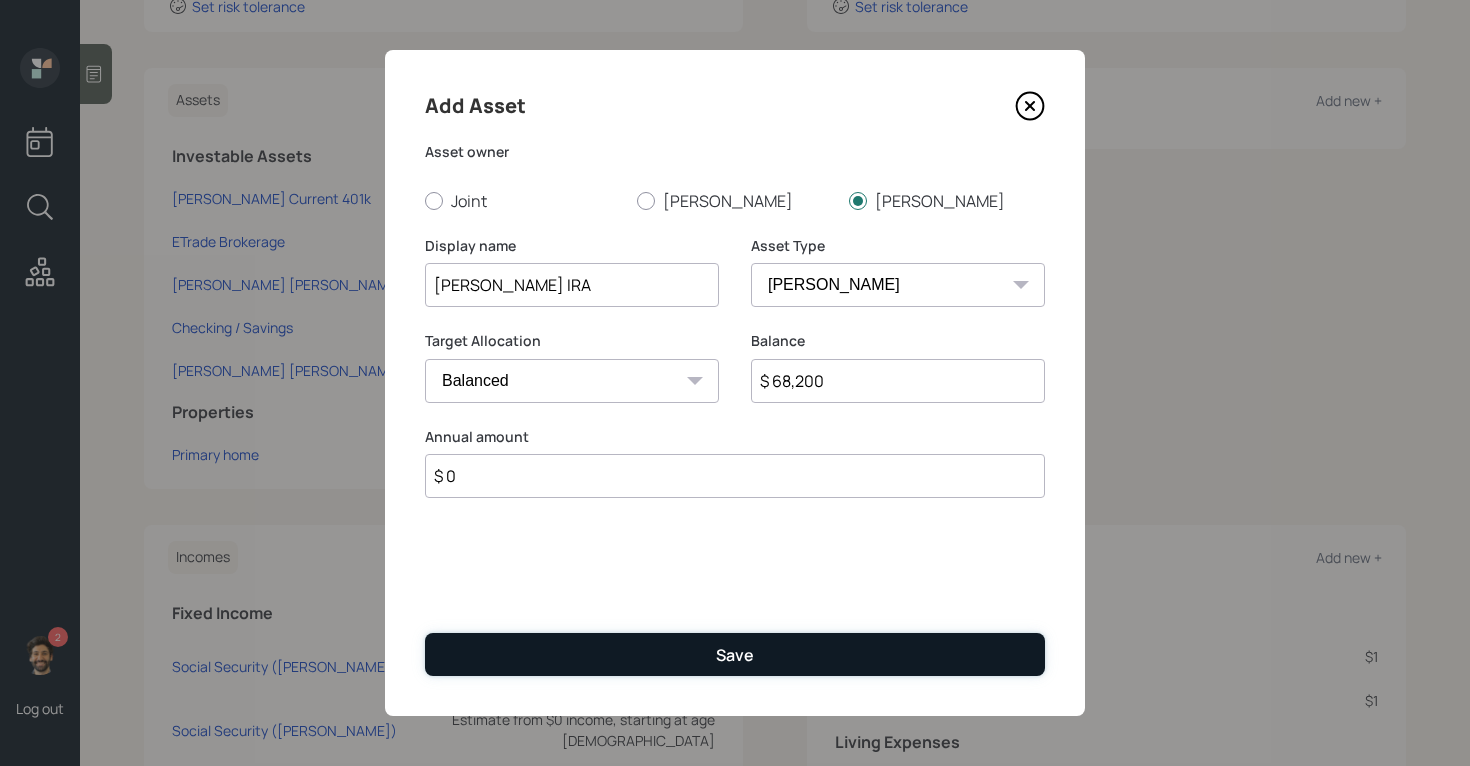 click on "Save" at bounding box center (735, 654) 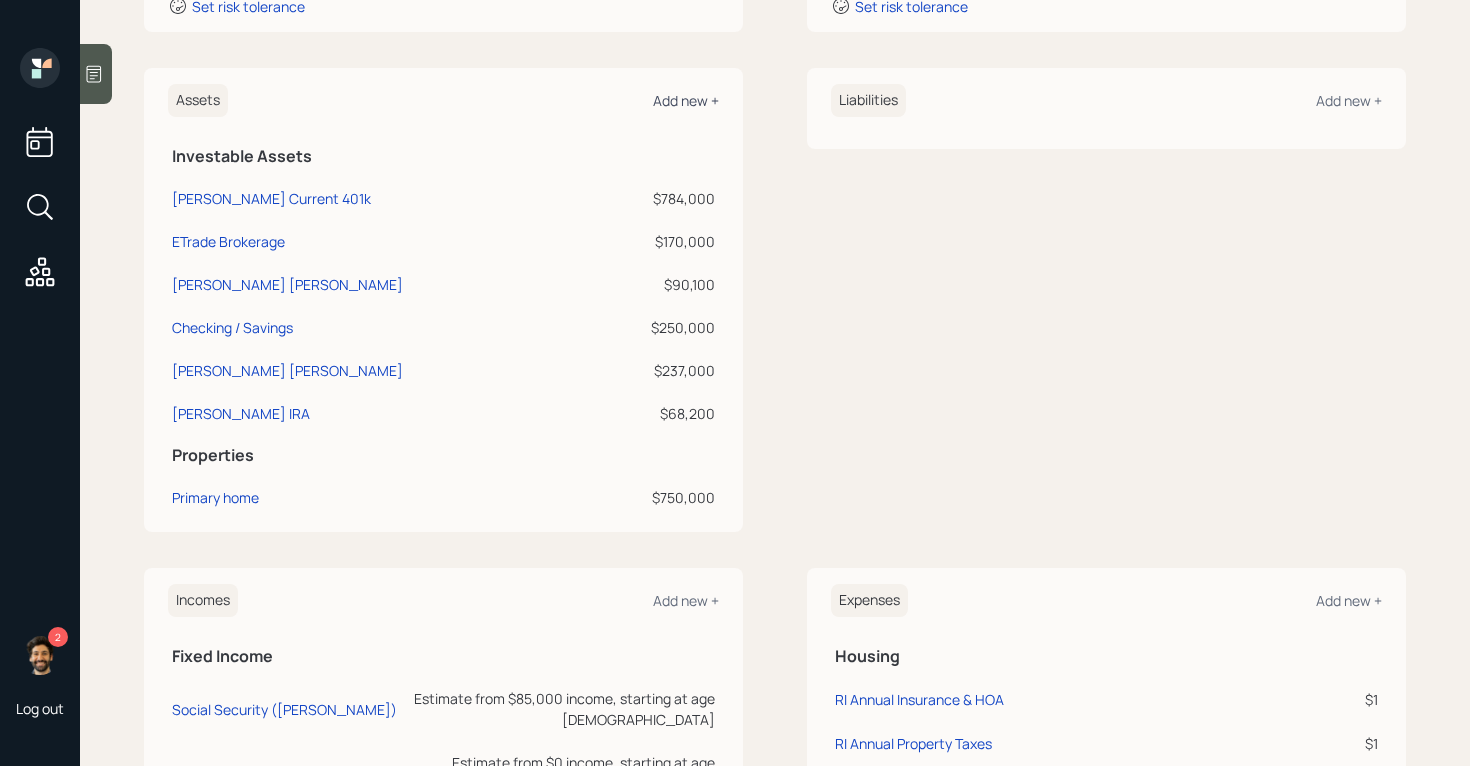 click on "Add new +" at bounding box center (686, 100) 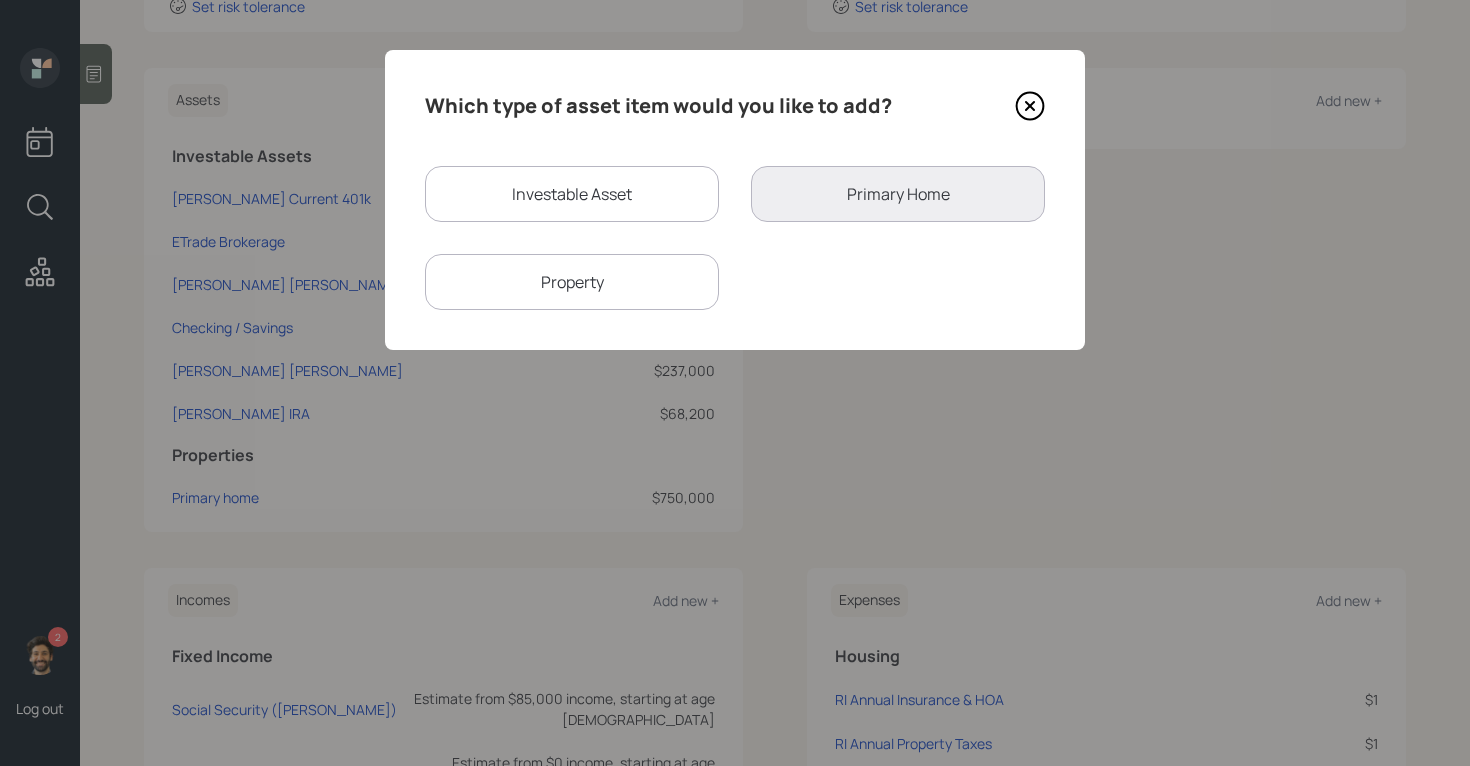 click on "Investable Asset" at bounding box center [572, 194] 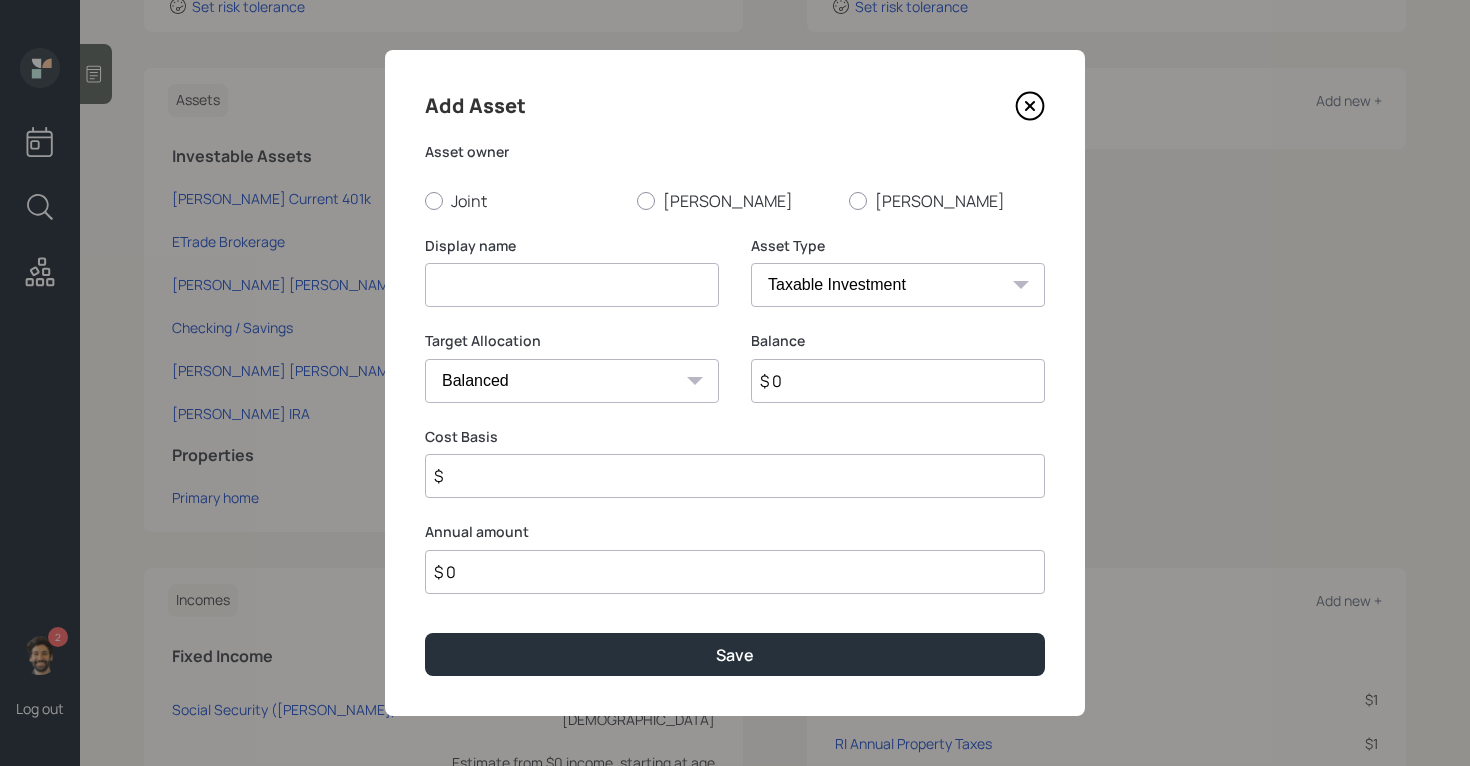 click on "Asset owner Joint [PERSON_NAME]" at bounding box center [735, 177] 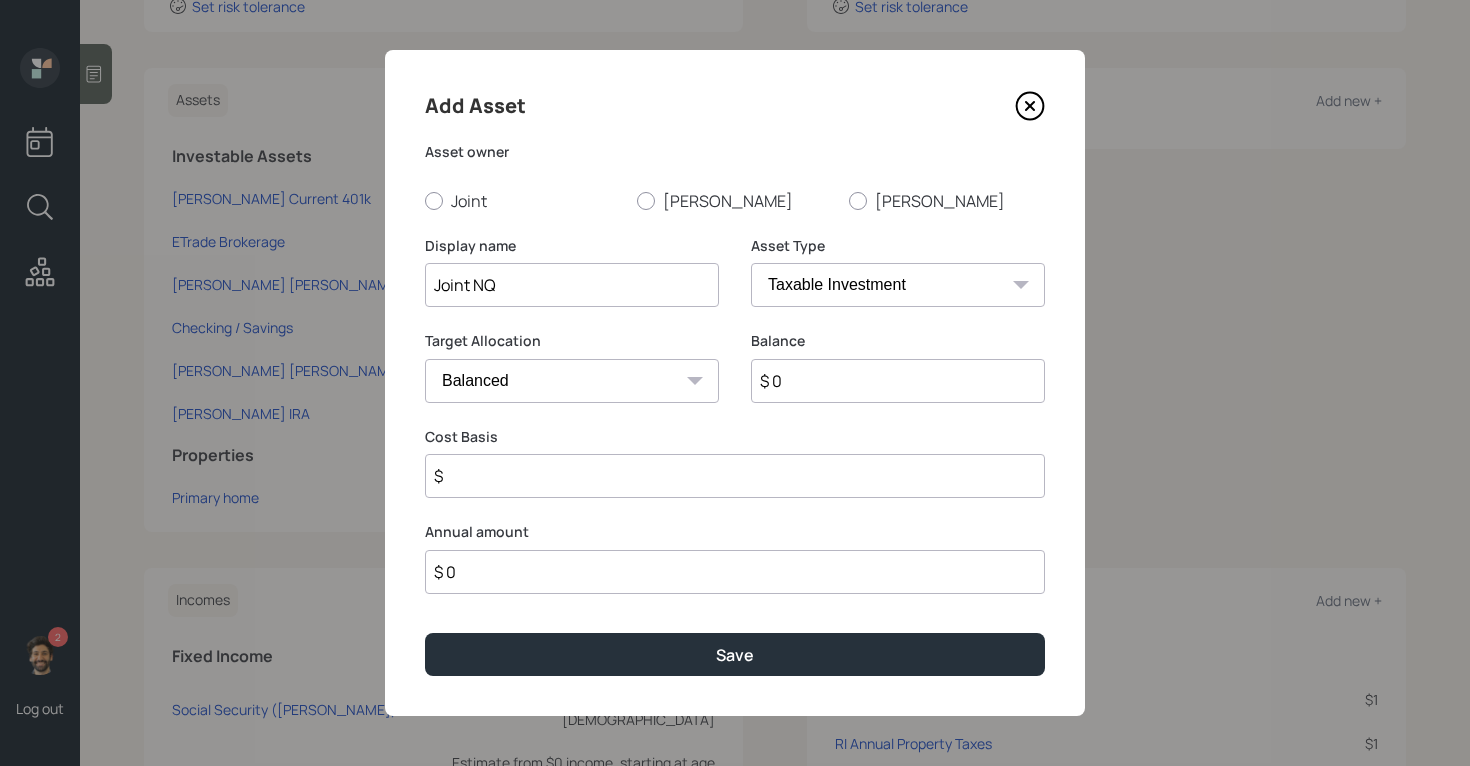 type on "Joint NQ" 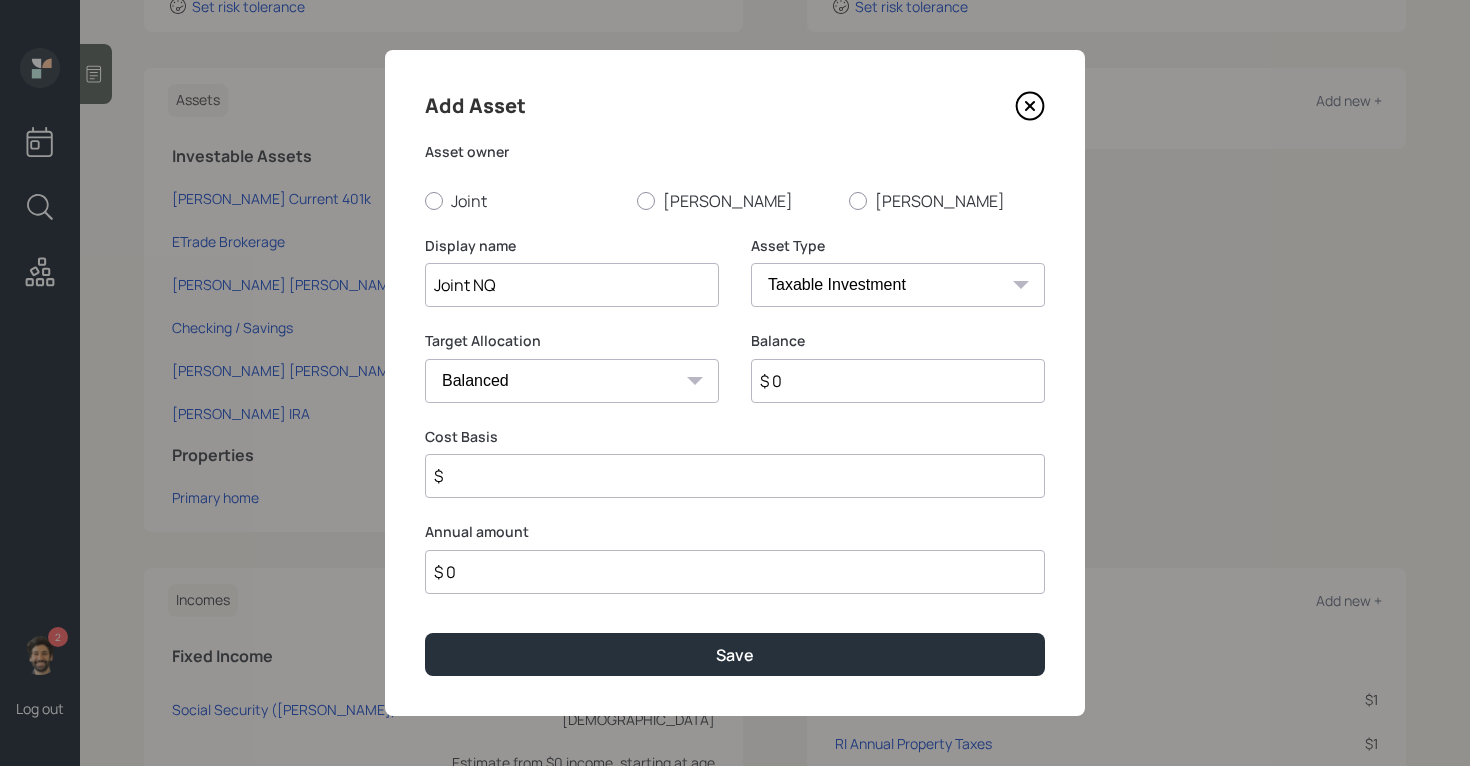 click on "SEP [PERSON_NAME] IRA 401(k) [PERSON_NAME] 401(k) 403(b) [PERSON_NAME] 403(b) 457(b) [PERSON_NAME] 457(b) Health Savings Account 529 Taxable Investment Checking / Savings Emergency Fund" at bounding box center (898, 285) 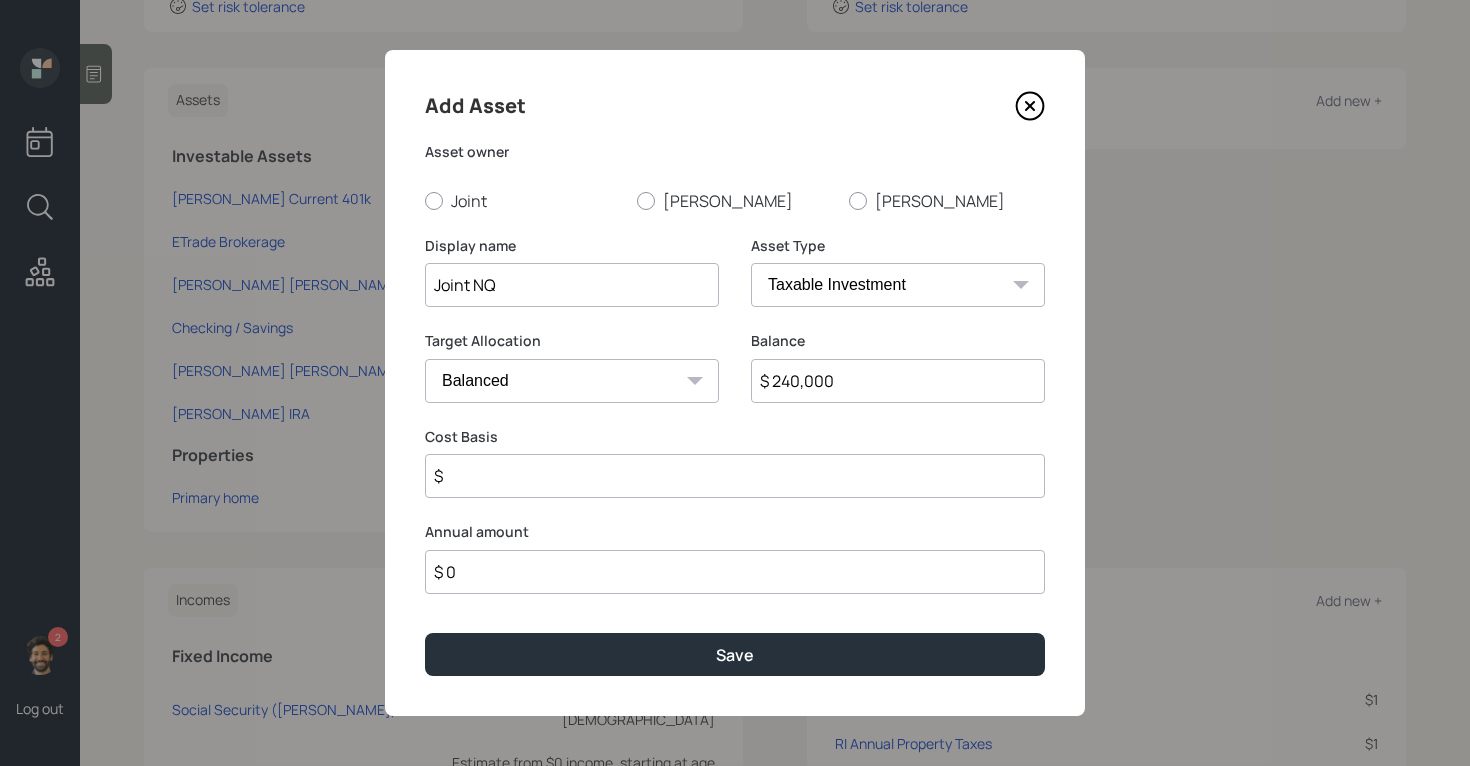 type on "$ 240,000" 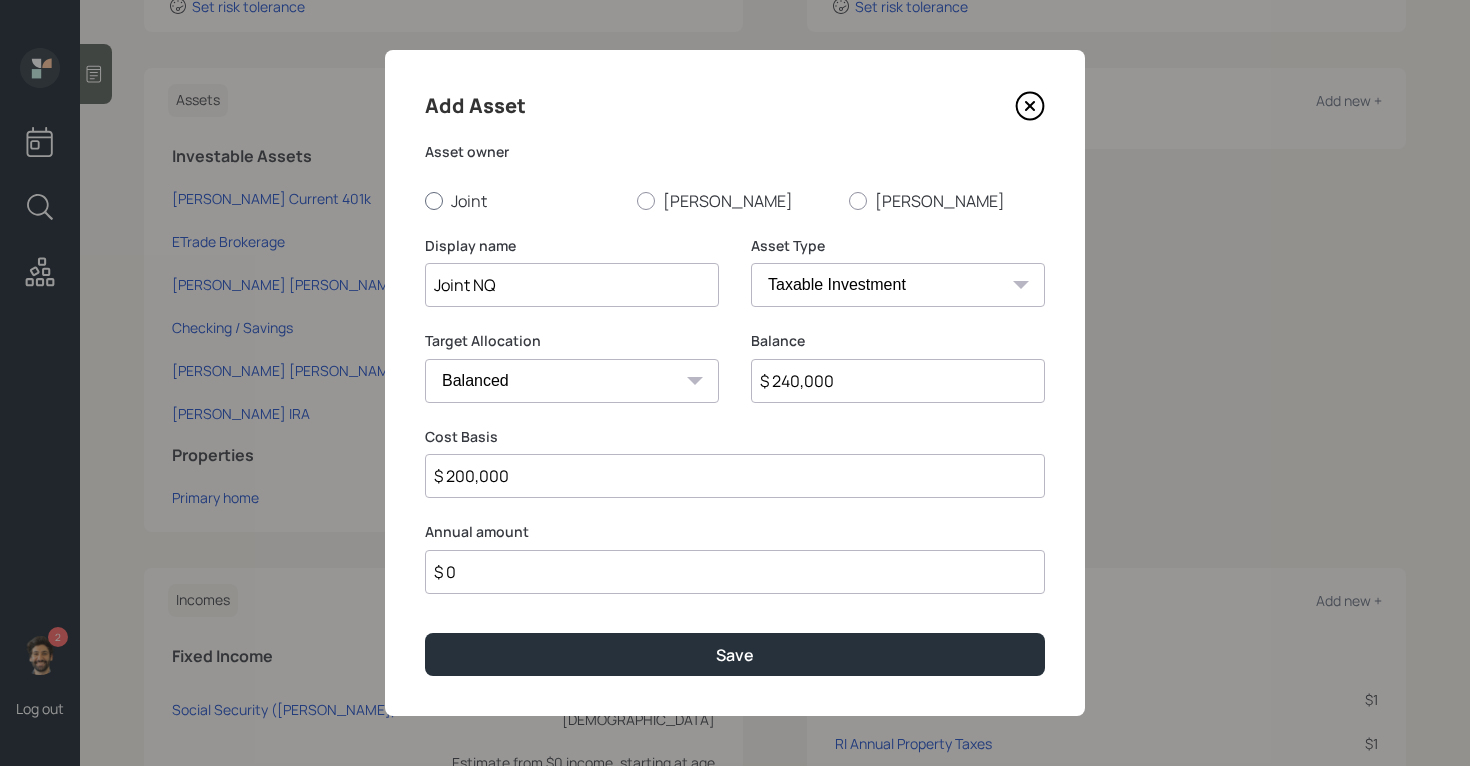 type on "$ 200,000" 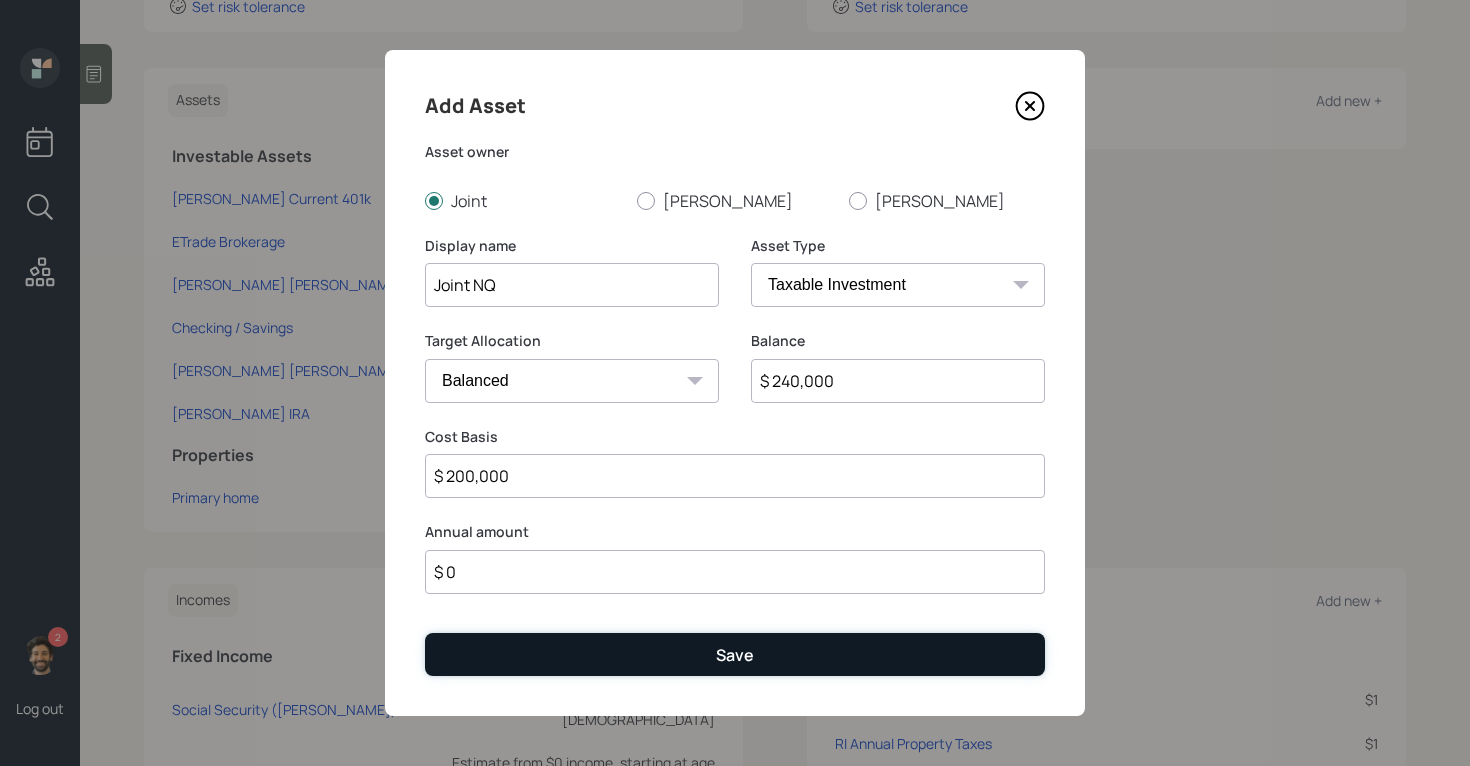 click on "Save" at bounding box center (735, 654) 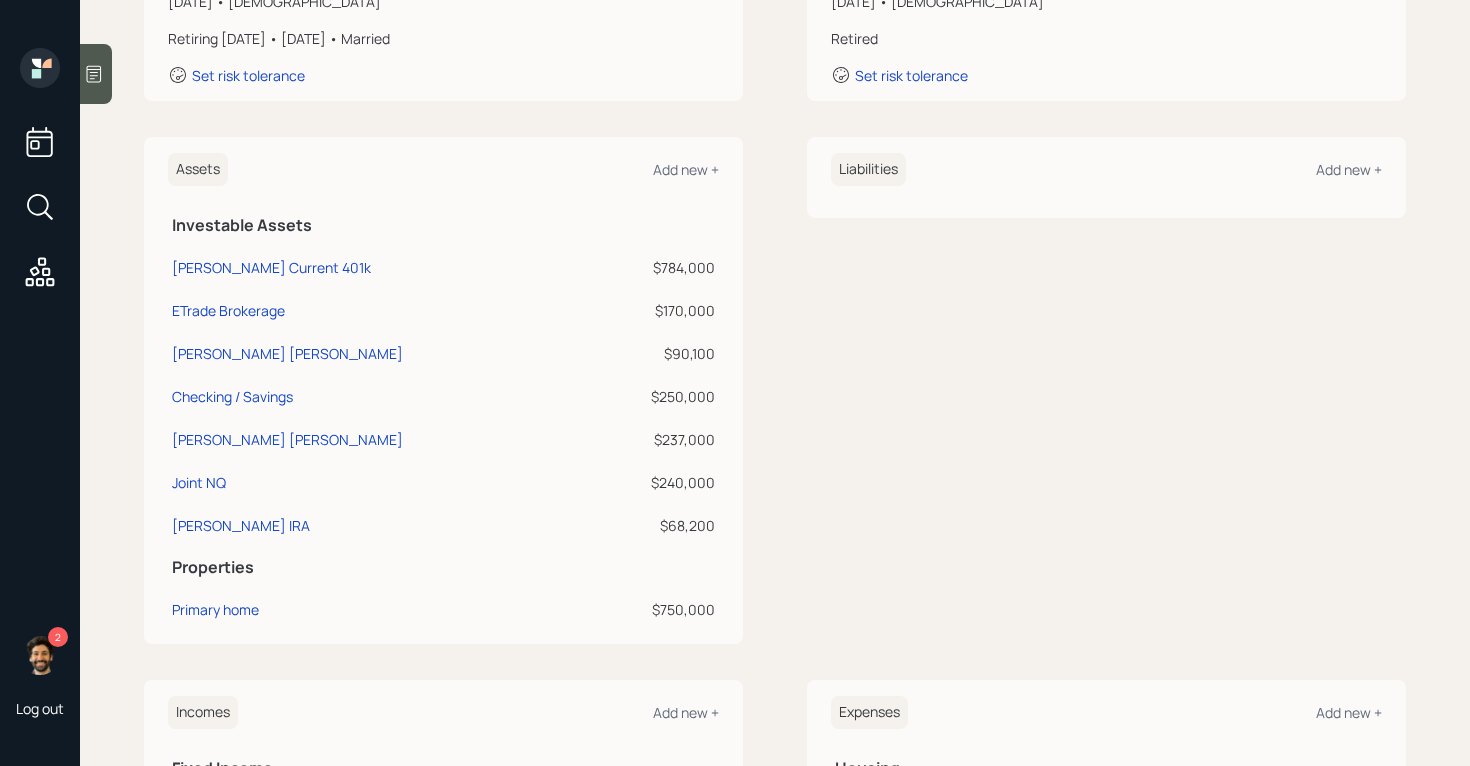 scroll, scrollTop: 366, scrollLeft: 0, axis: vertical 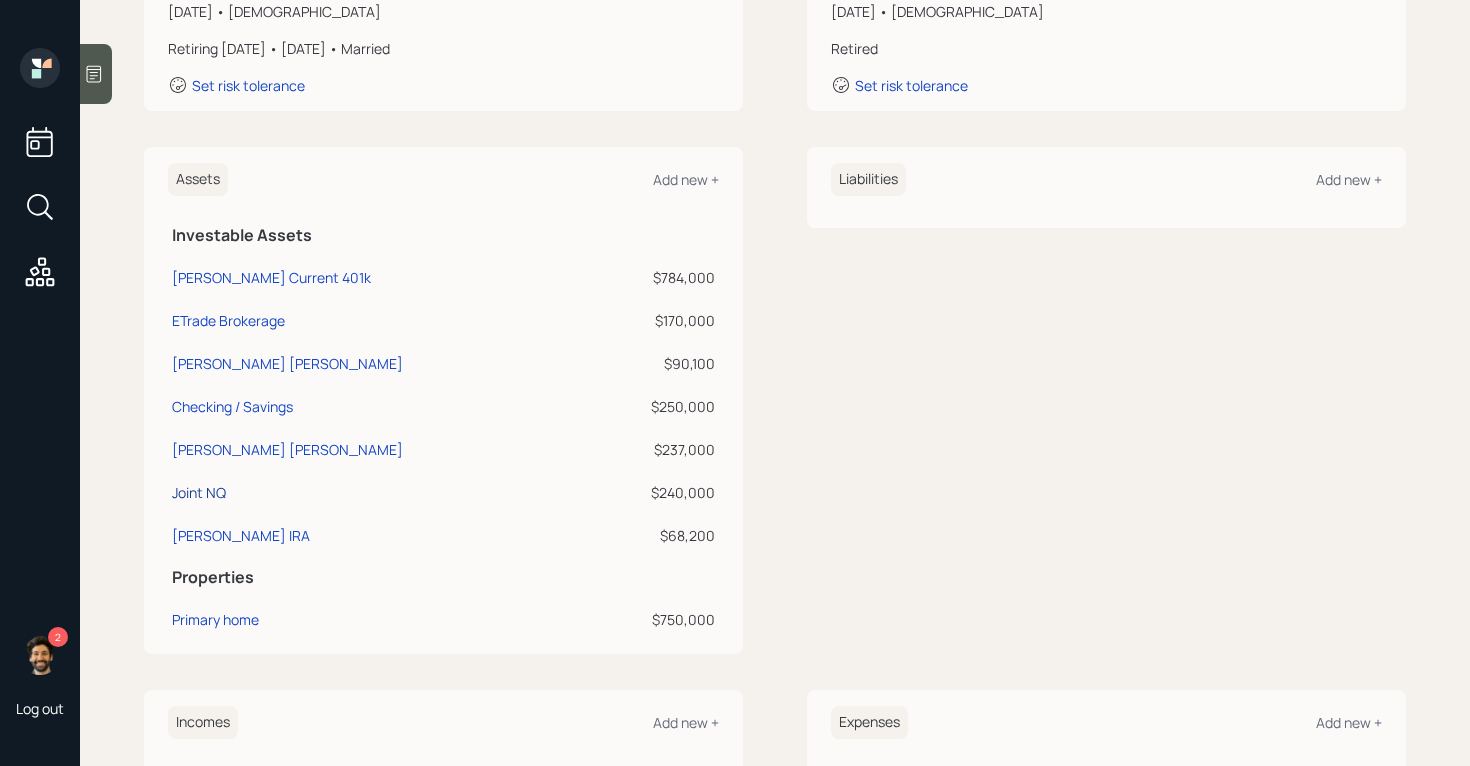 click on "Joint NQ" at bounding box center [199, 492] 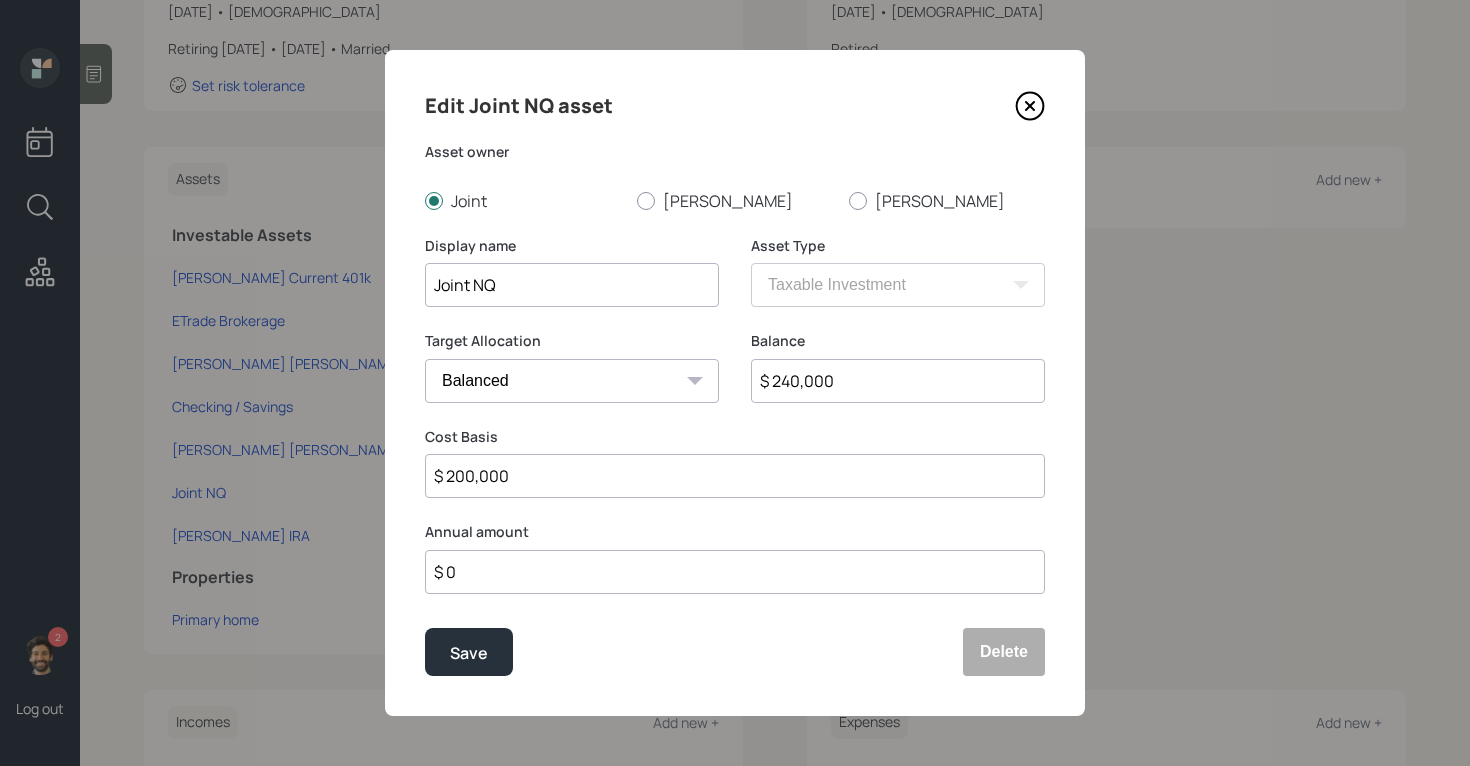 click on "Joint NQ" at bounding box center [572, 285] 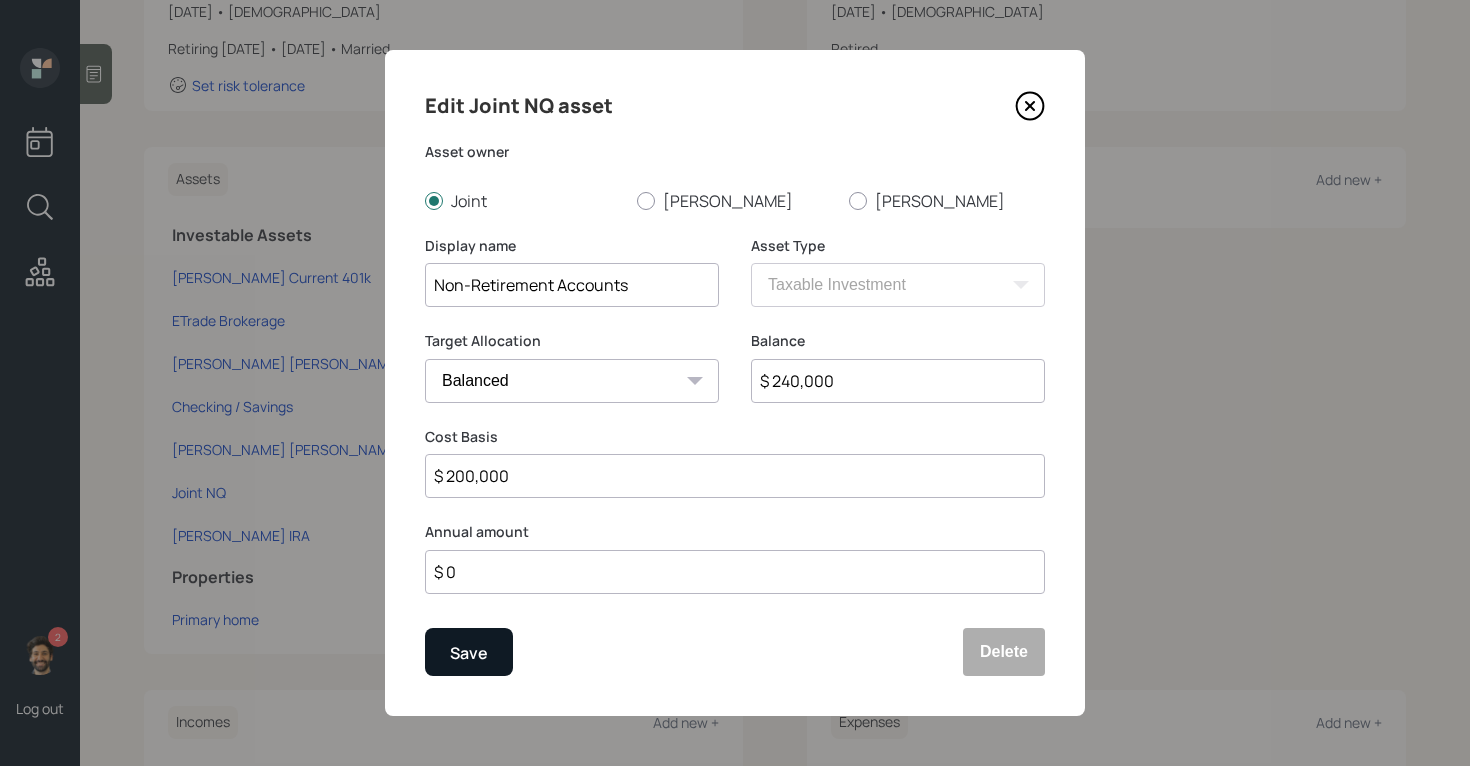 type on "Non-Retirement Accounts" 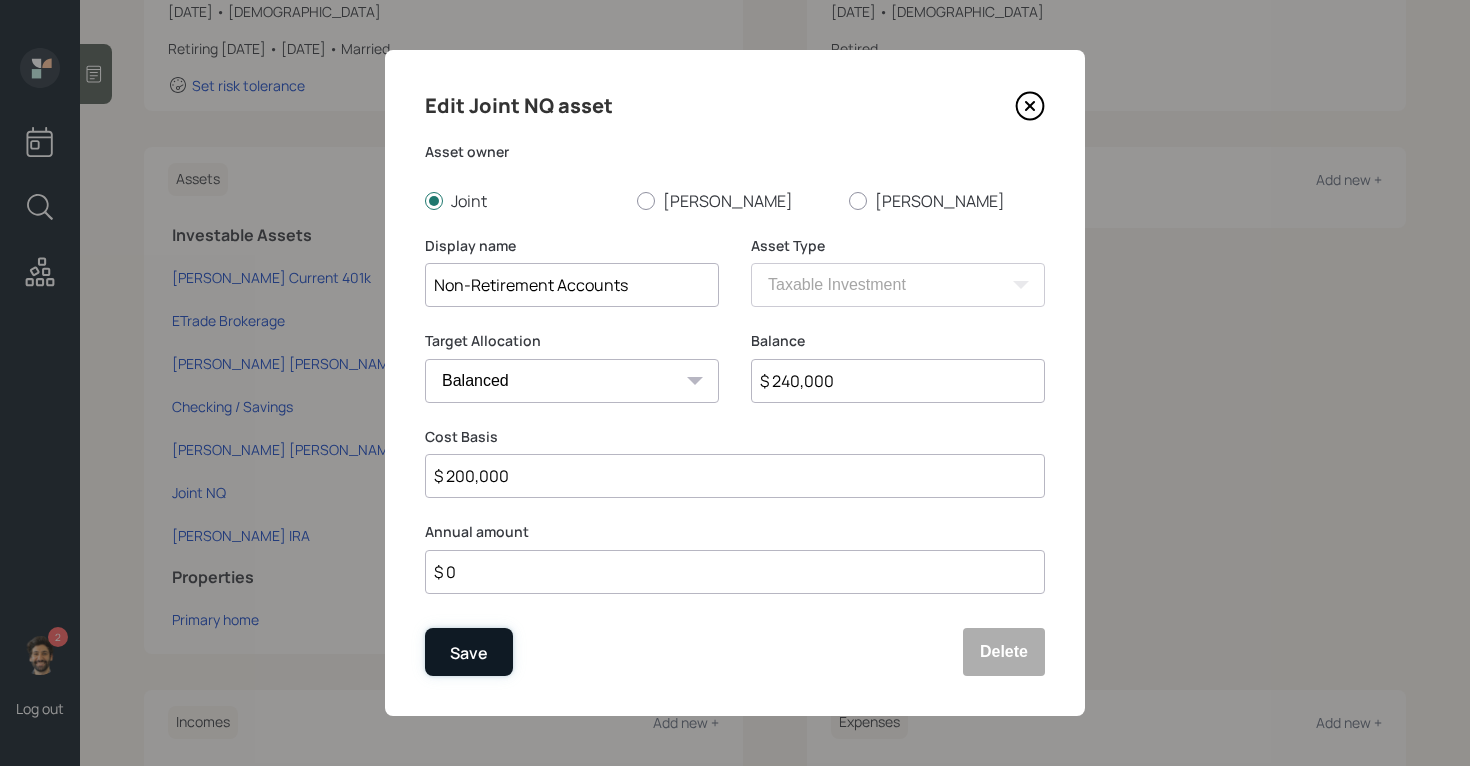 click on "Save" at bounding box center [469, 653] 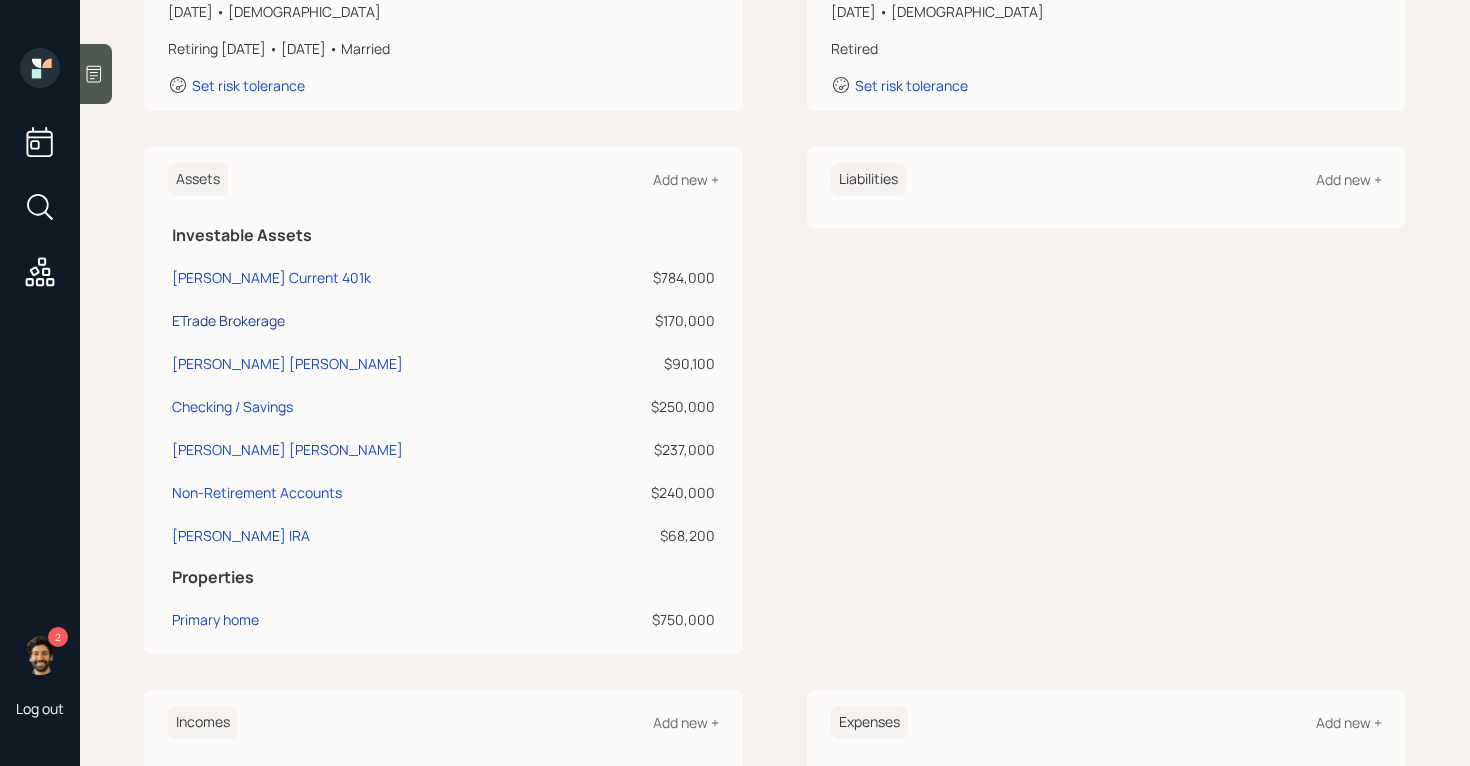 click on "ETrade Brokerage" at bounding box center [228, 320] 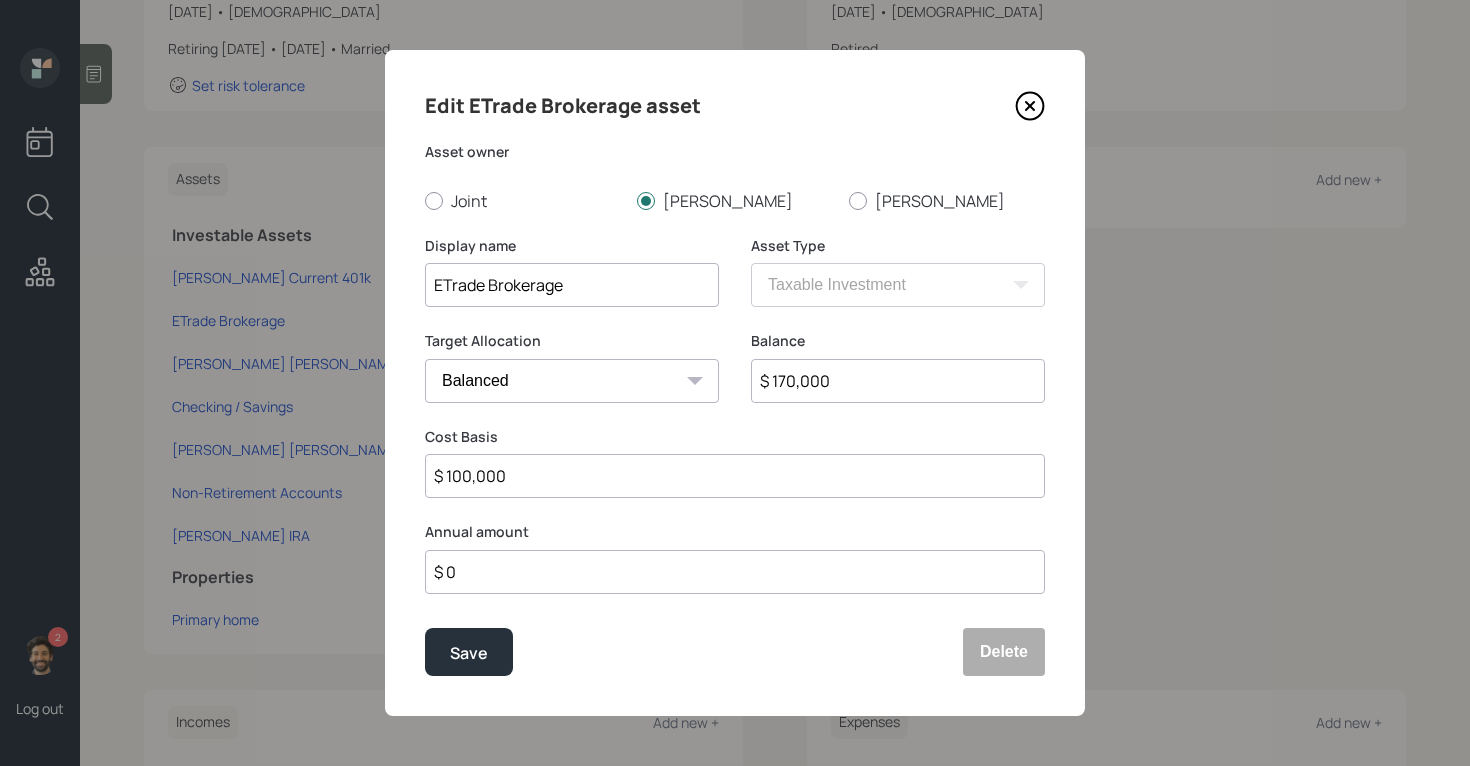 click on "ETrade Brokerage" at bounding box center (572, 285) 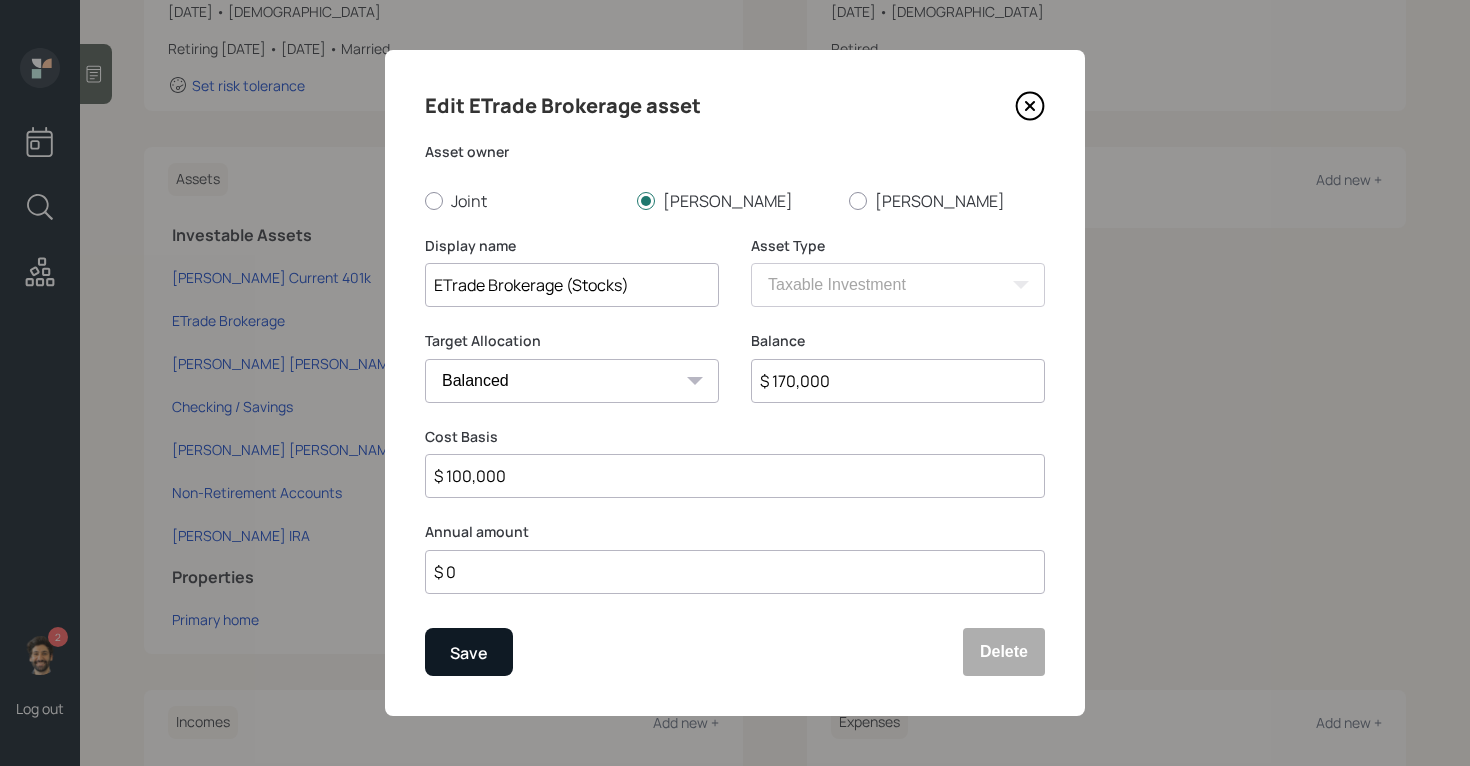 type on "ETrade Brokerage (Stocks)" 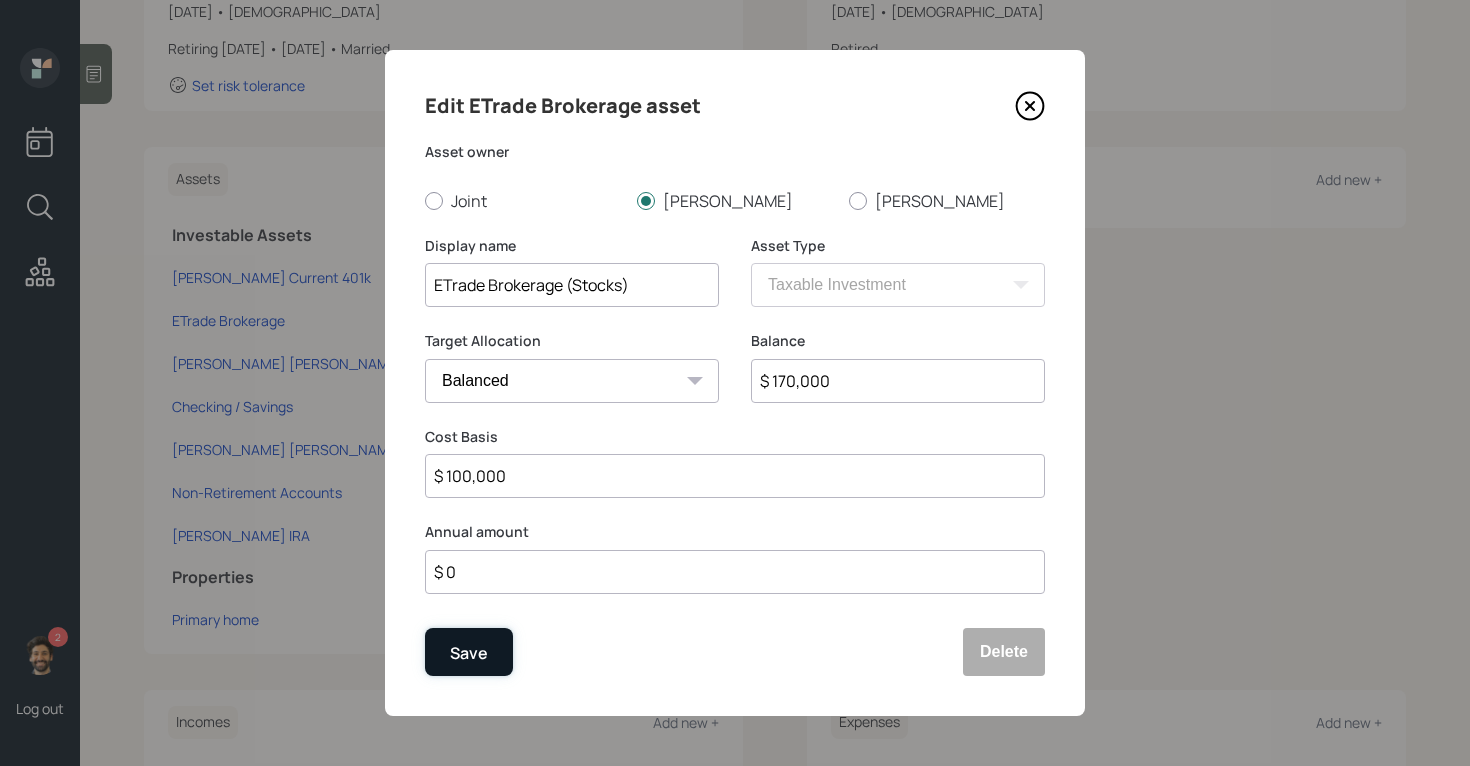 click on "Save" at bounding box center [469, 653] 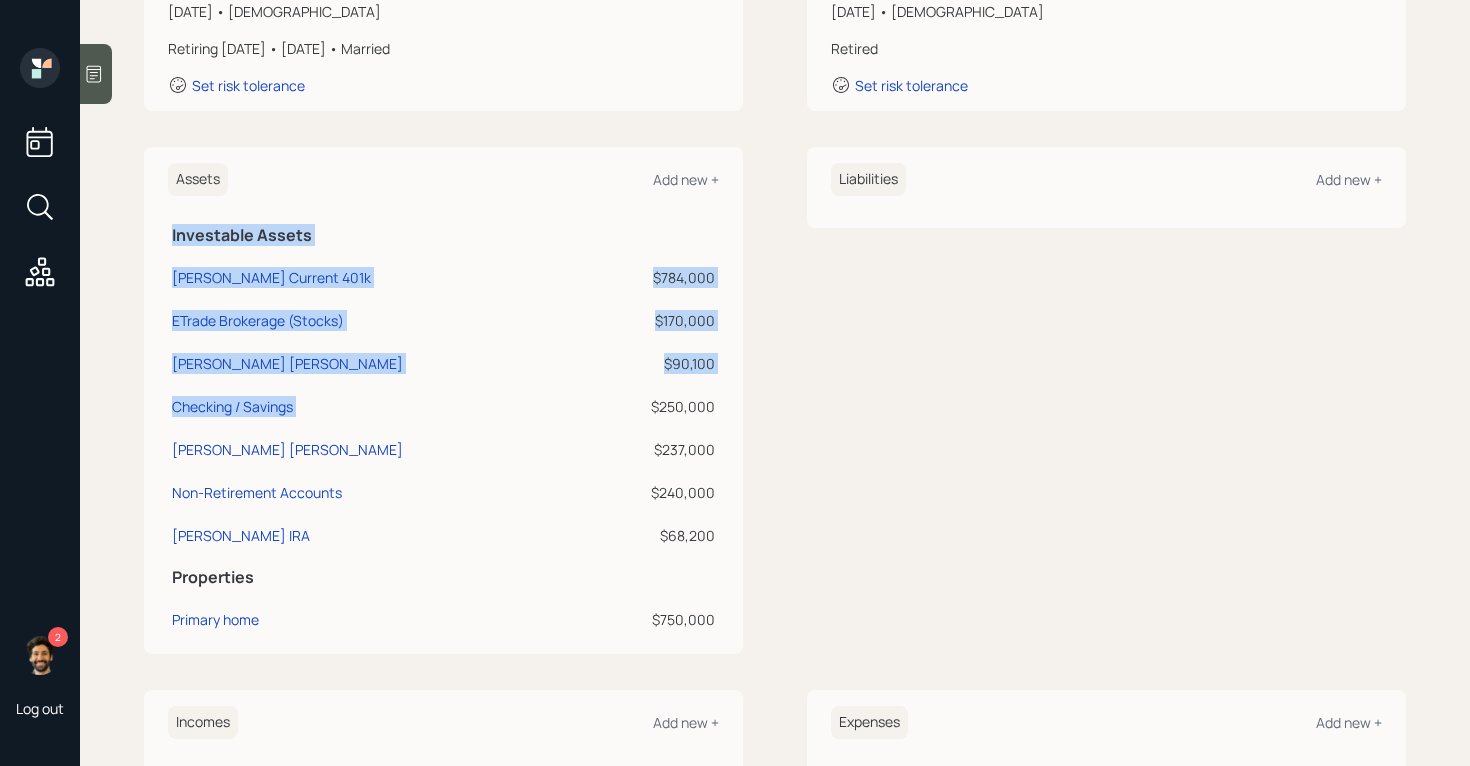 drag, startPoint x: 719, startPoint y: 406, endPoint x: 642, endPoint y: 406, distance: 77 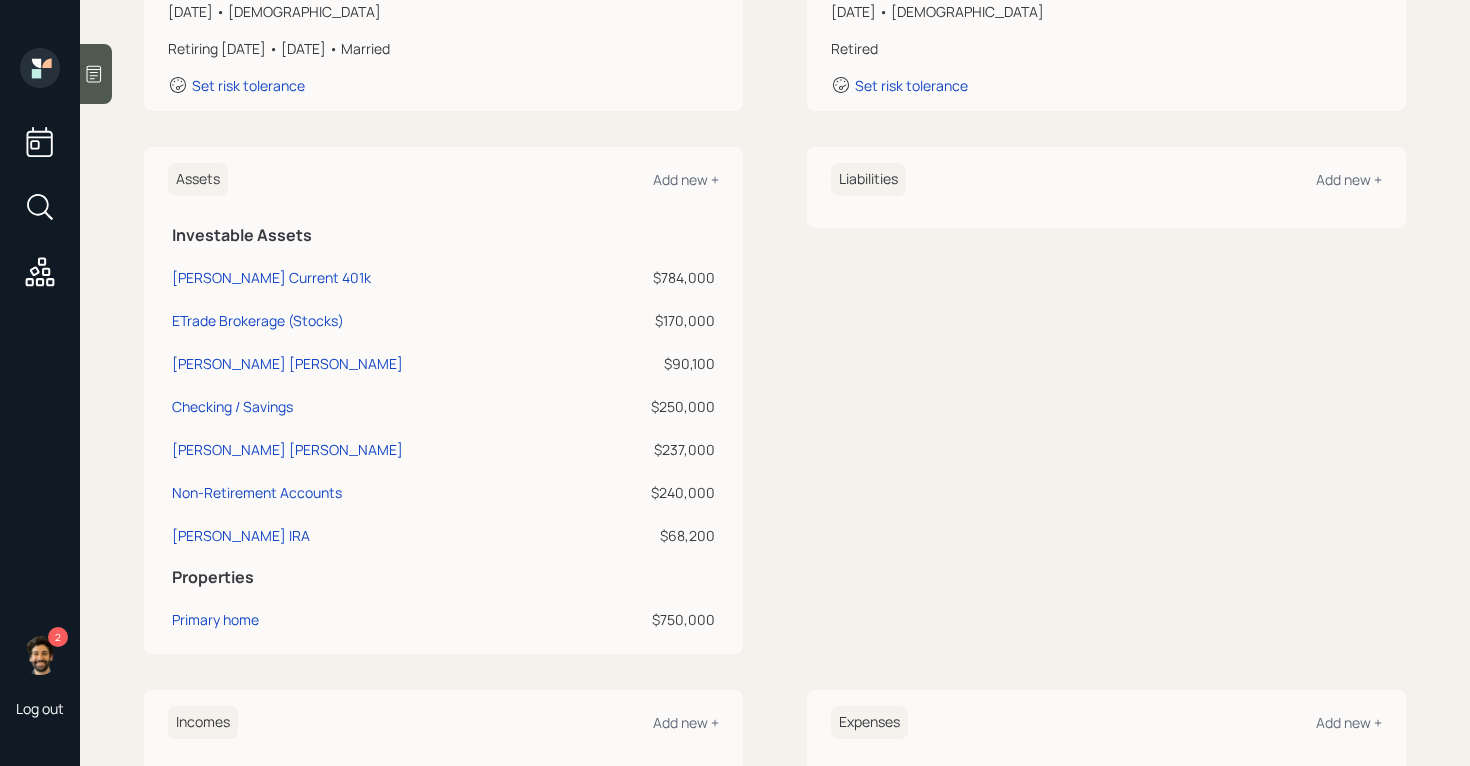 click on "$250,000" at bounding box center [655, 406] 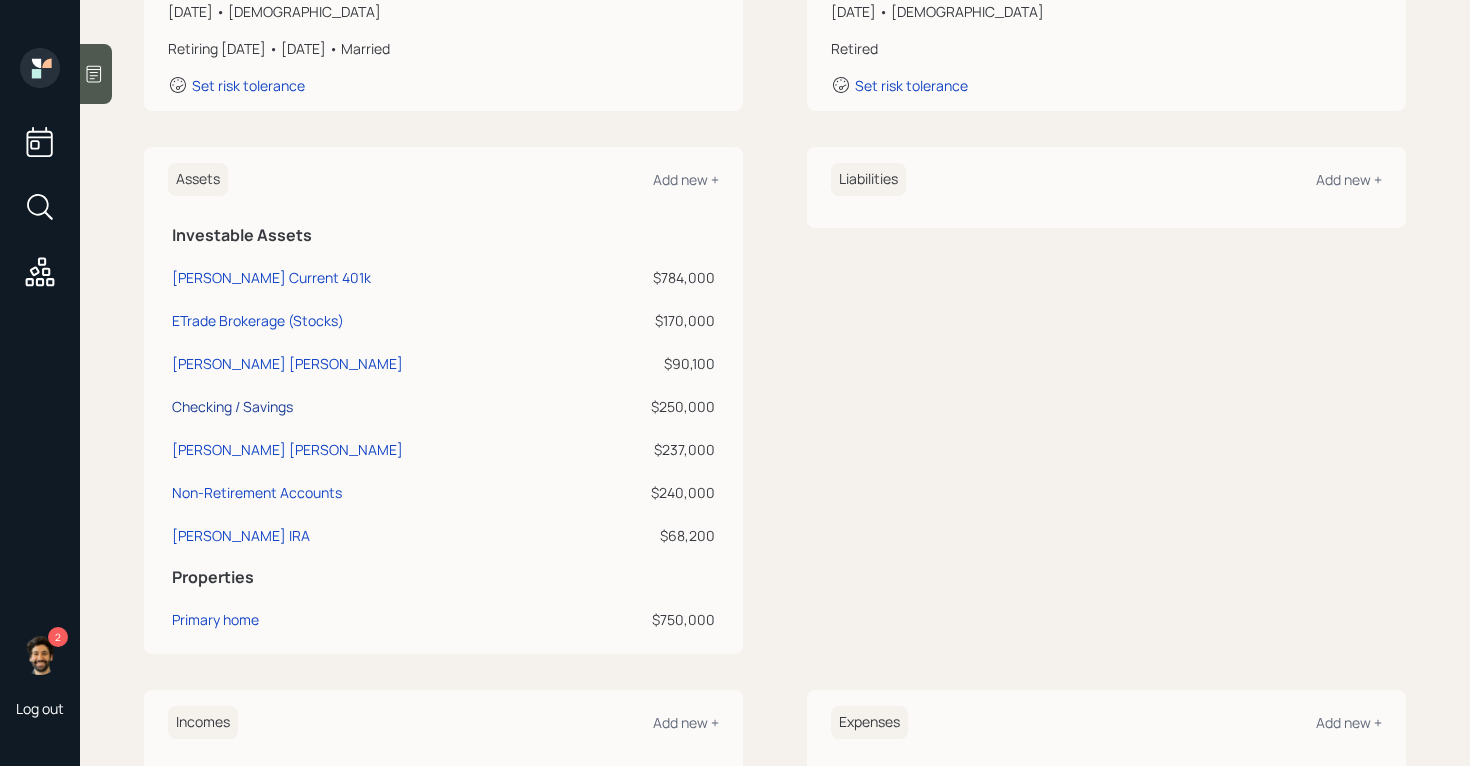 click on "Checking / Savings" at bounding box center [232, 406] 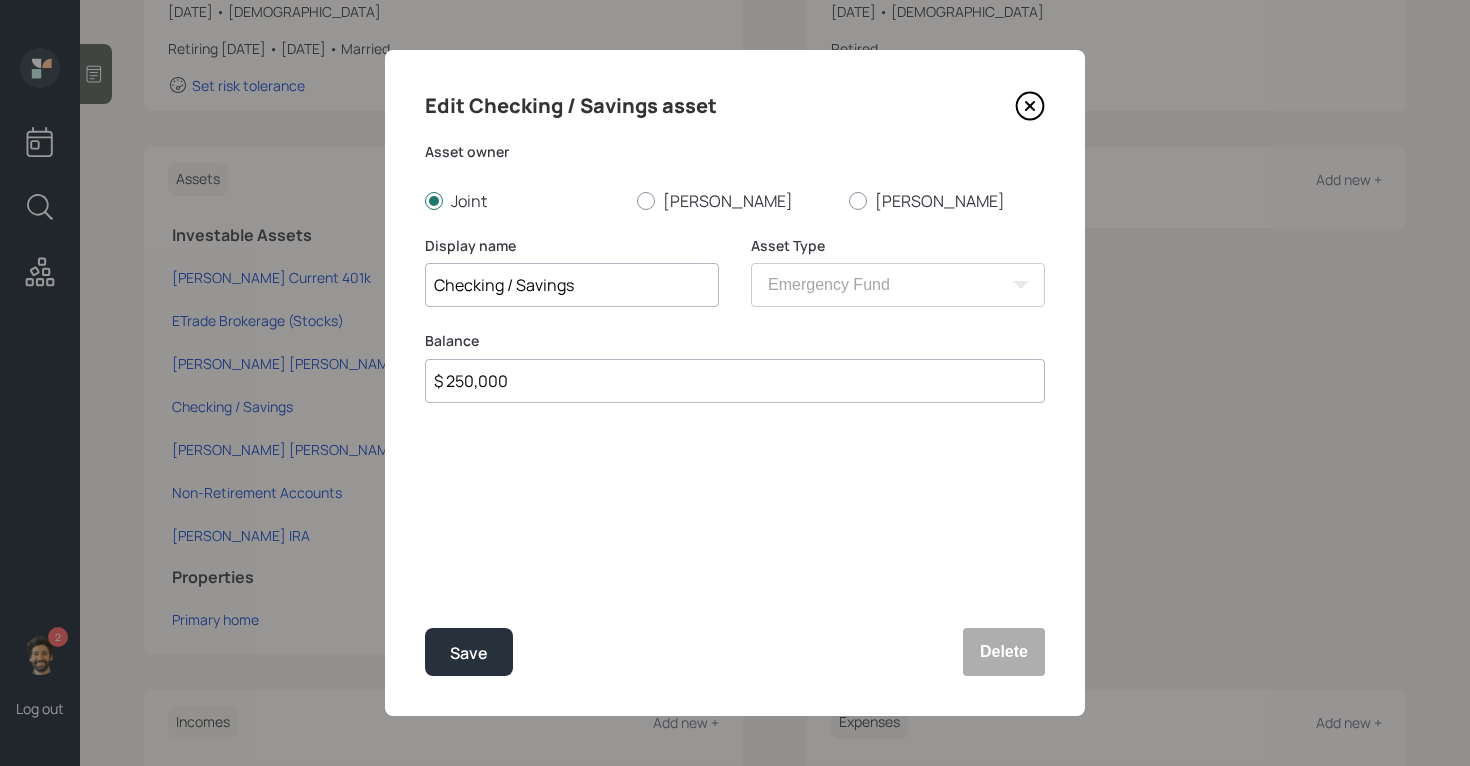 click on "Balance $ 250,000" at bounding box center (735, 379) 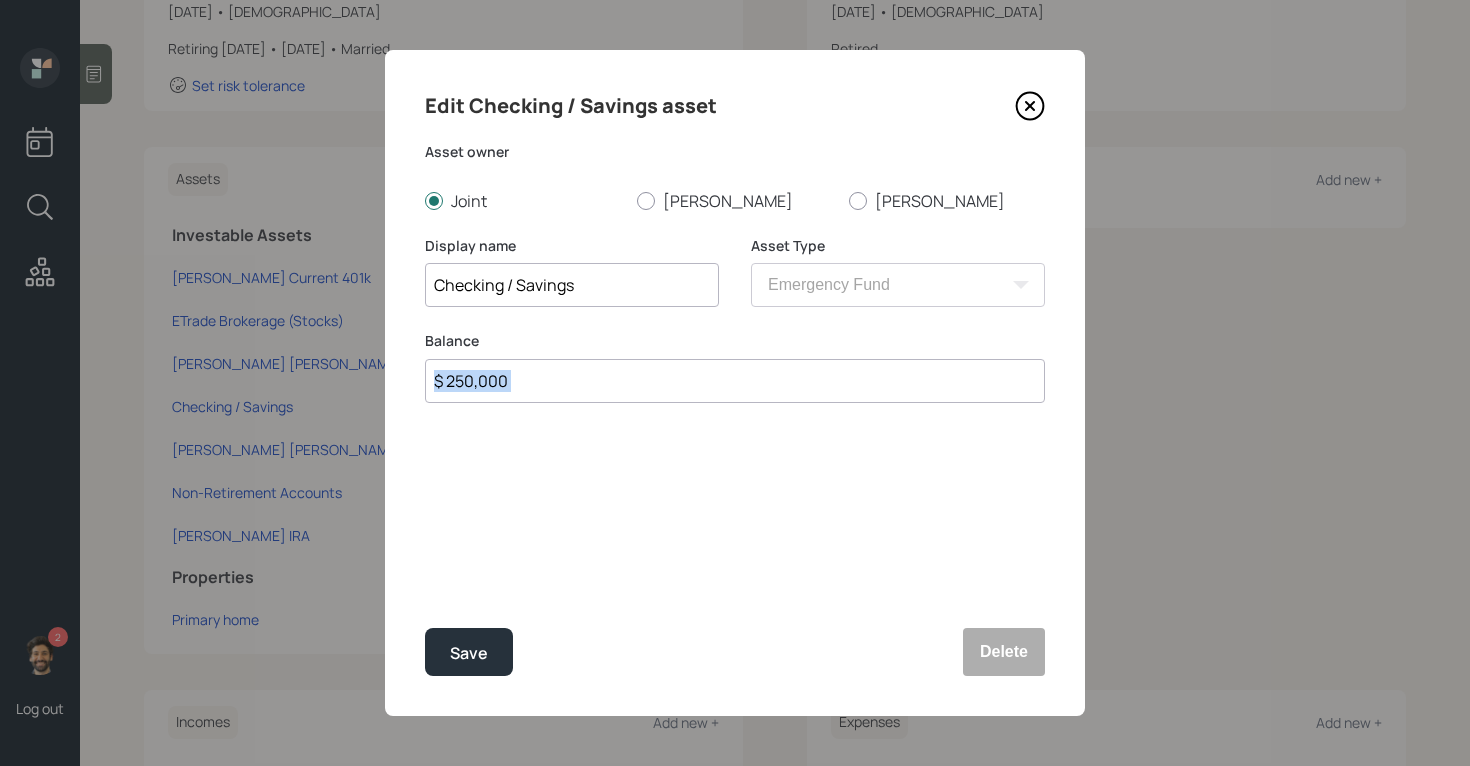 click on "Balance $ 250,000" at bounding box center [735, 379] 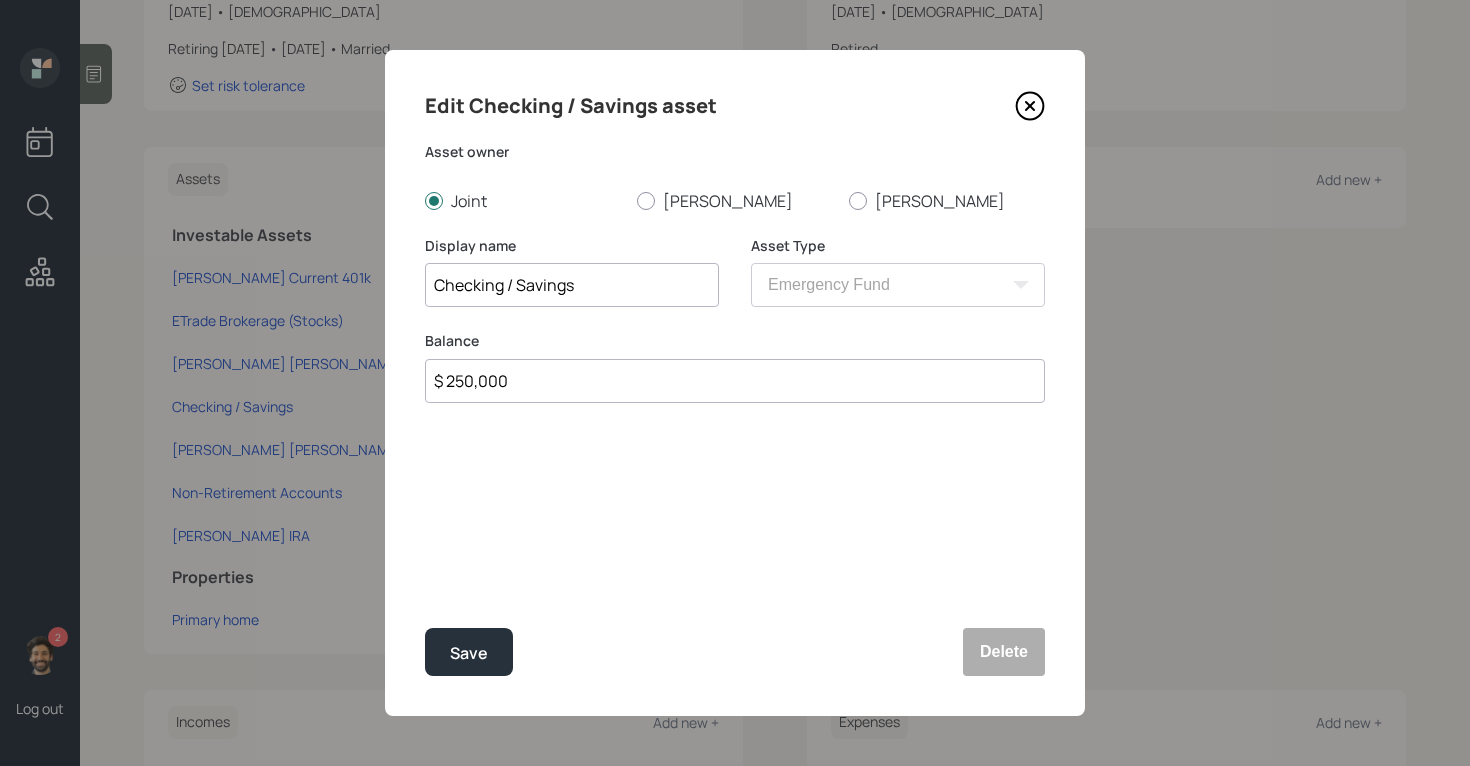click on "$ 250,000" at bounding box center [735, 381] 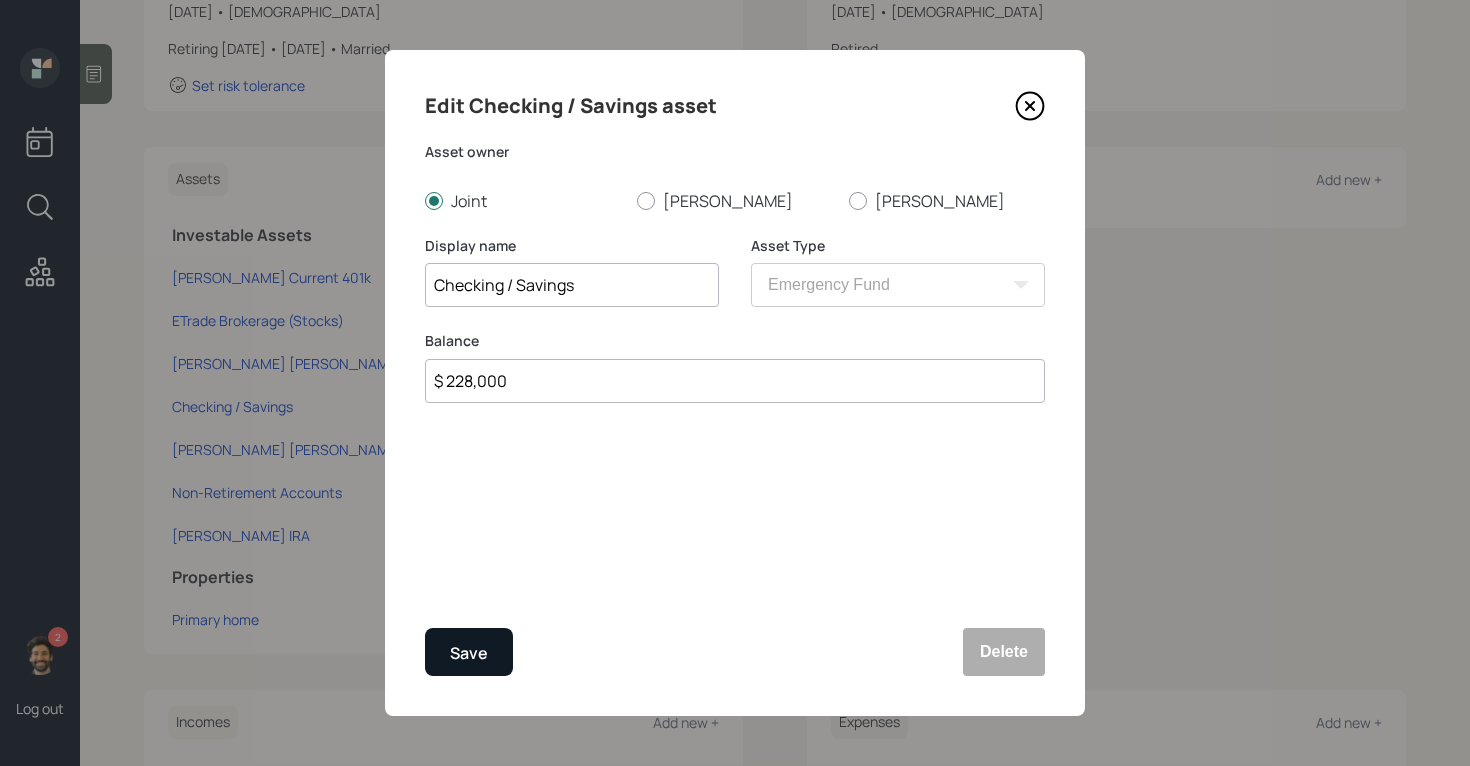 type on "$ 228,000" 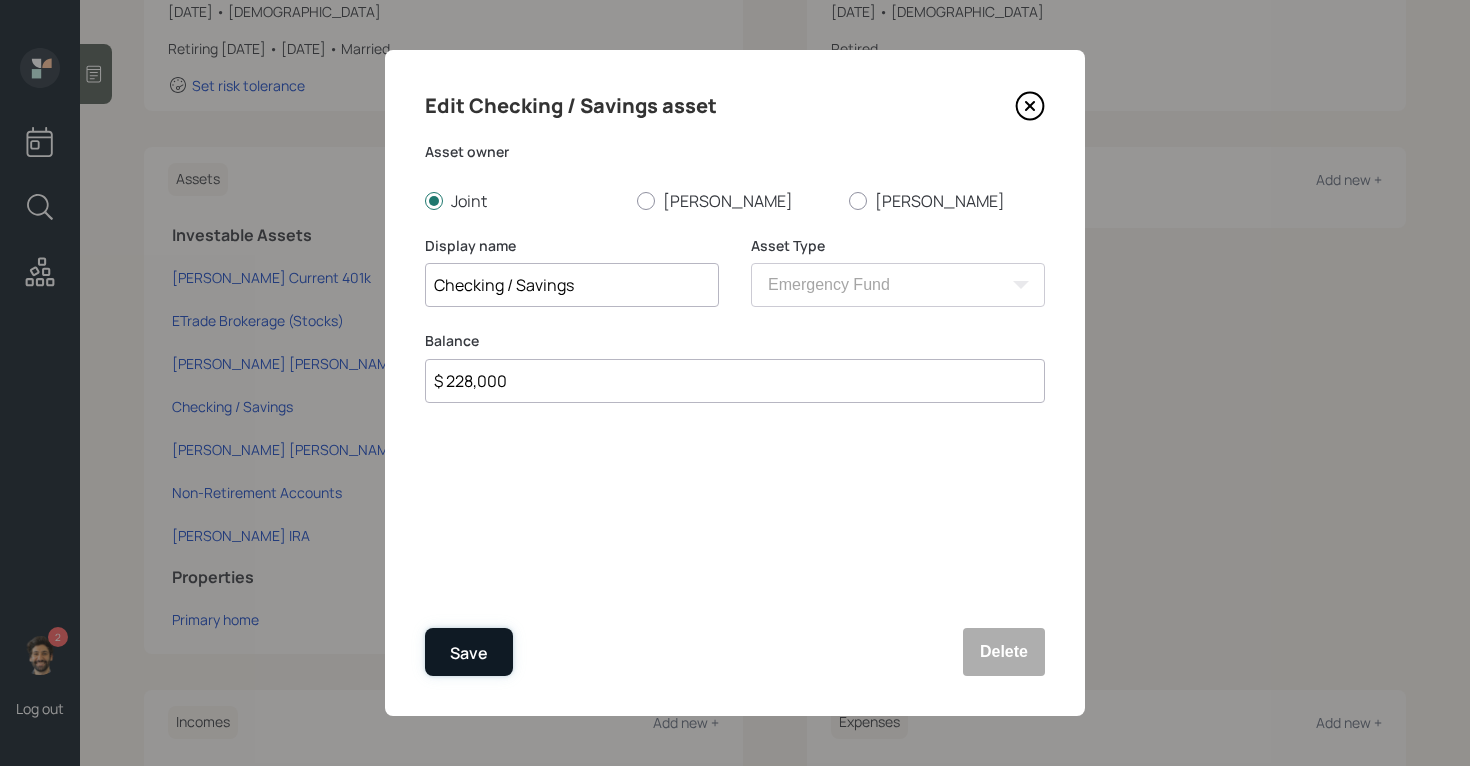 click on "Save" at bounding box center (469, 652) 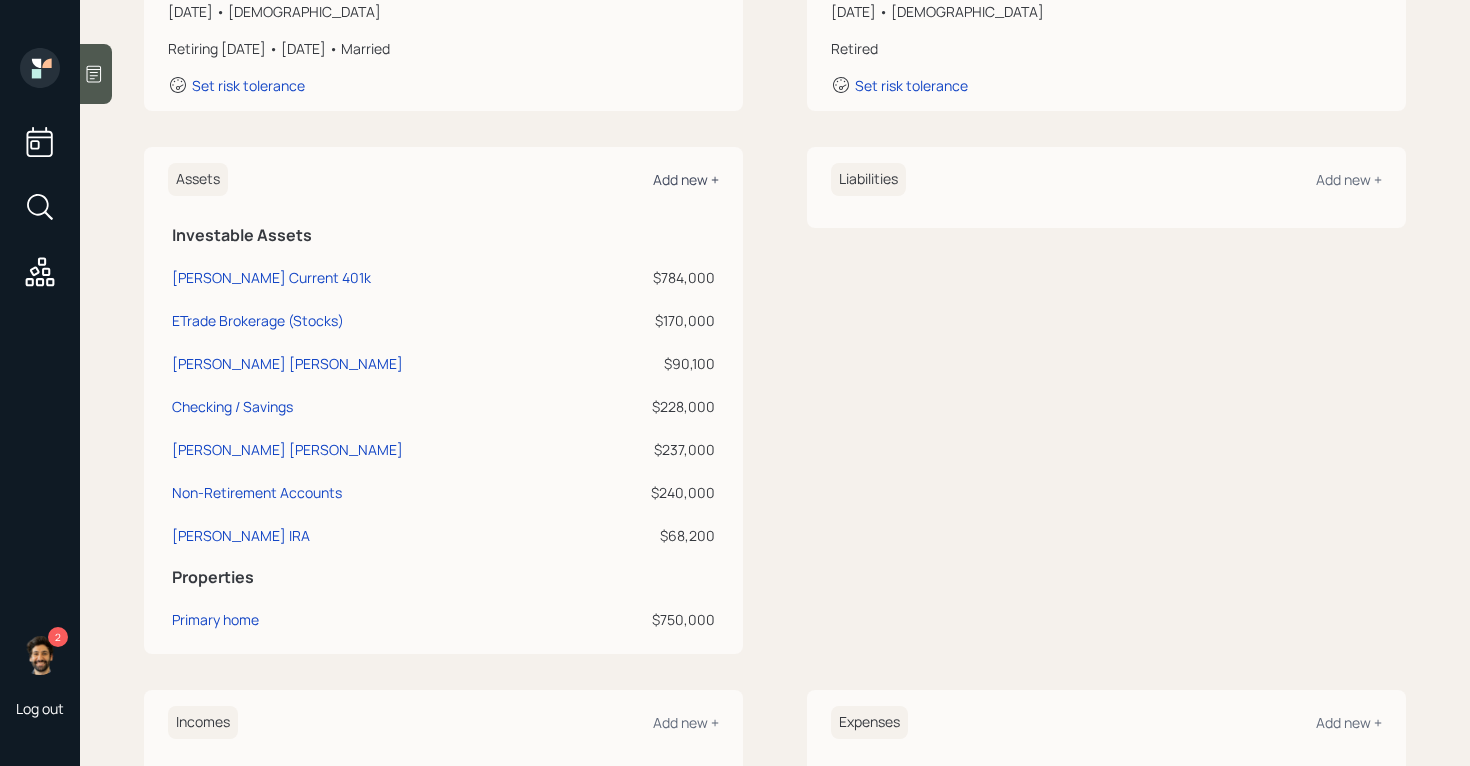 click on "Add new +" at bounding box center (686, 179) 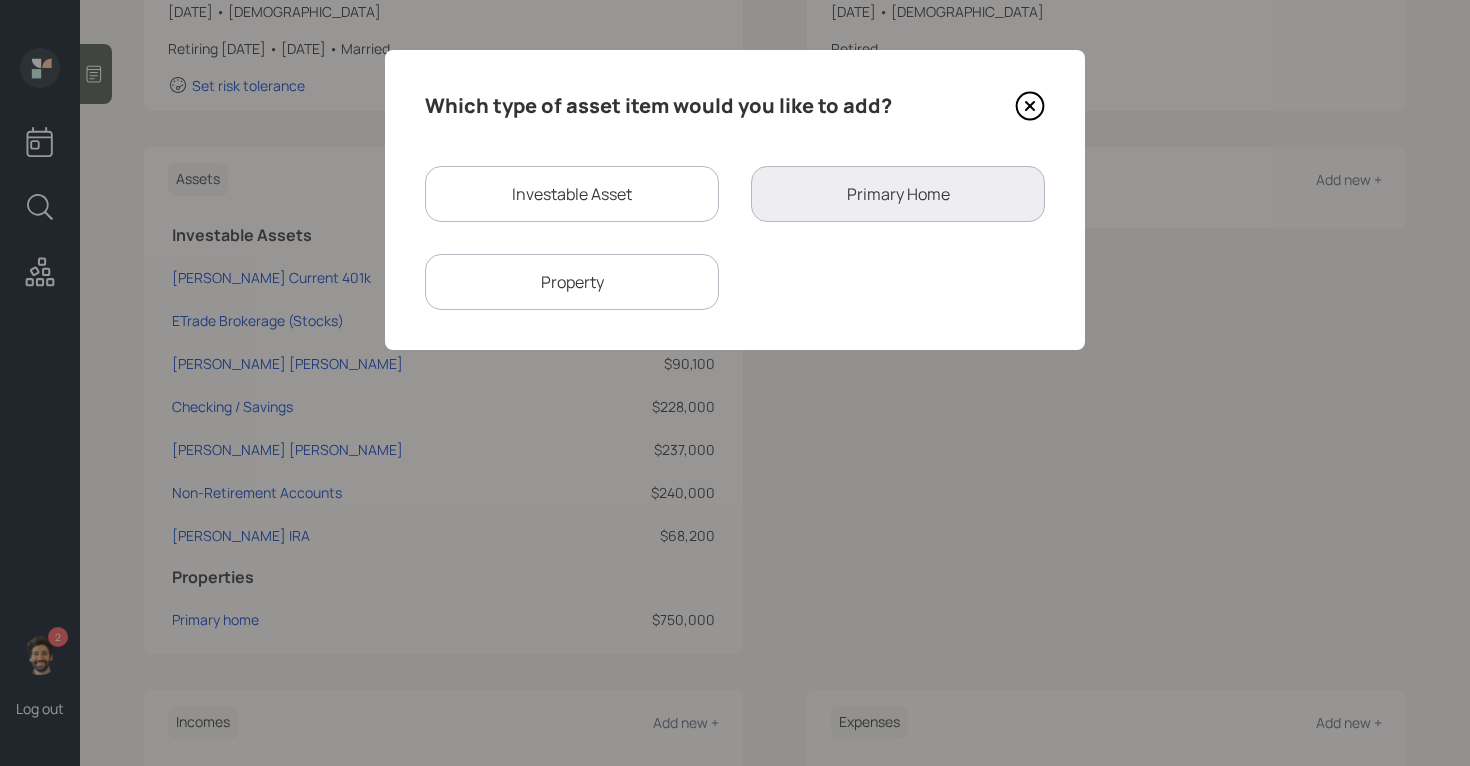 click on "Investable Asset" at bounding box center (572, 194) 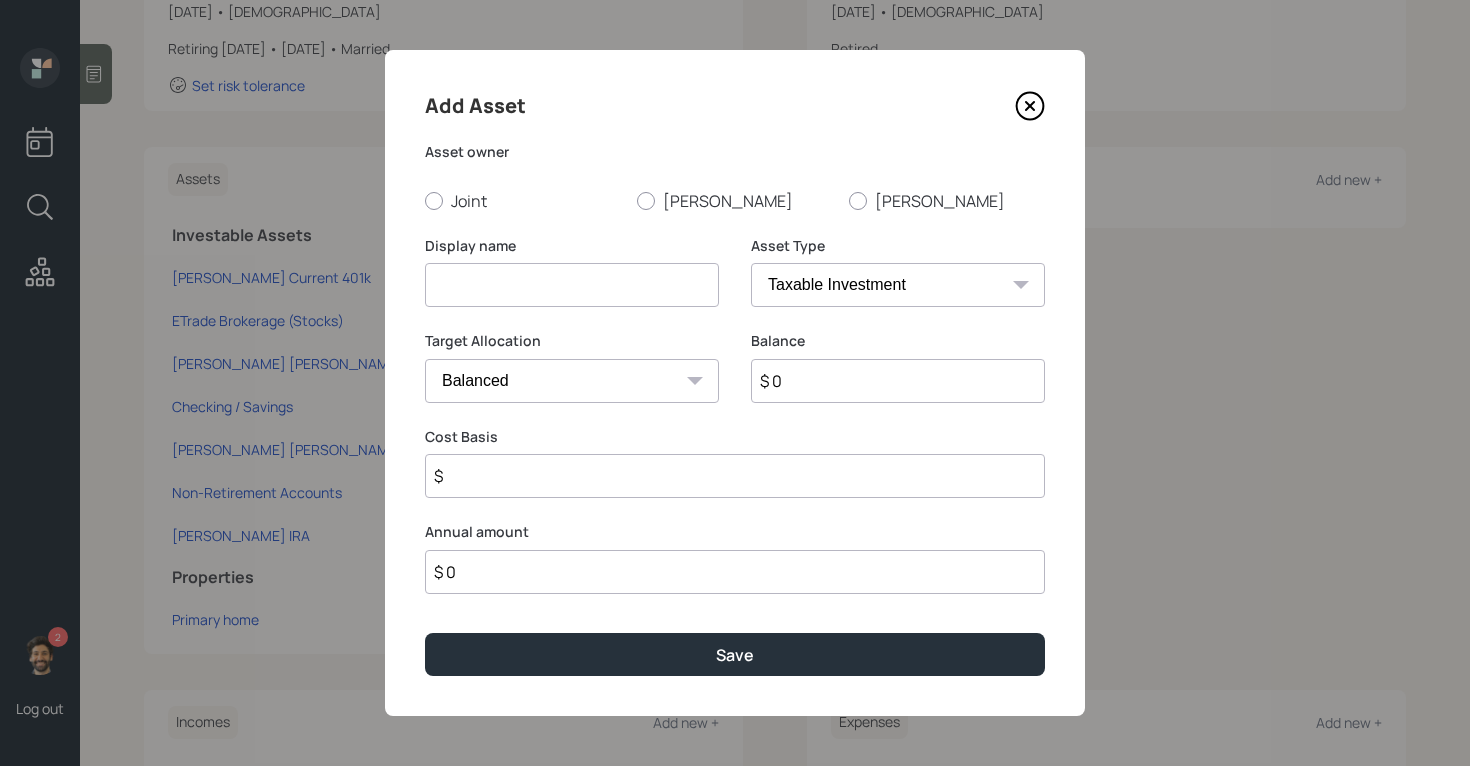 click at bounding box center (572, 285) 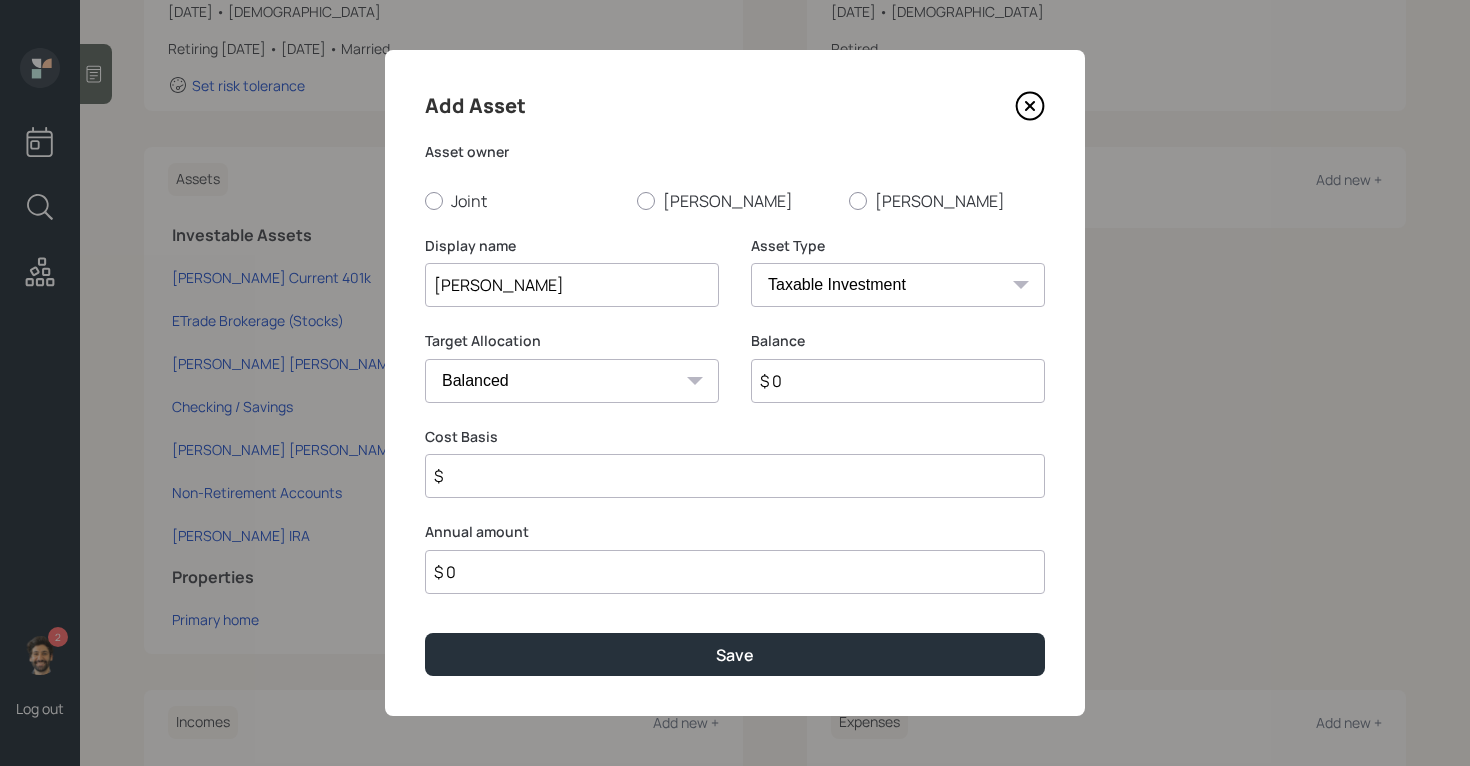 type on "[PERSON_NAME]" 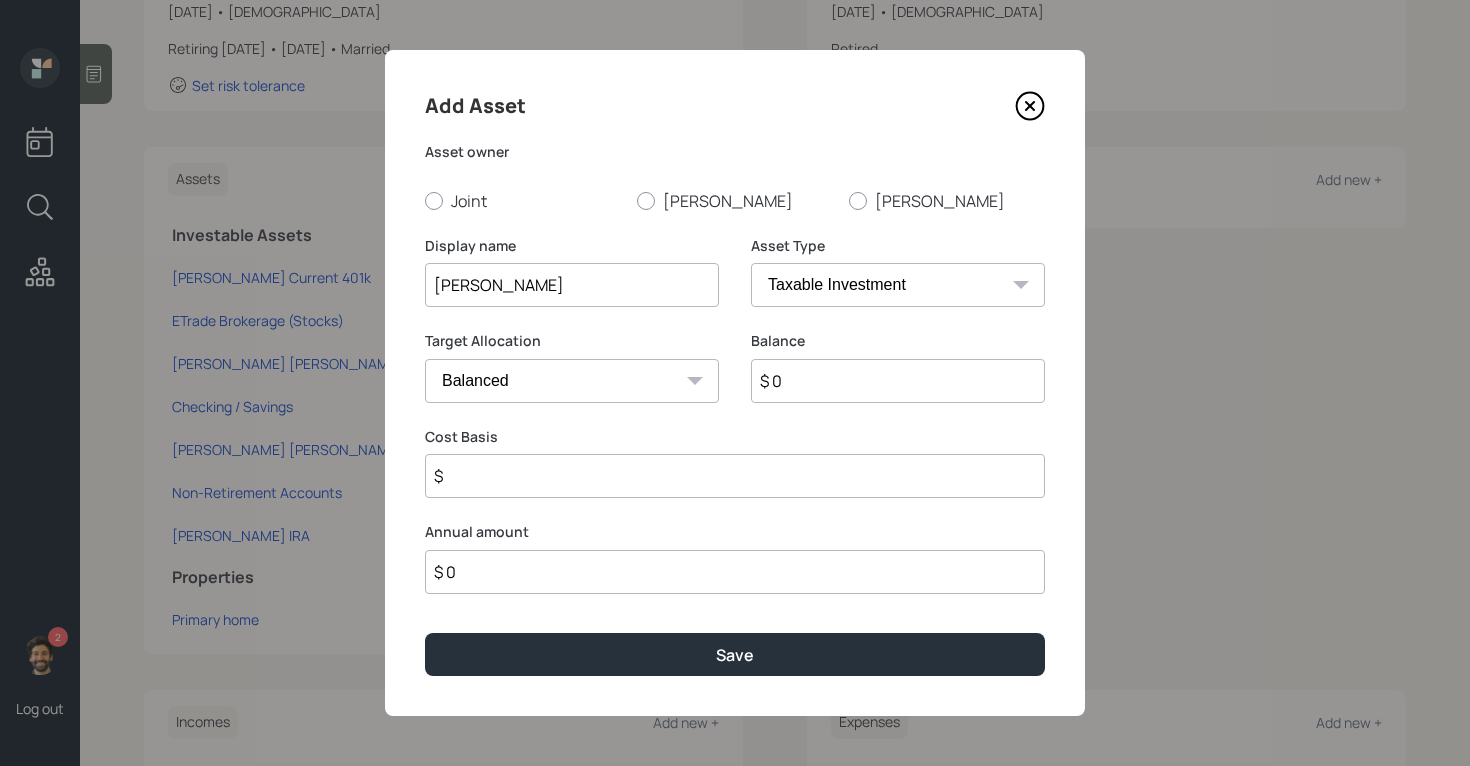 click on "SEP [PERSON_NAME] IRA 401(k) [PERSON_NAME] 401(k) 403(b) [PERSON_NAME] 403(b) 457(b) [PERSON_NAME] 457(b) Health Savings Account 529 Taxable Investment Checking / Savings Emergency Fund" at bounding box center [898, 285] 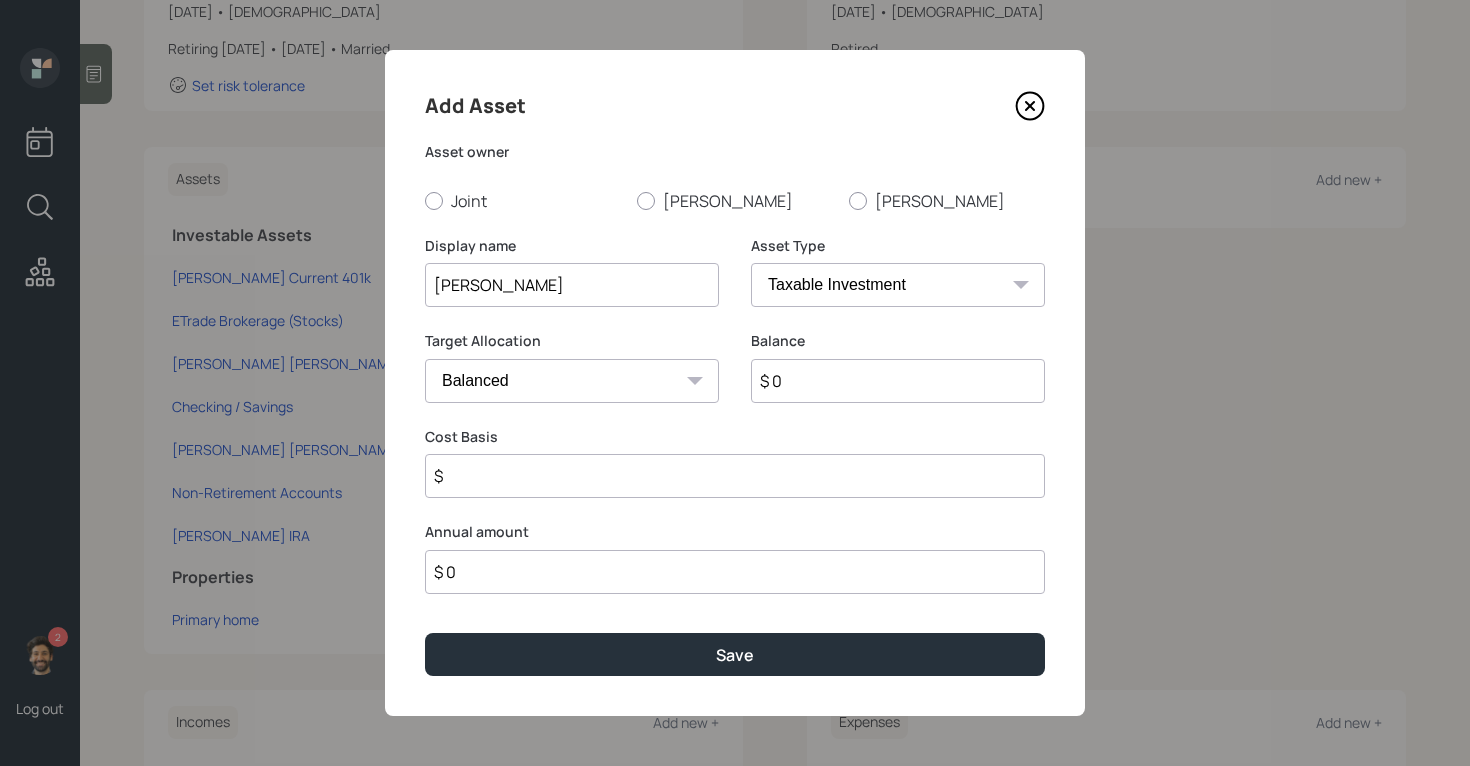 select on "company_sponsored" 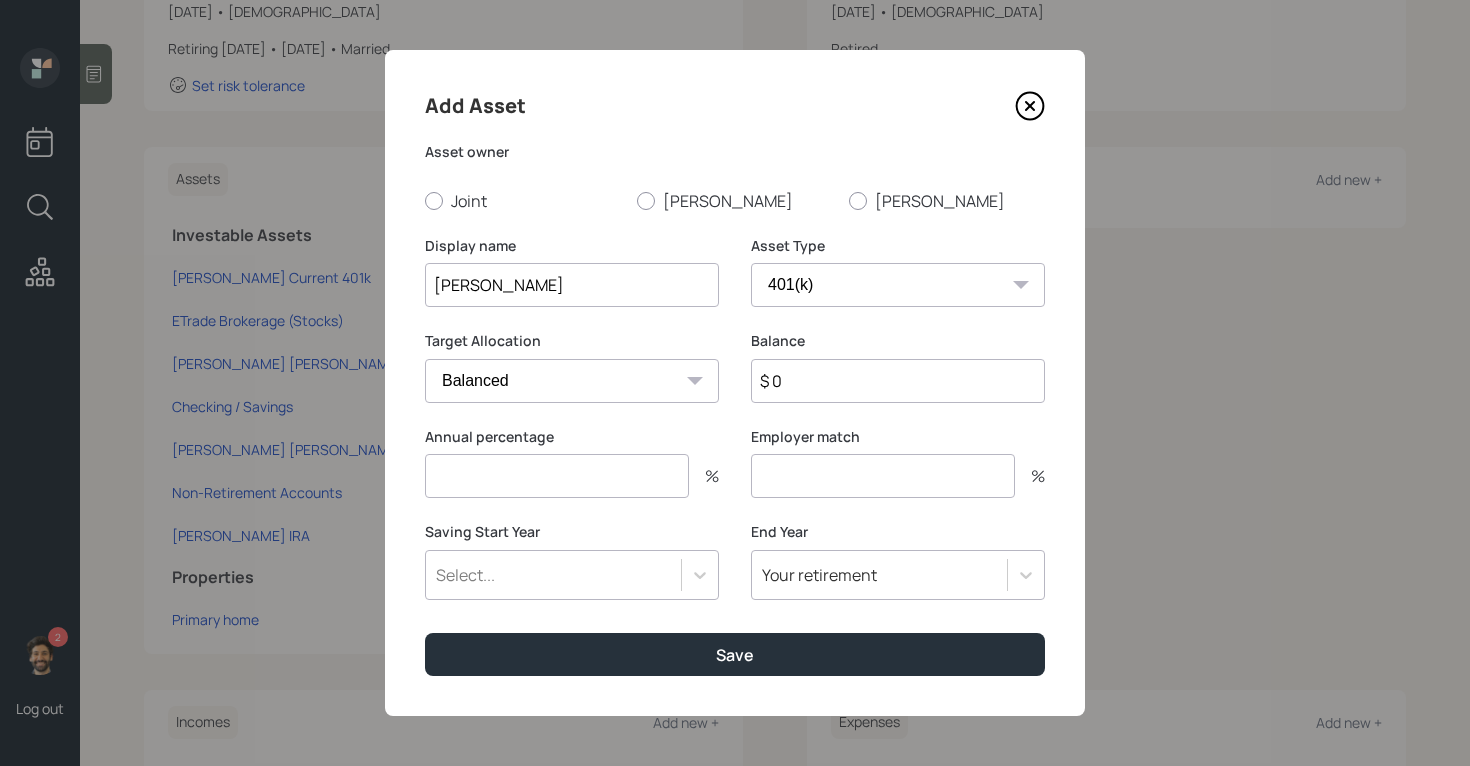 click at bounding box center (557, 476) 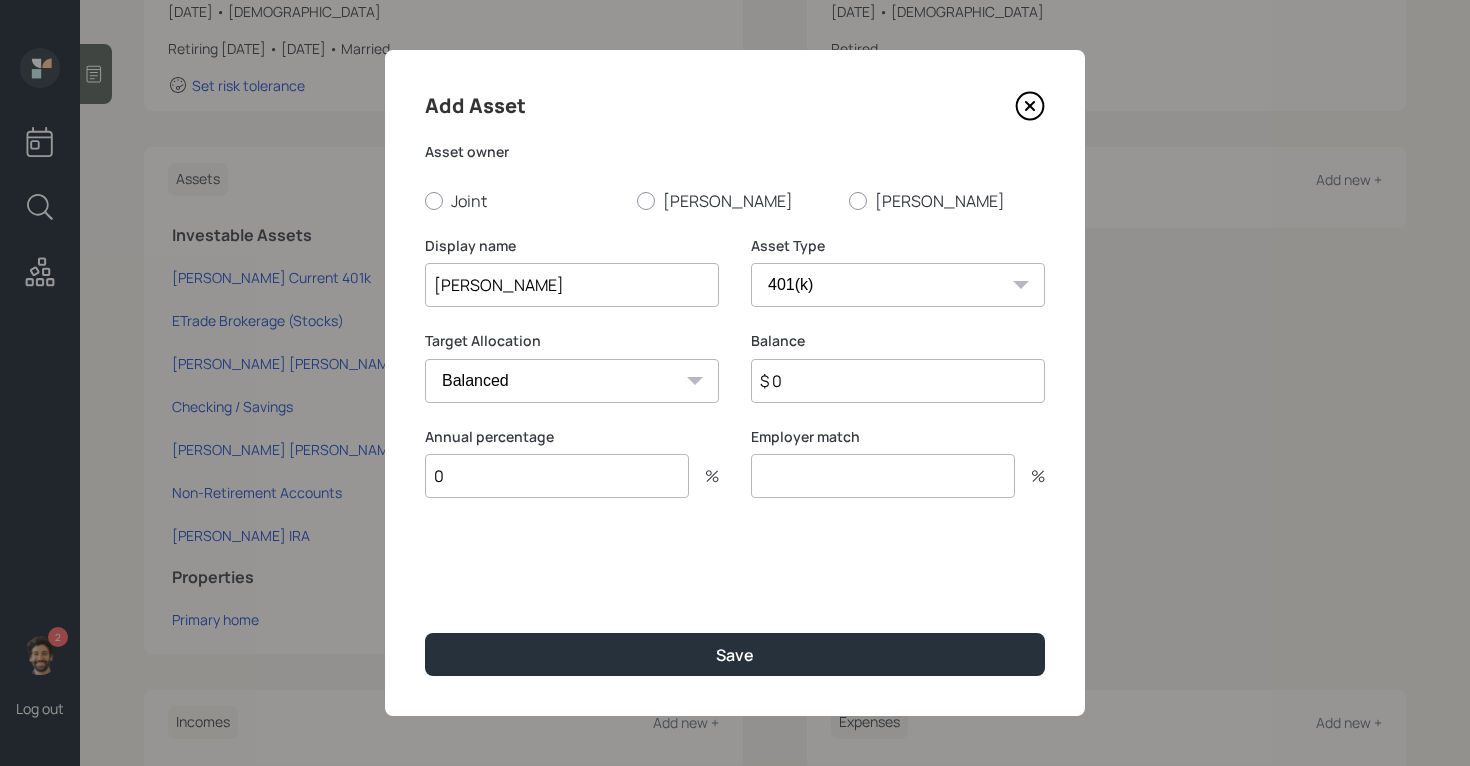 type on "0" 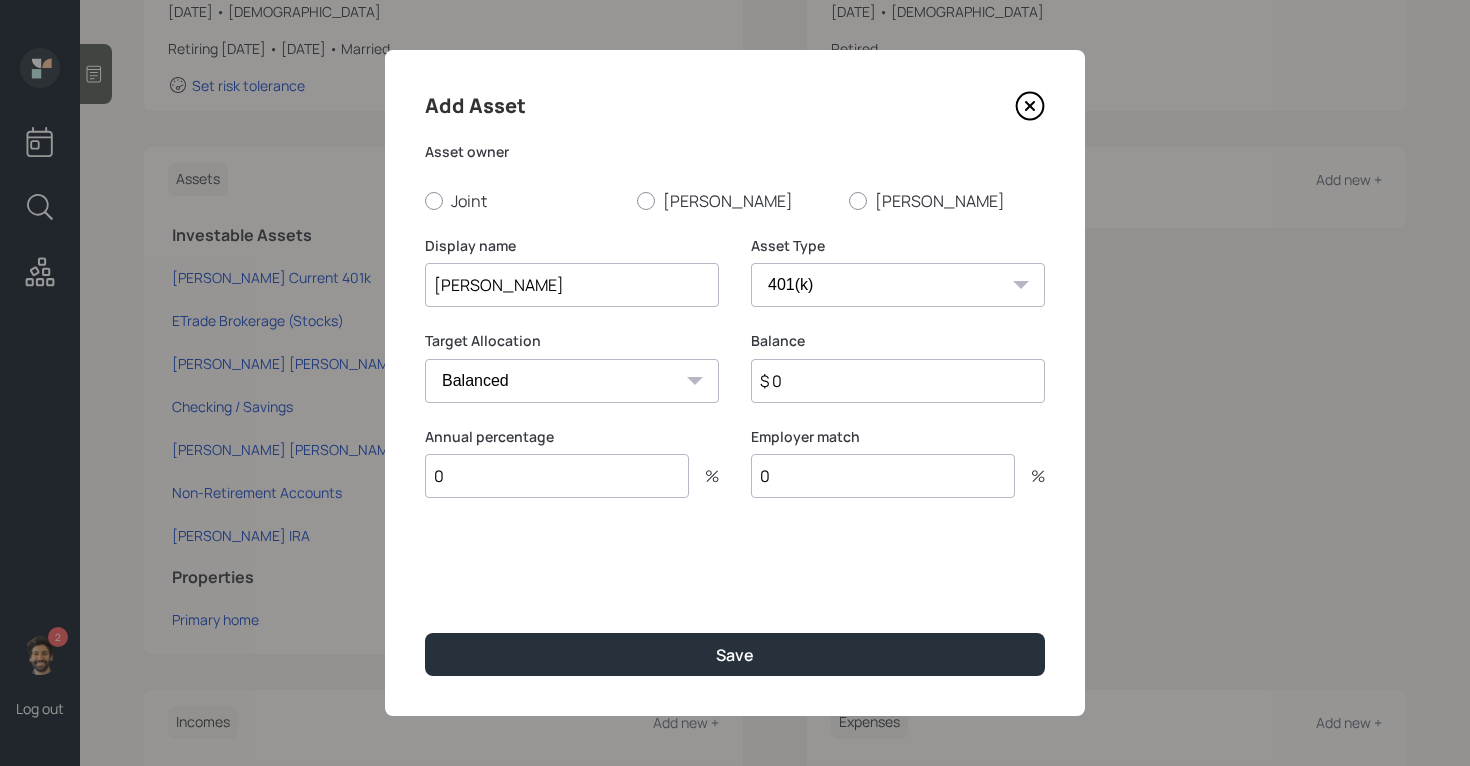 type on "0" 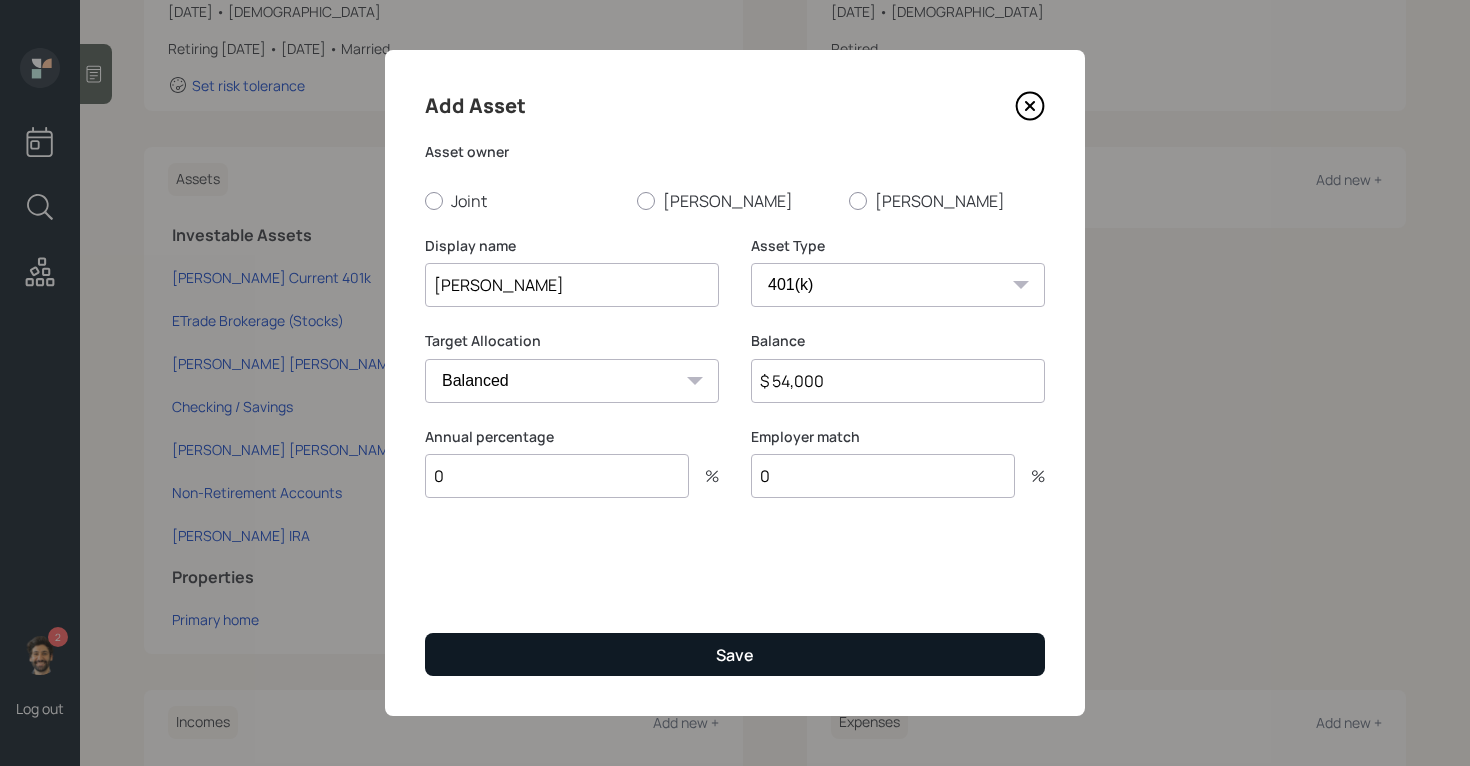 type on "$ 54,000" 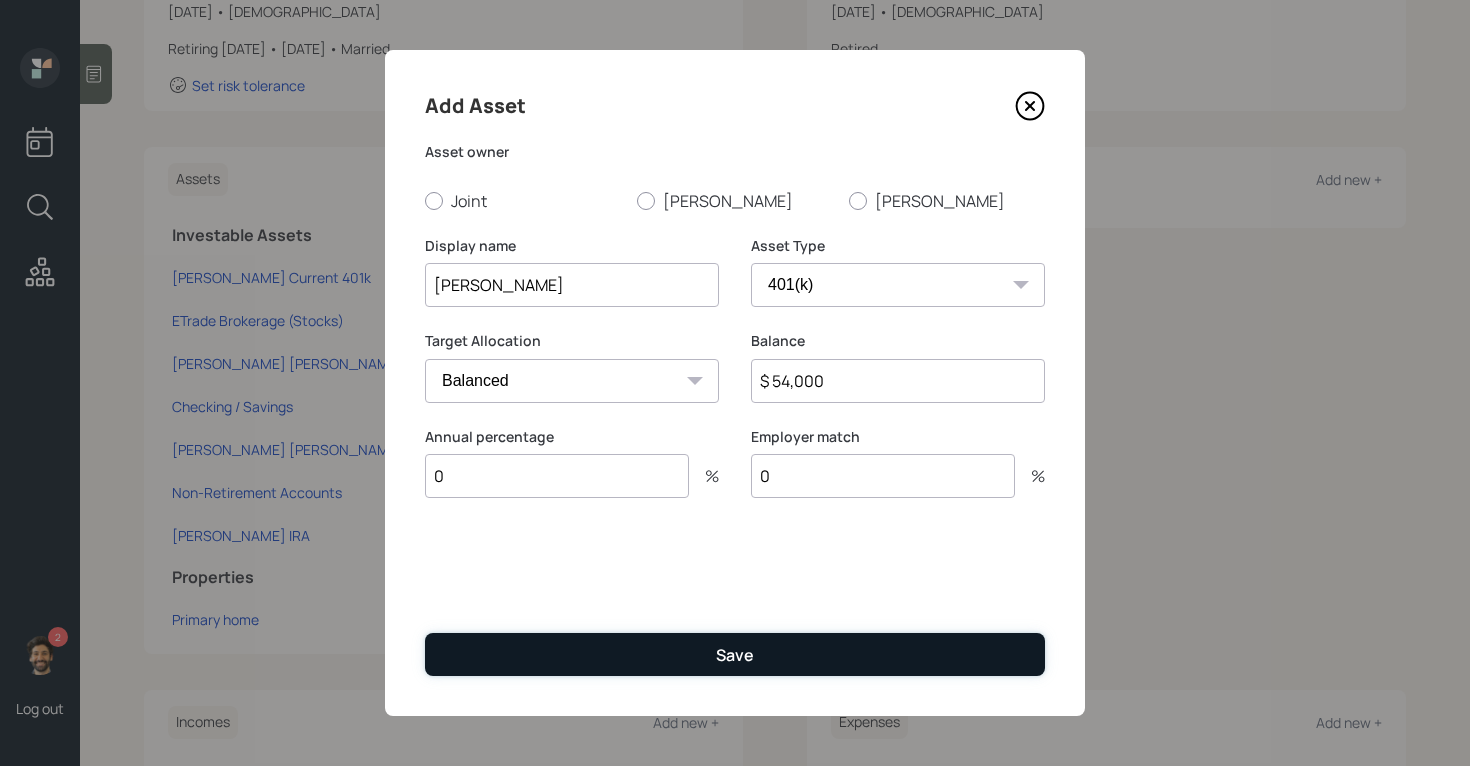 click on "Save" at bounding box center (735, 654) 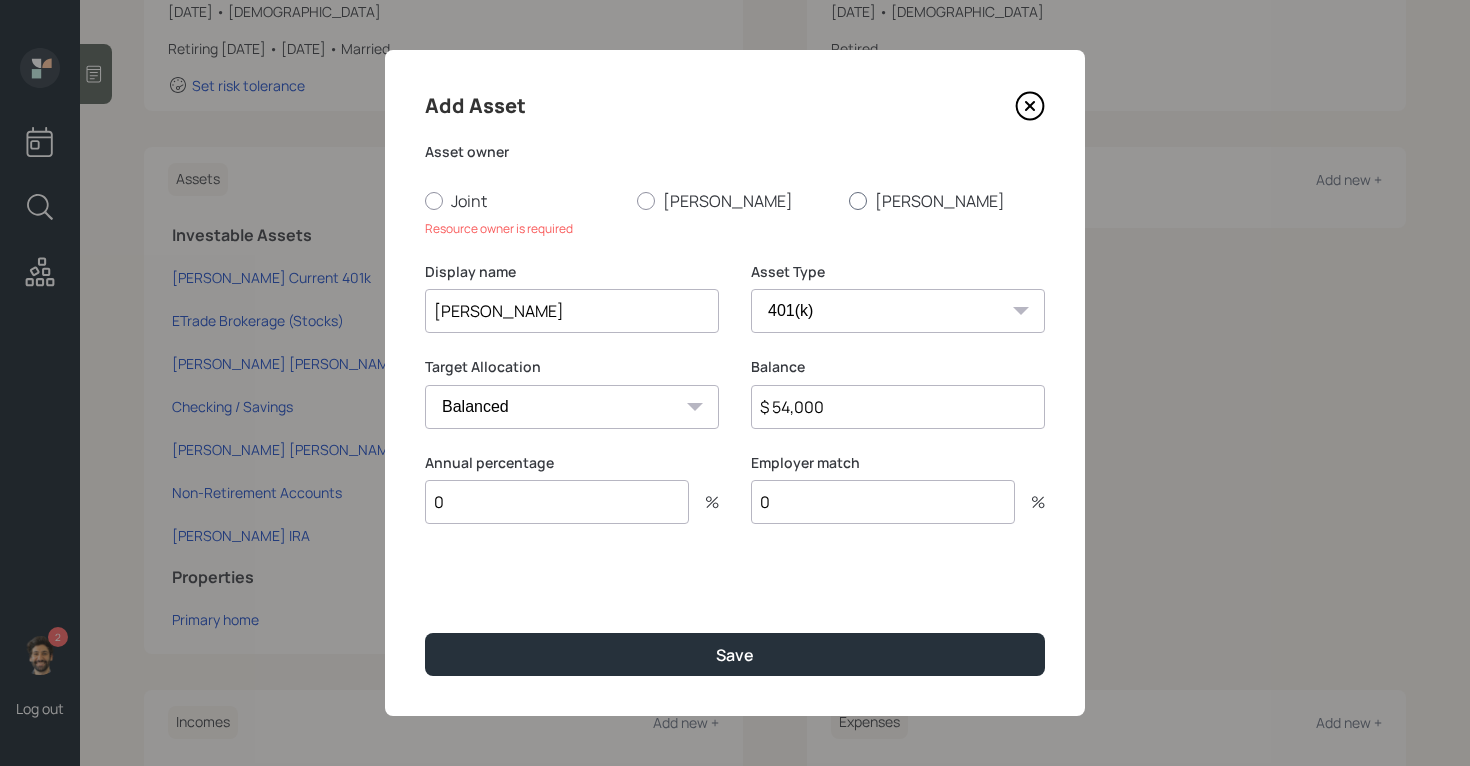 click at bounding box center [858, 201] 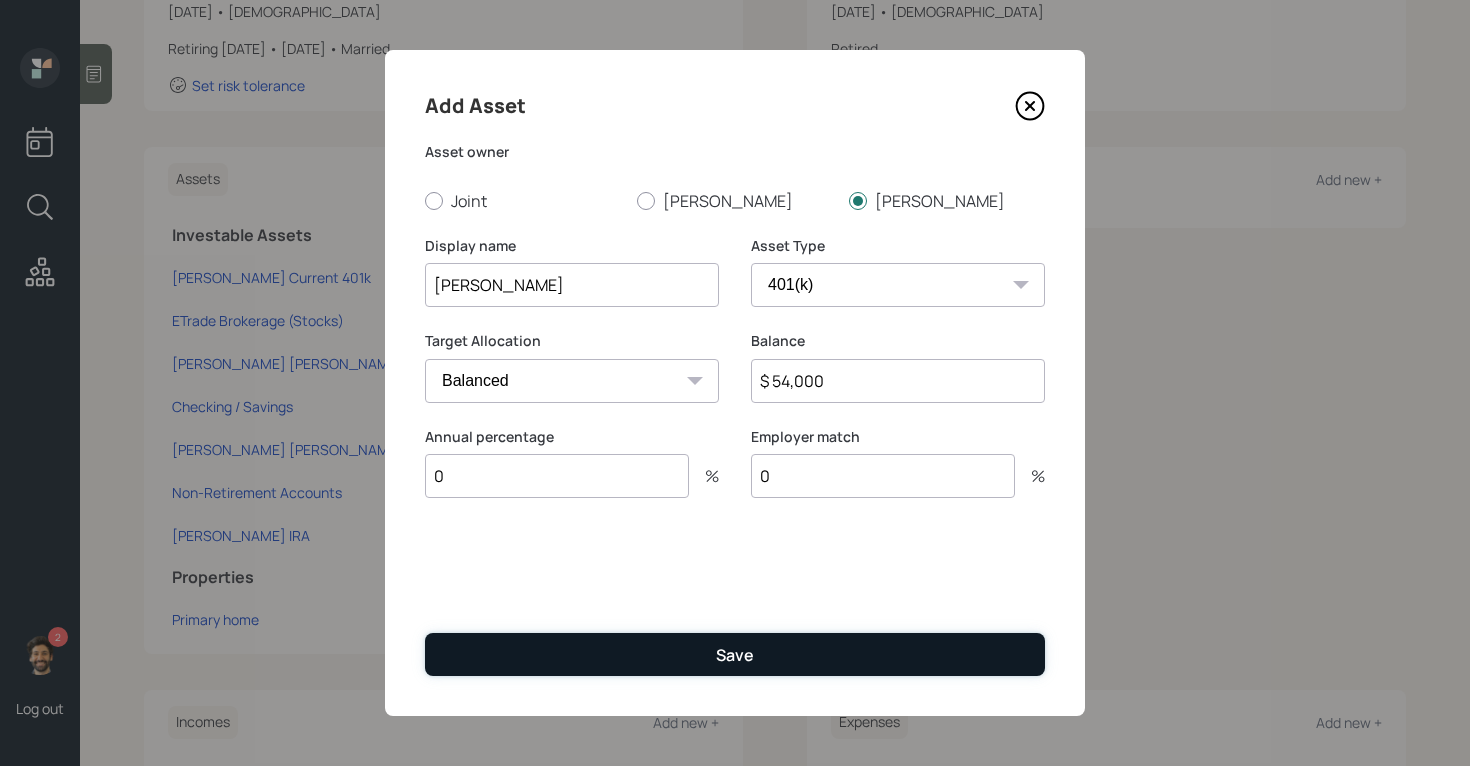 click on "Save" at bounding box center (735, 654) 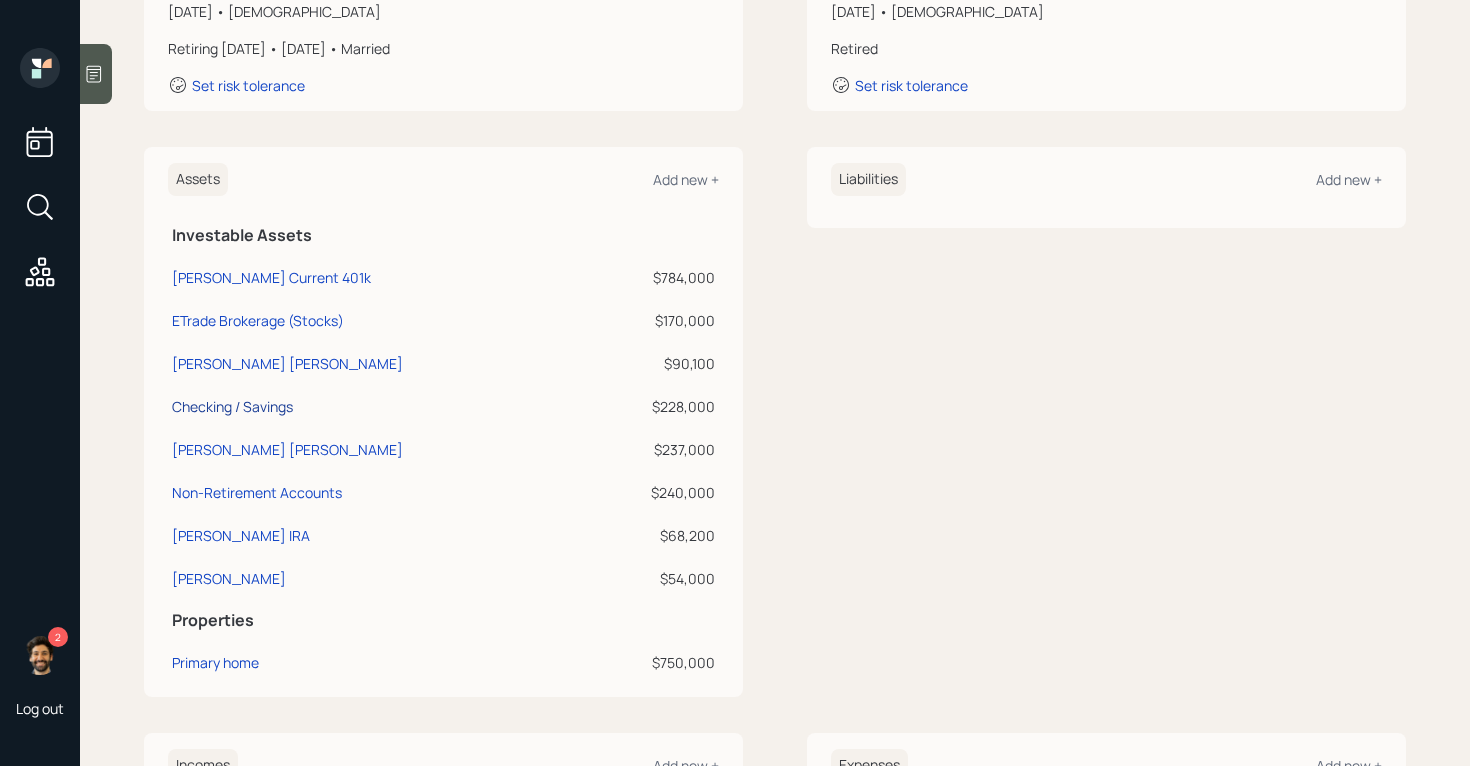 click on "Checking / Savings" at bounding box center (232, 406) 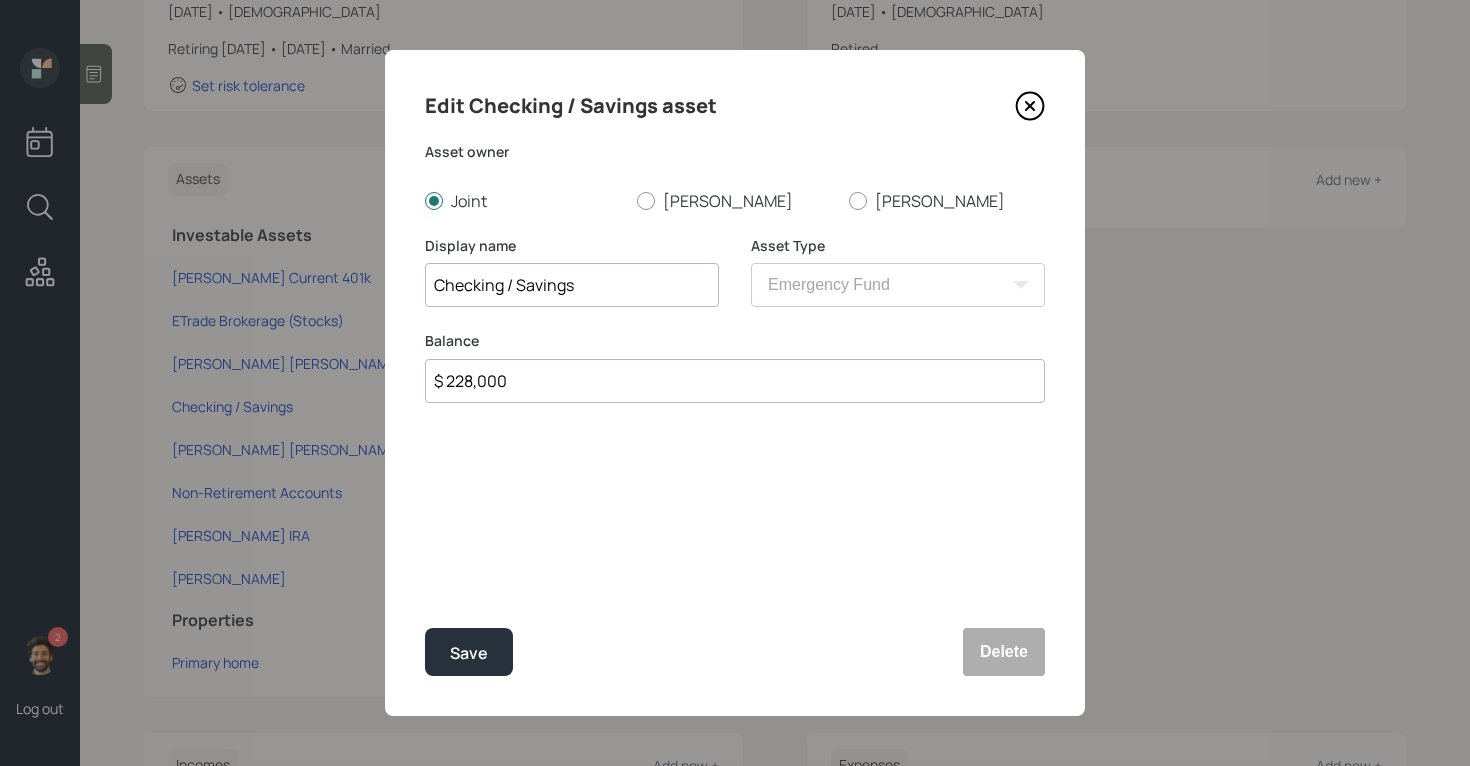 click on "$ 228,000" at bounding box center [735, 381] 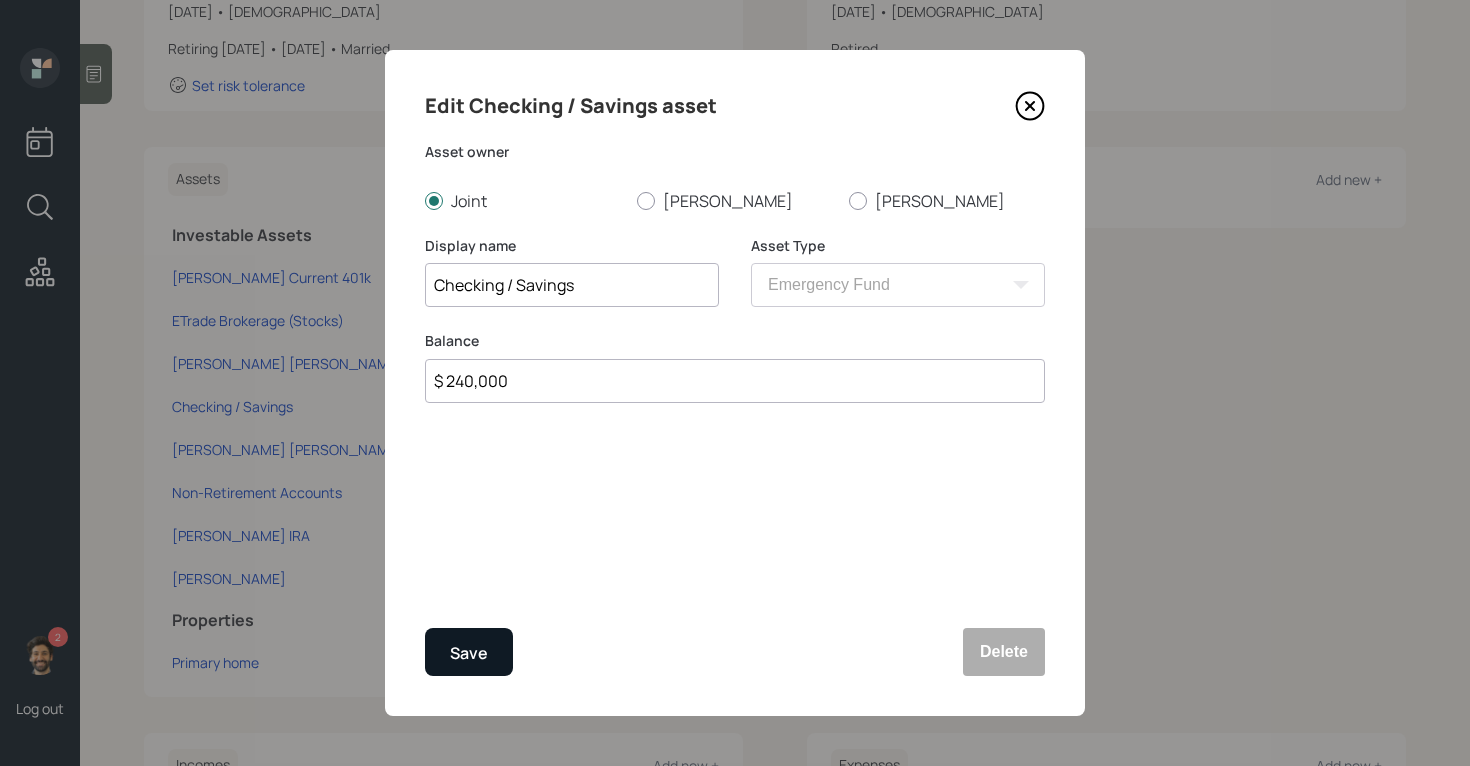 type on "$ 240,000" 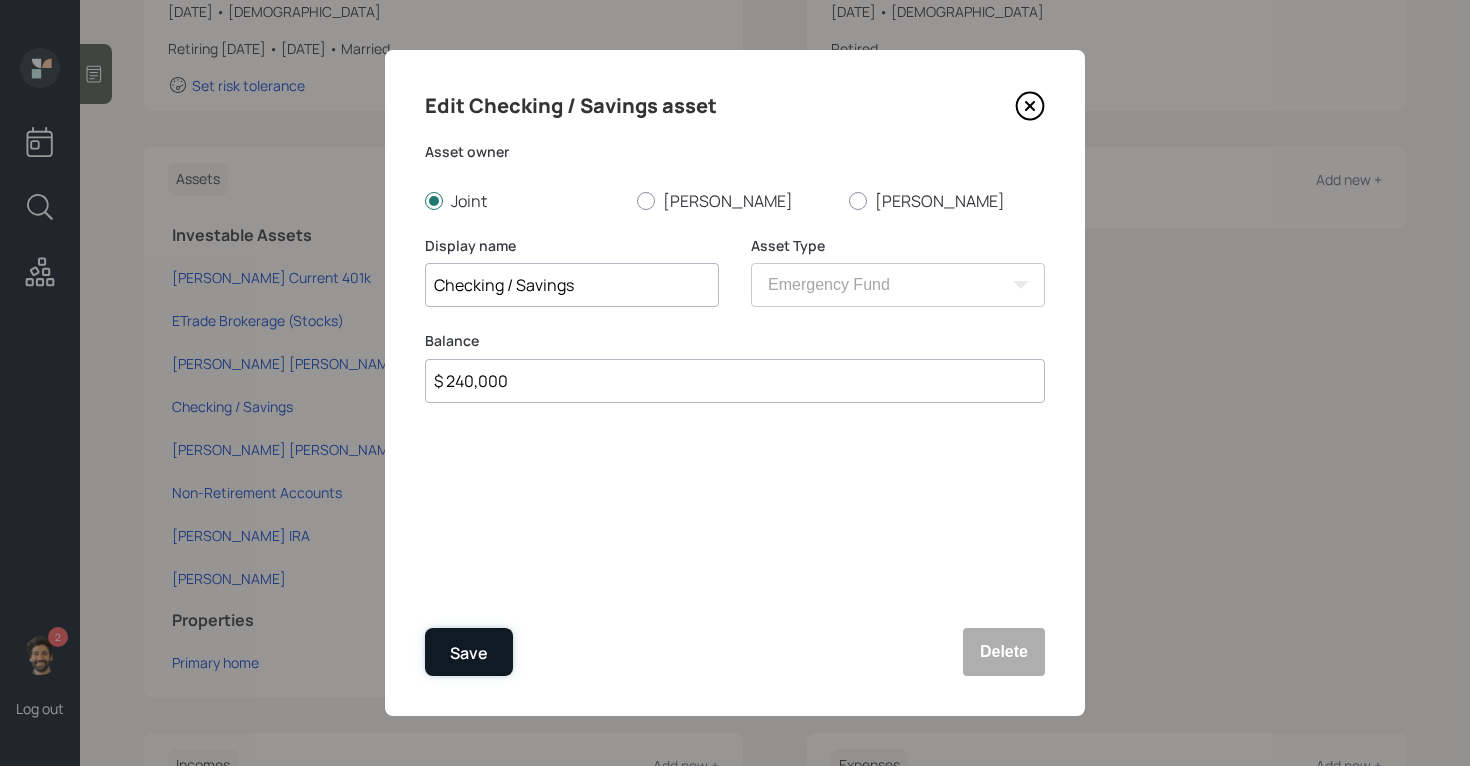click on "Save" at bounding box center [469, 652] 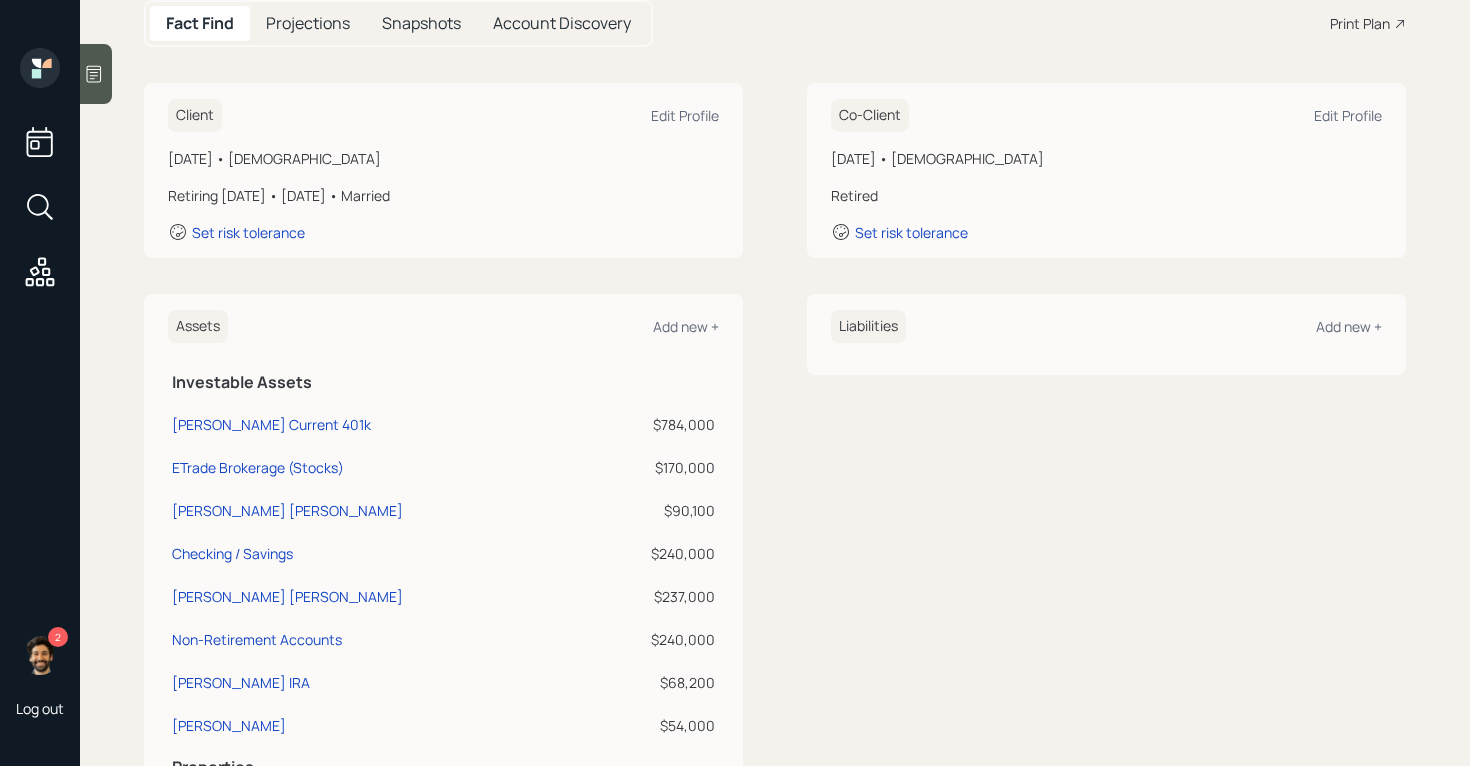 scroll, scrollTop: 205, scrollLeft: 0, axis: vertical 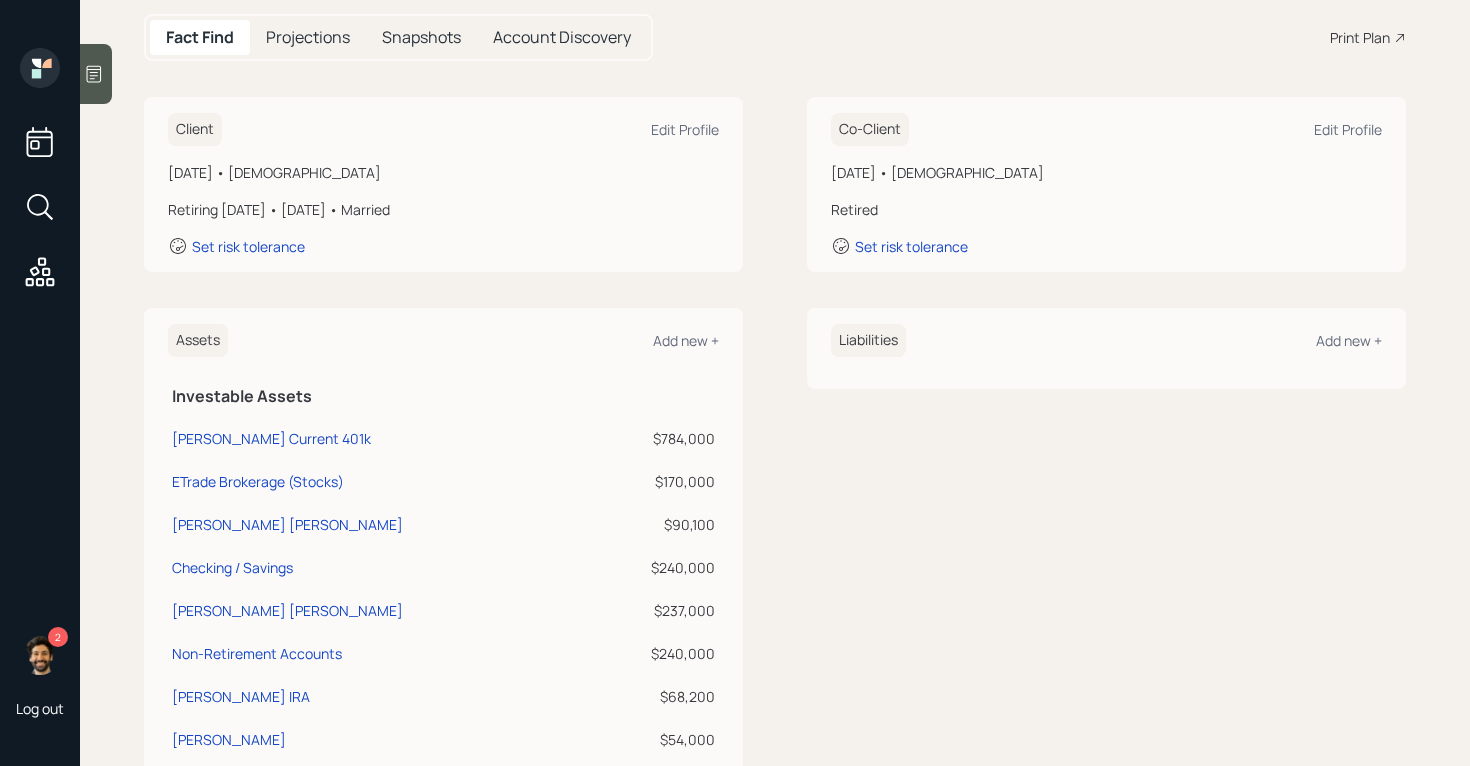 click 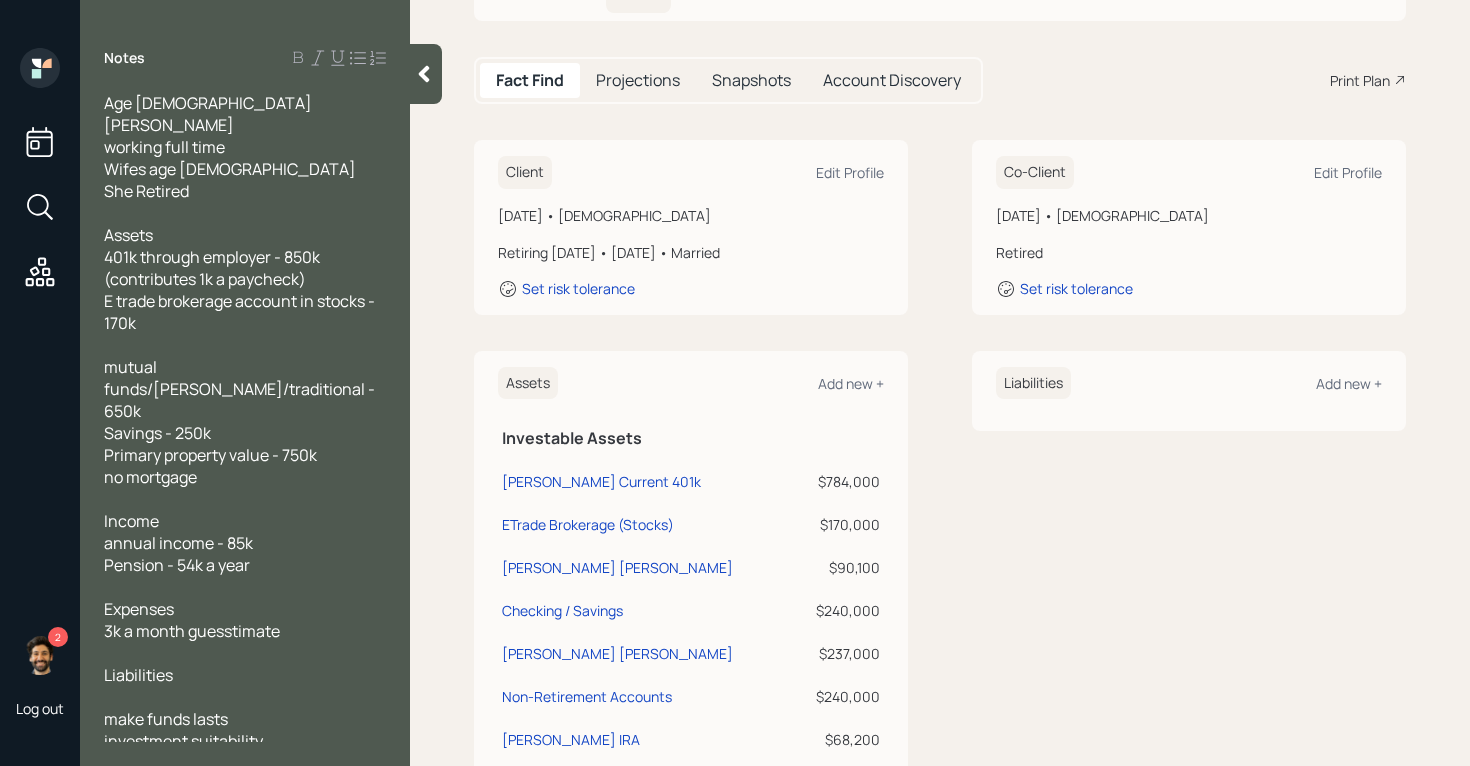 scroll, scrollTop: 141, scrollLeft: 0, axis: vertical 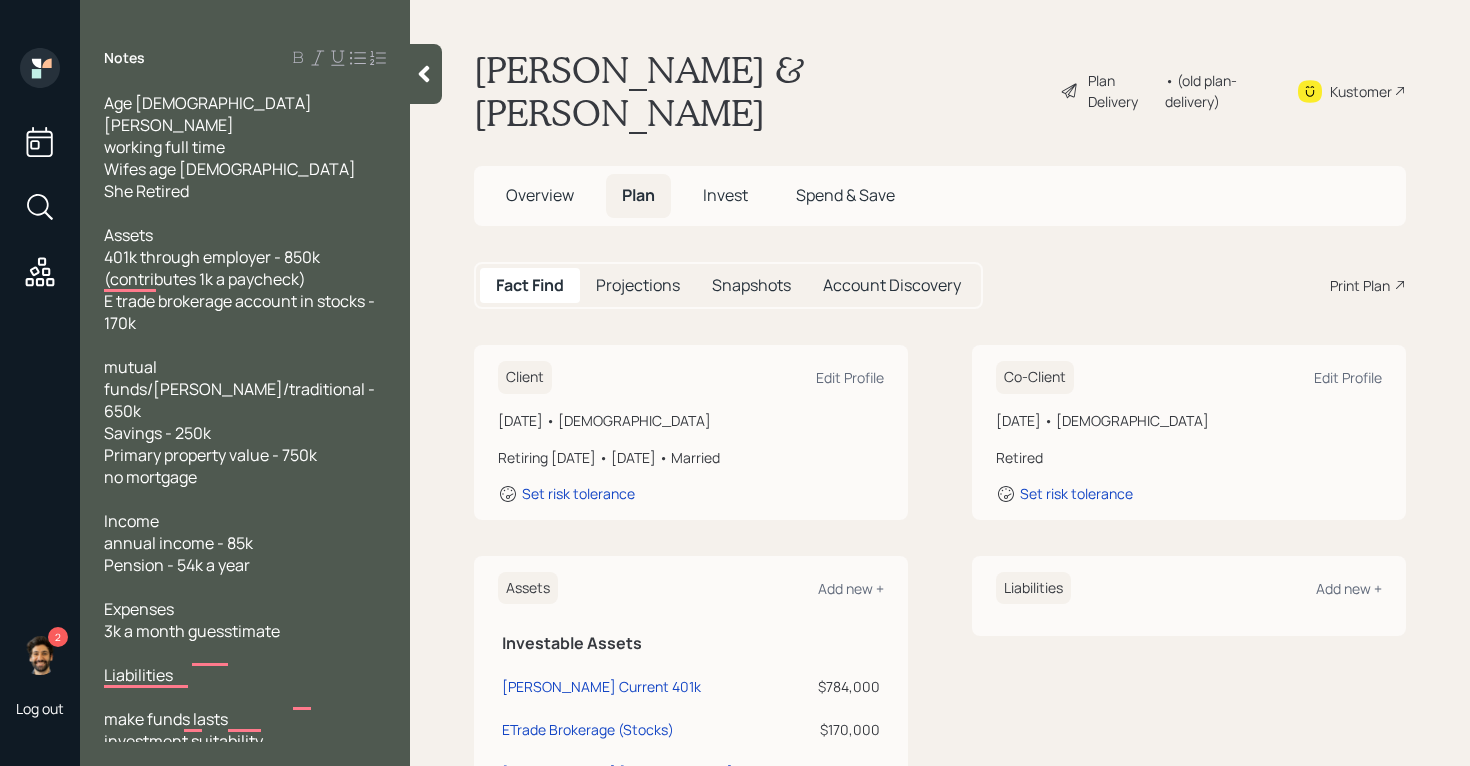 click on "• (old plan-delivery)" at bounding box center (1218, 91) 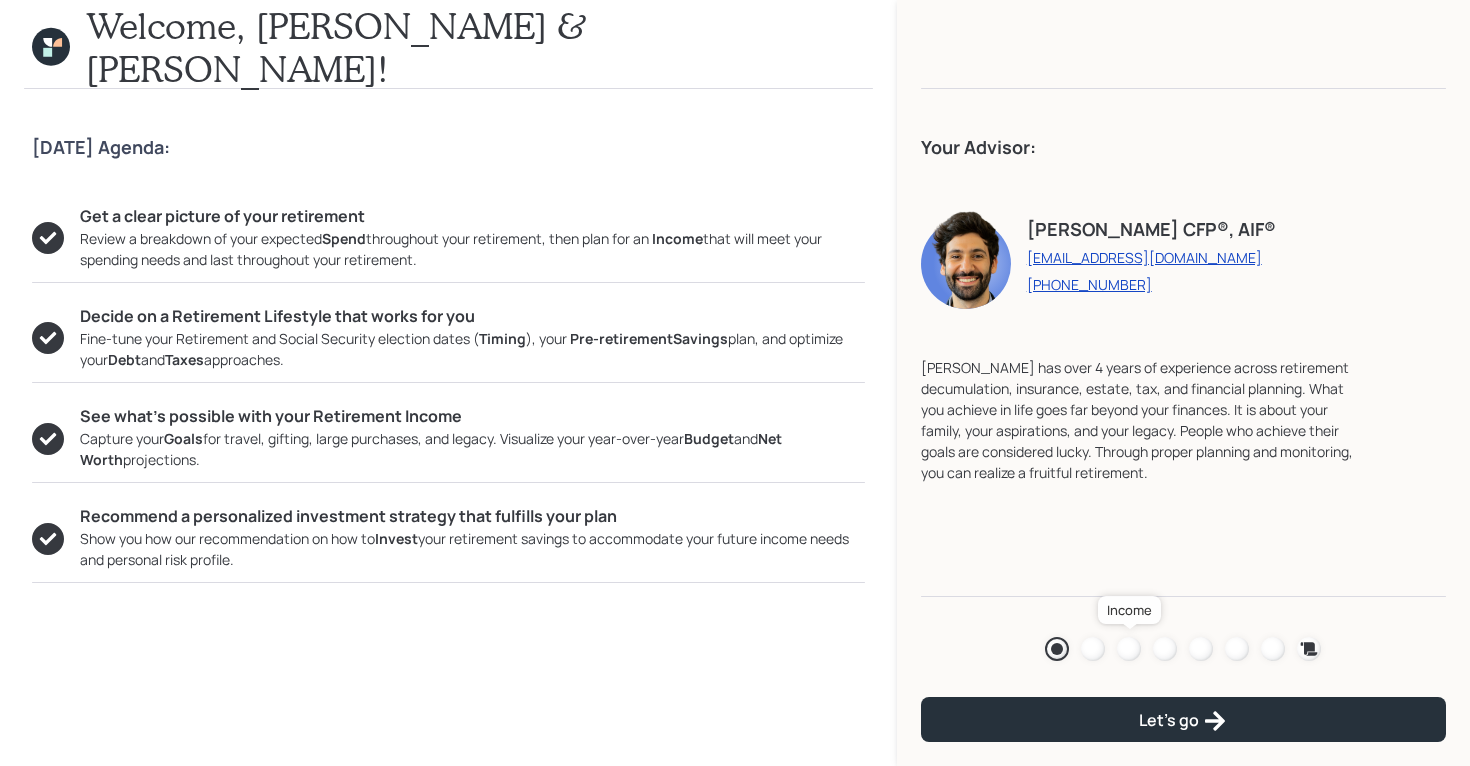 click at bounding box center (1129, 649) 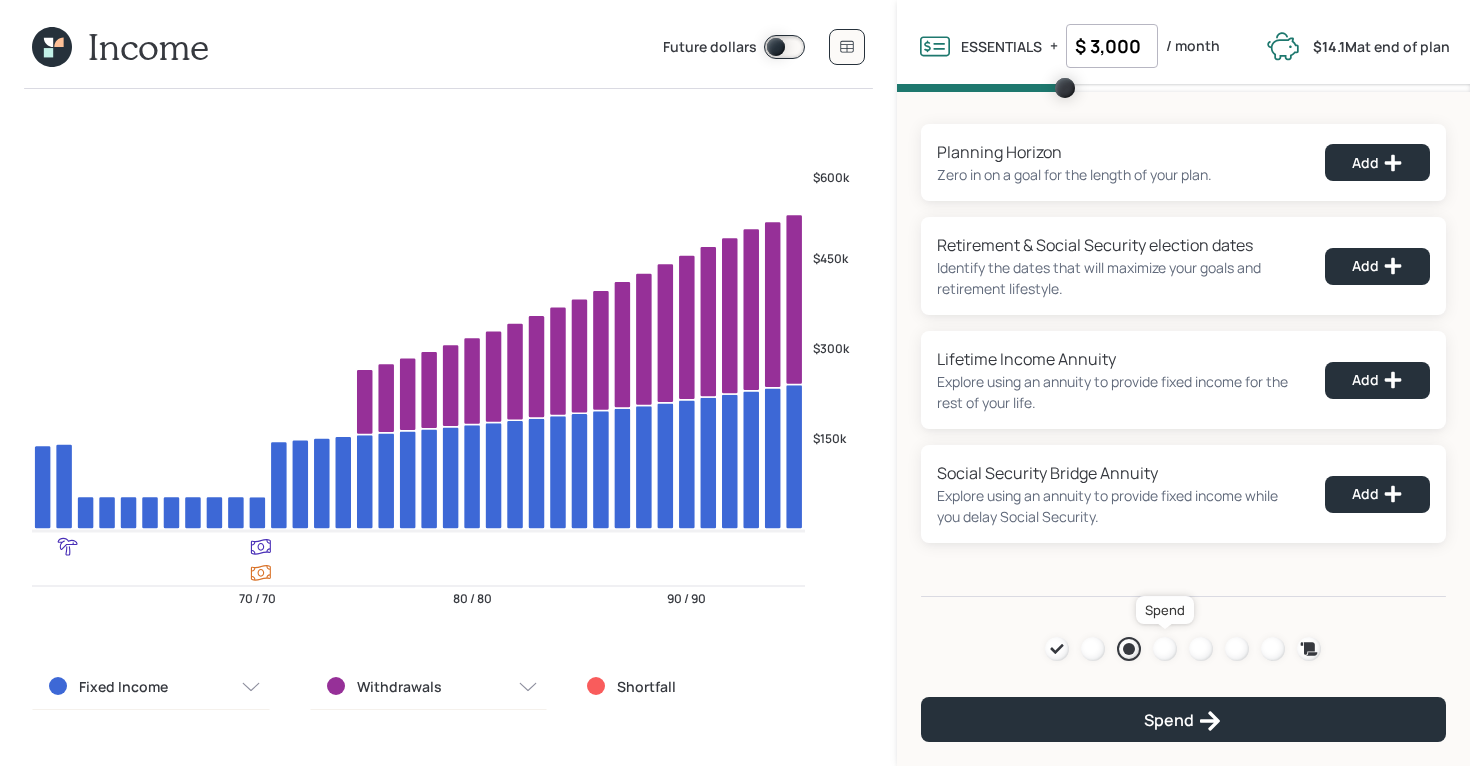 click at bounding box center (1165, 649) 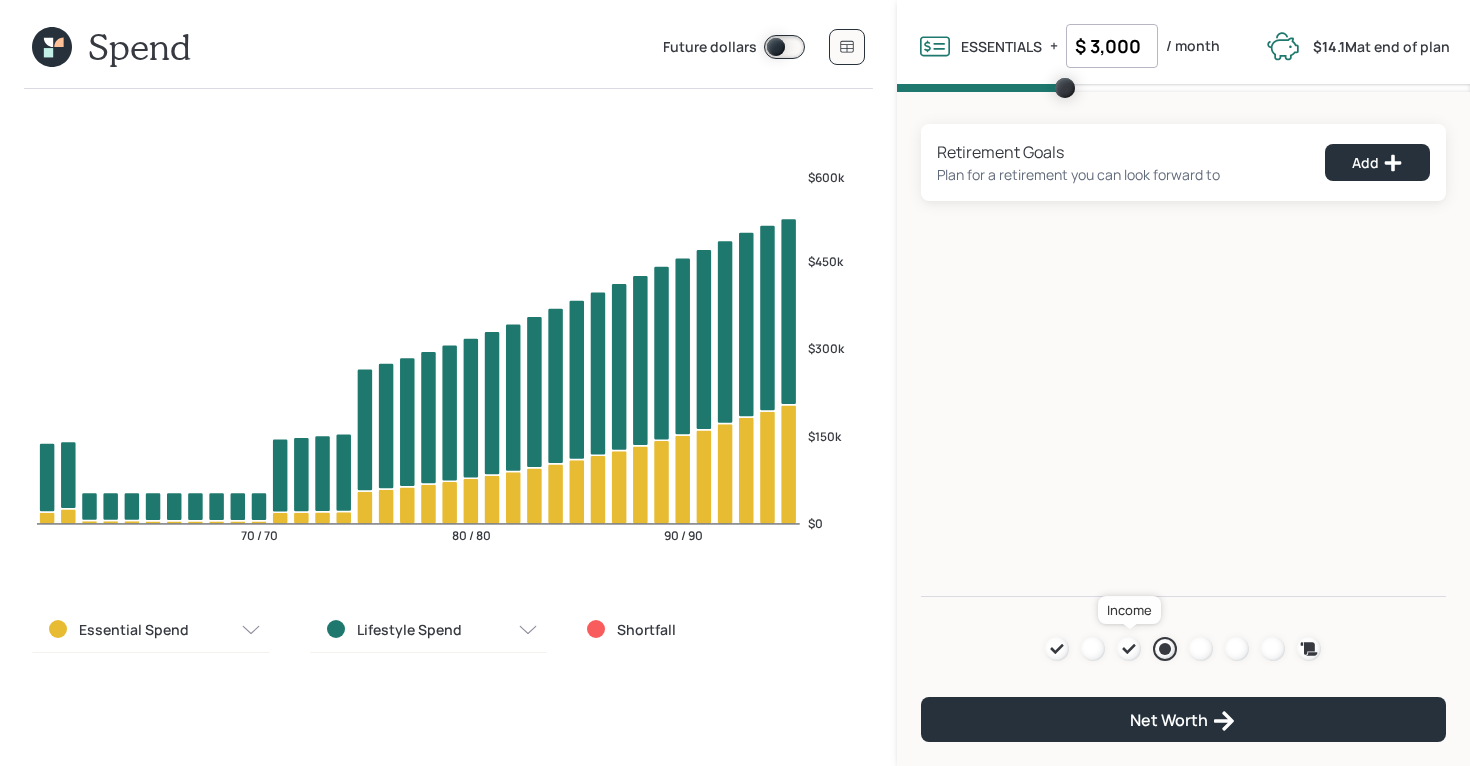 click 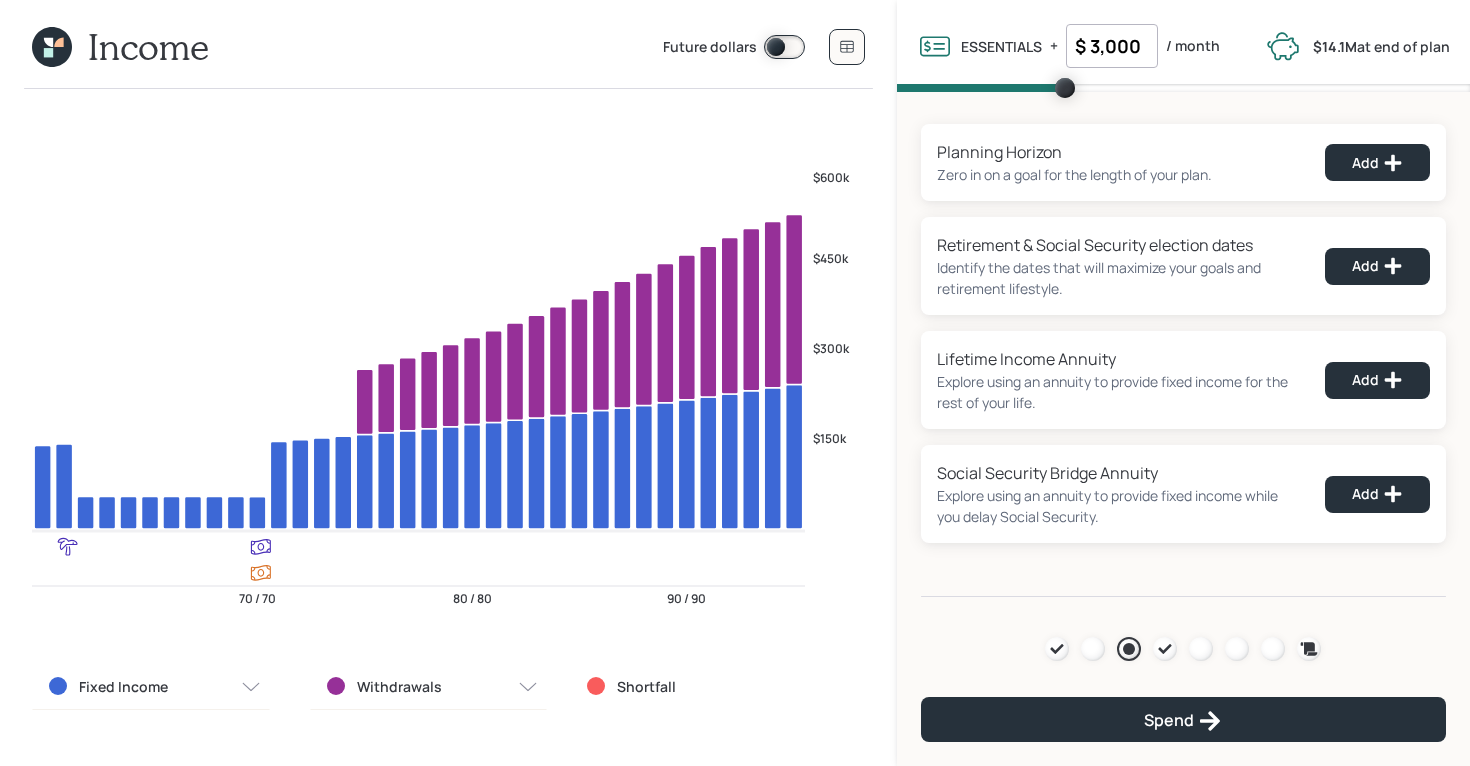 click 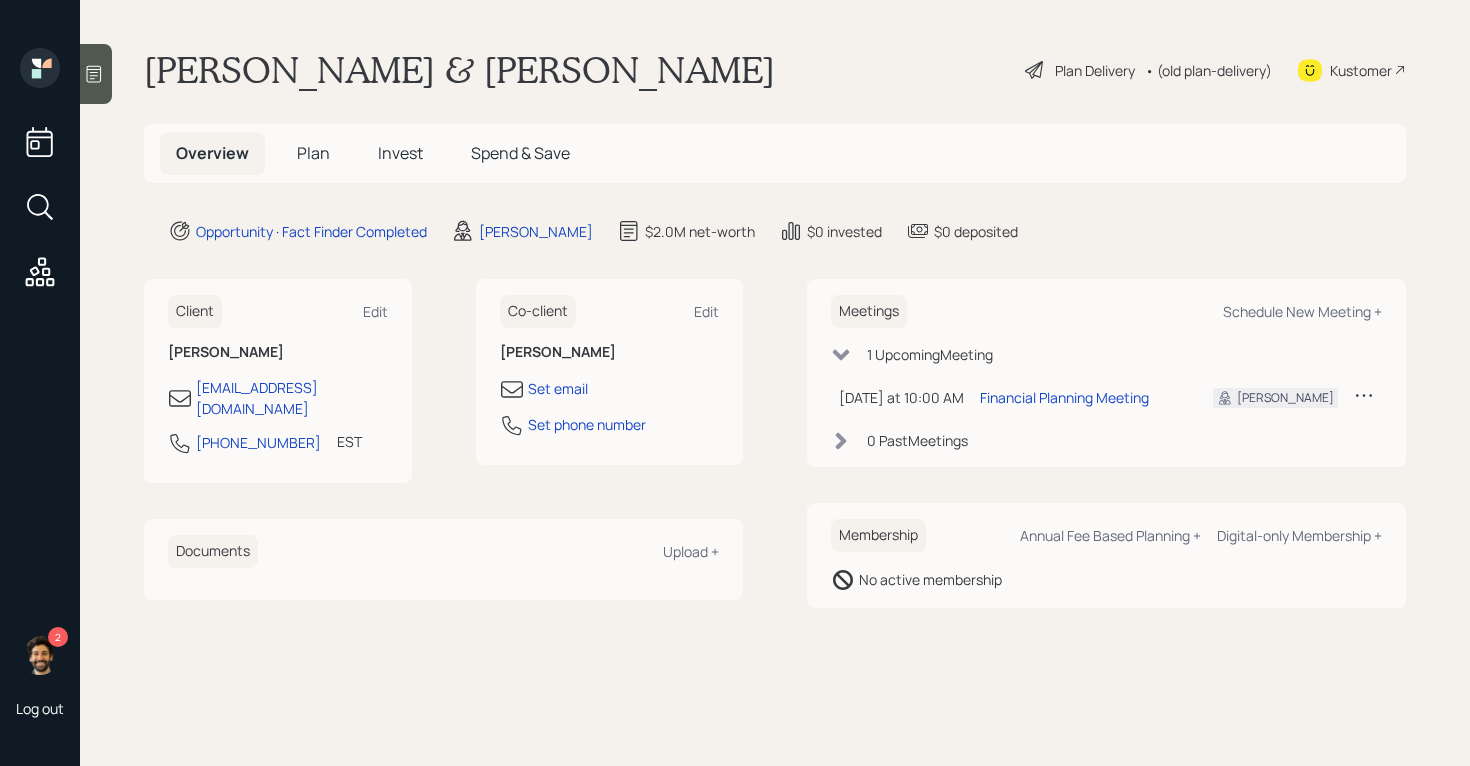 click on "Invest" at bounding box center [400, 153] 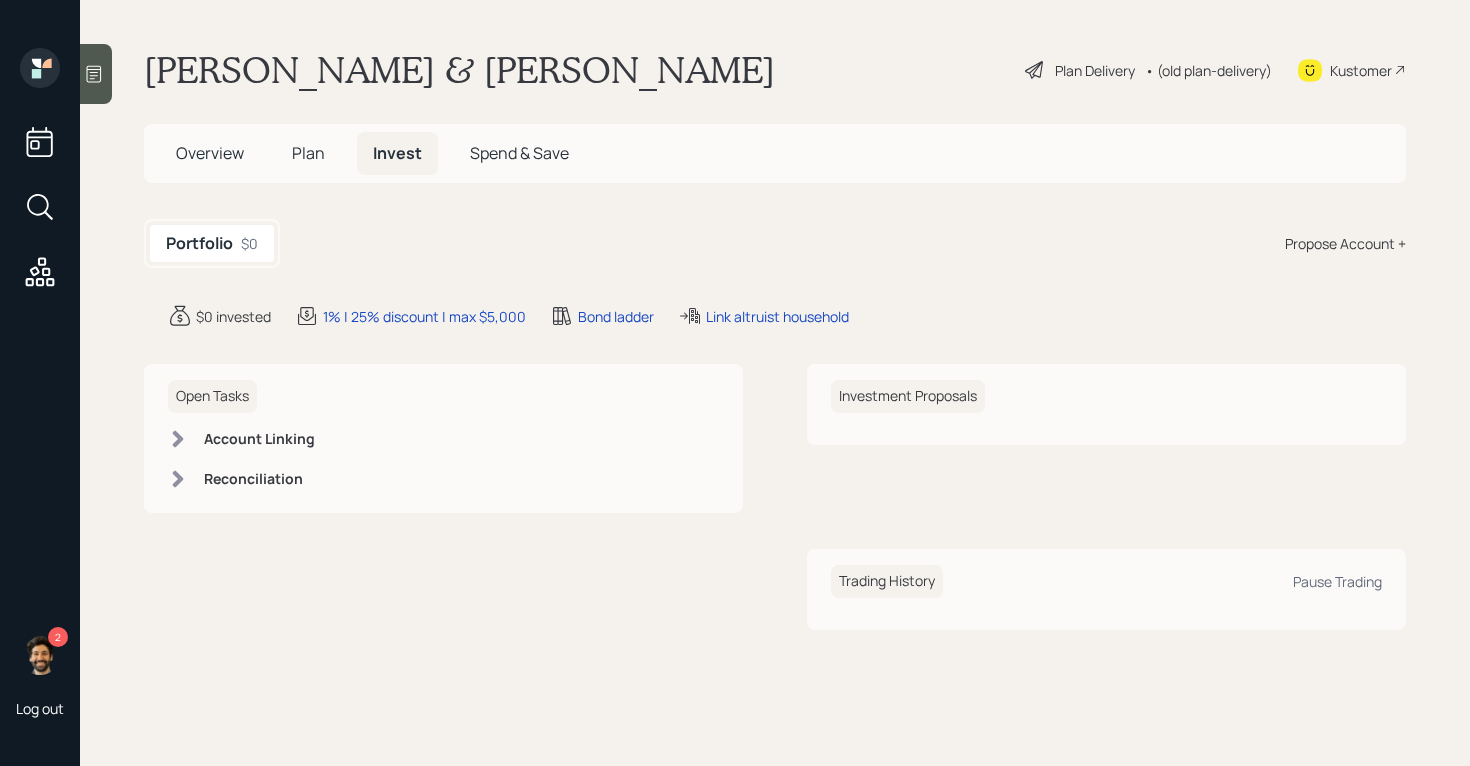 click on "Plan" at bounding box center (308, 153) 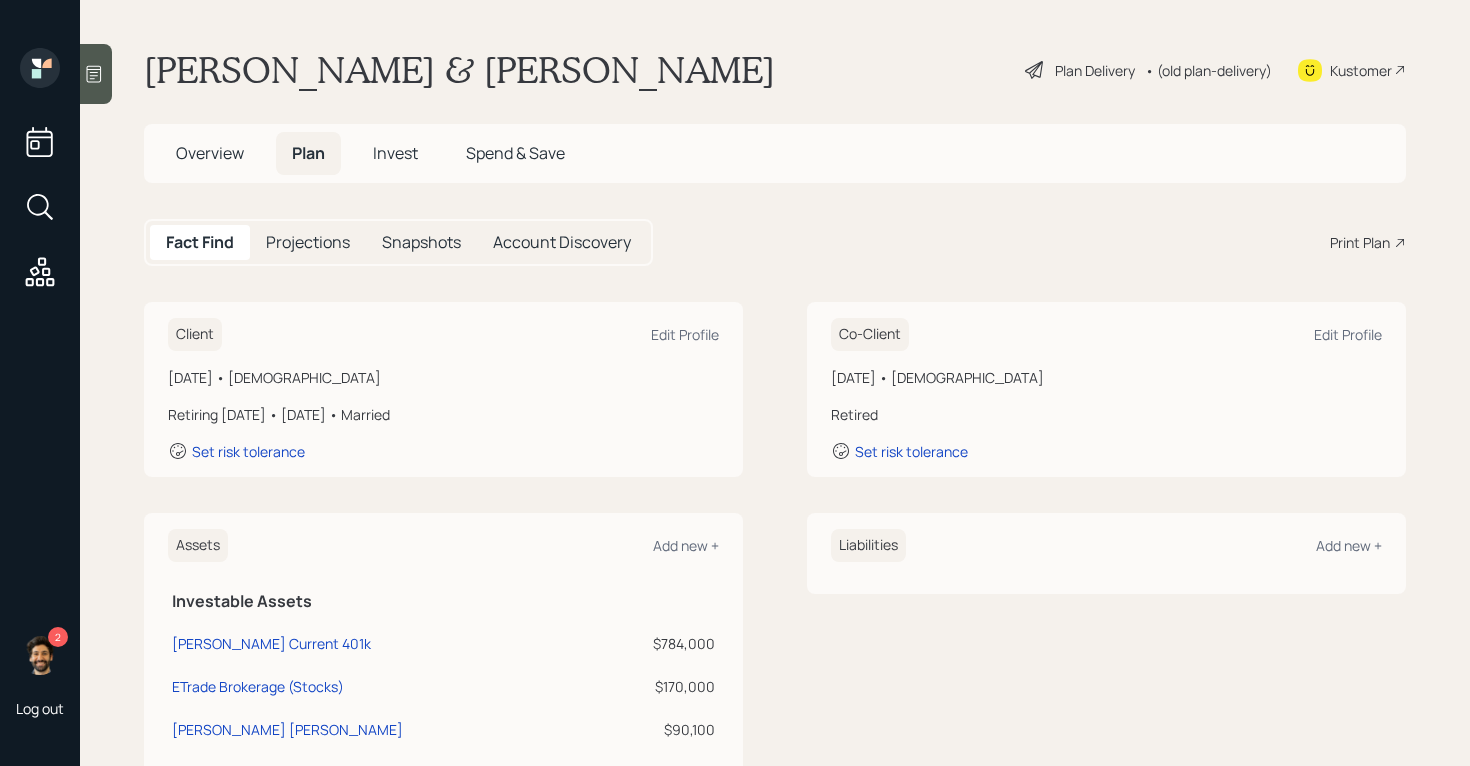 click on "Overview" at bounding box center (210, 153) 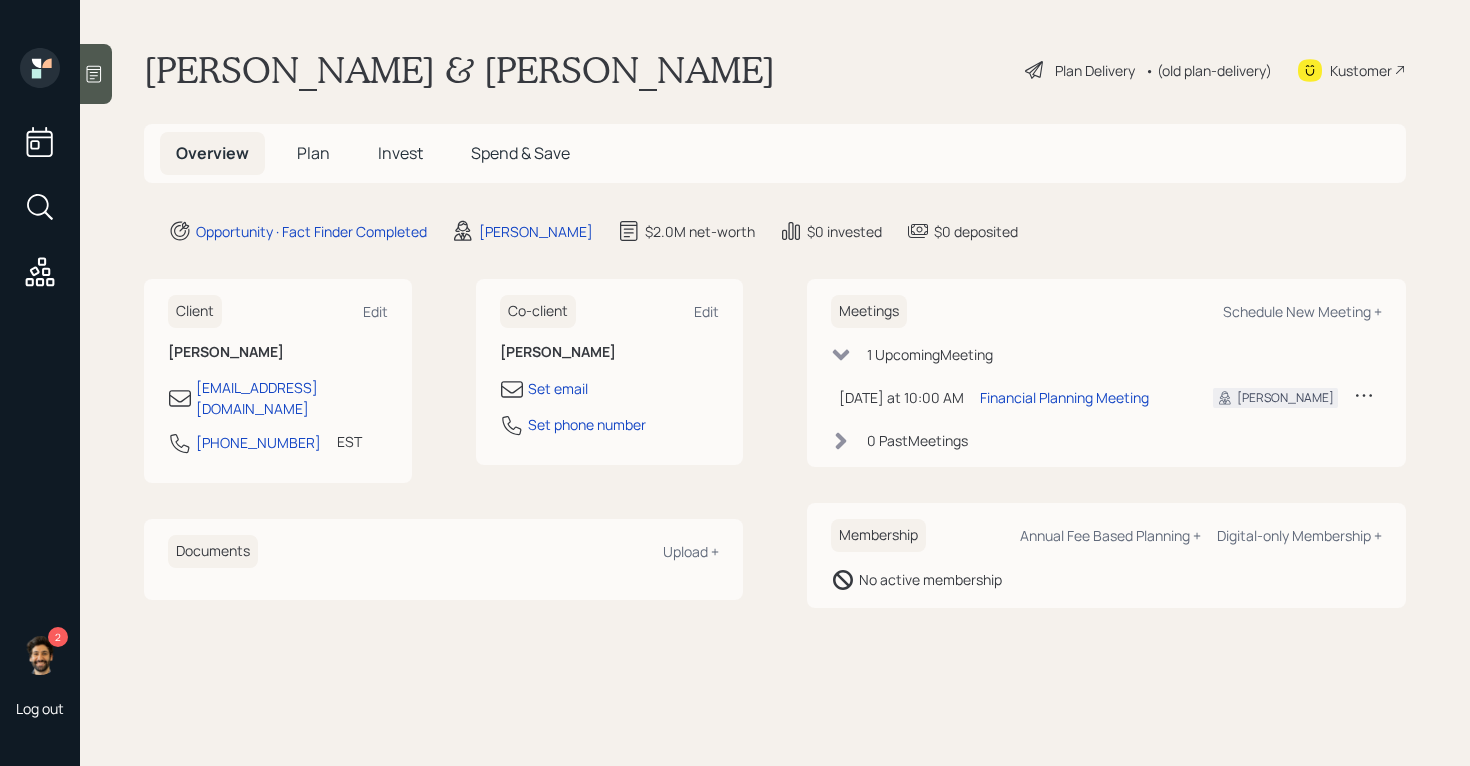 click on "Plan" at bounding box center (313, 153) 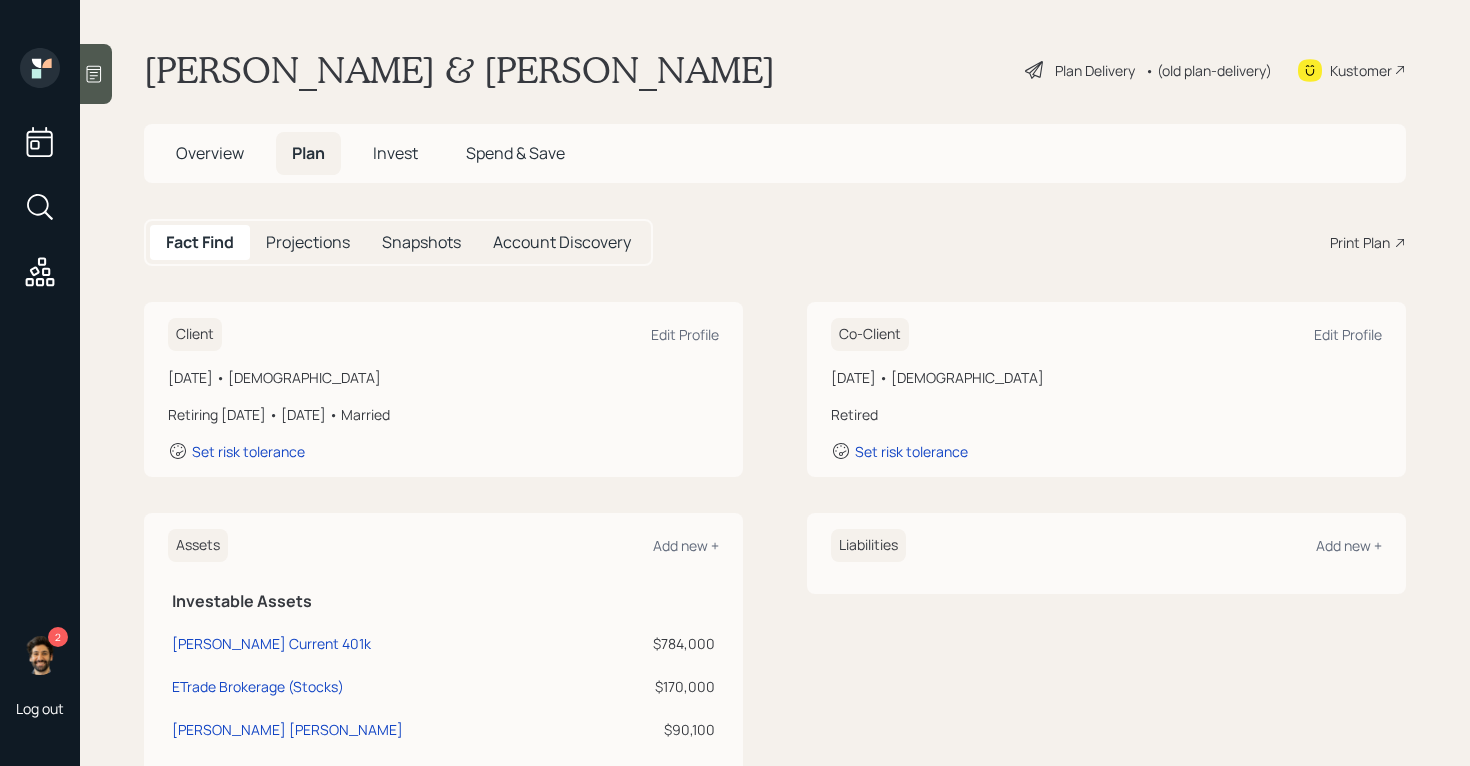click on "• (old plan-delivery)" at bounding box center [1208, 70] 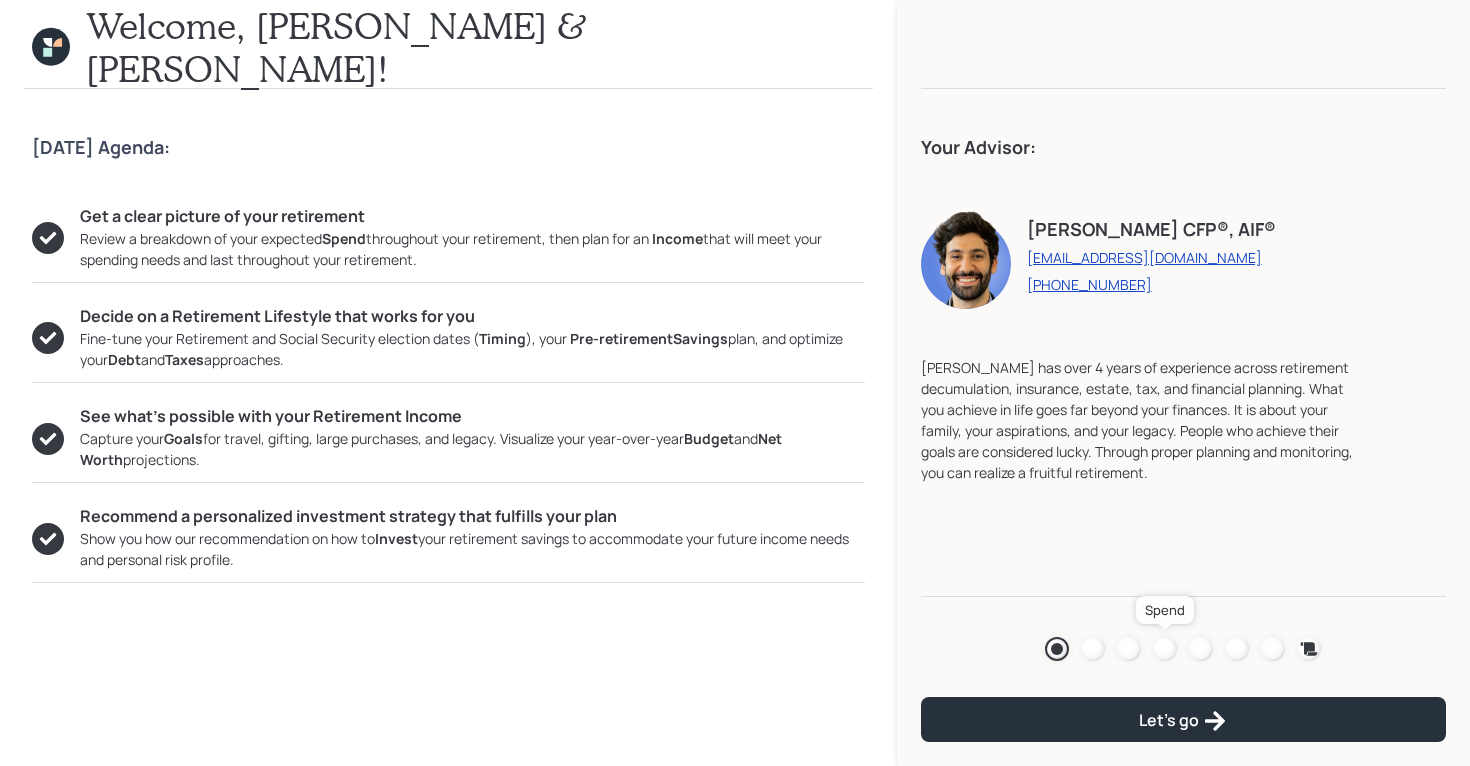 click at bounding box center (1165, 649) 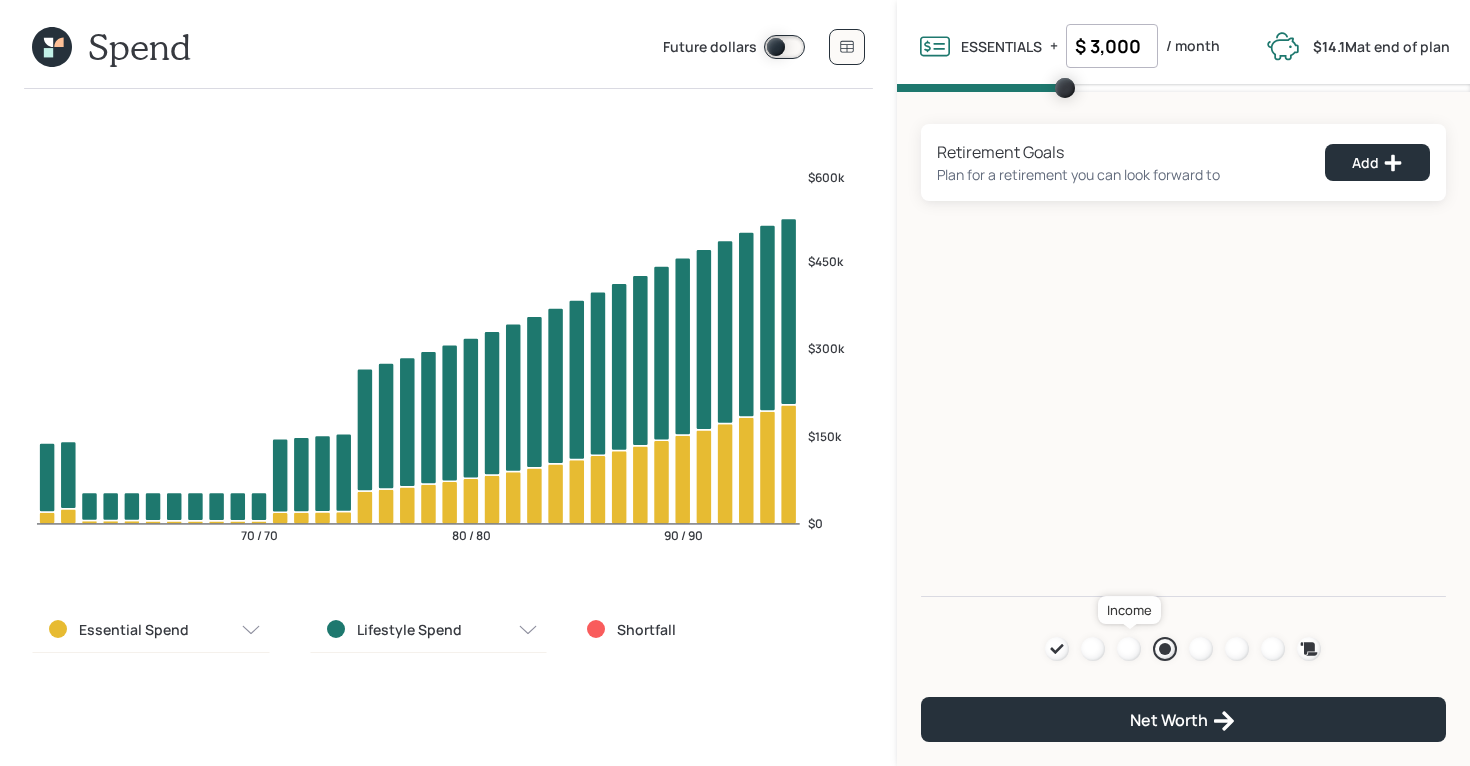 click at bounding box center (1129, 649) 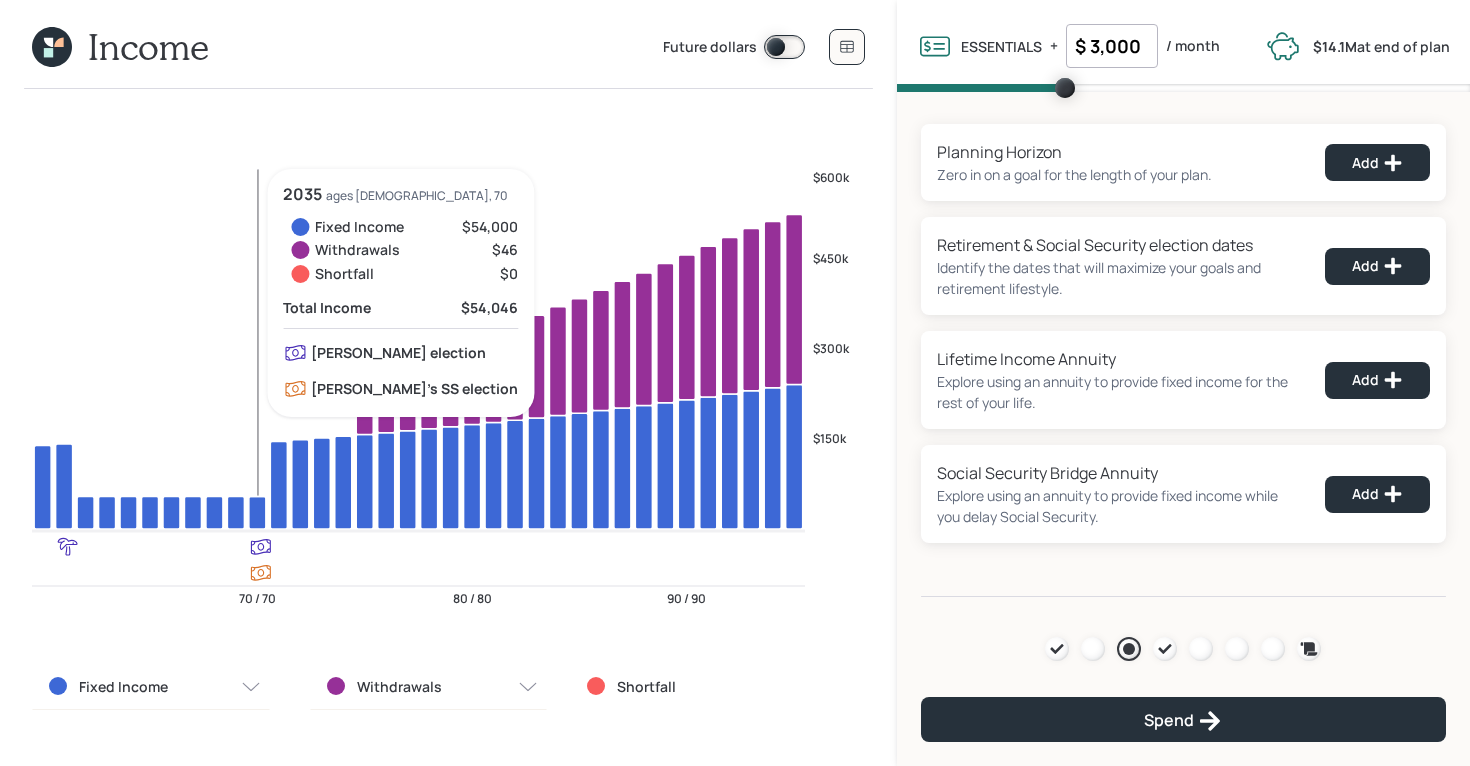 click 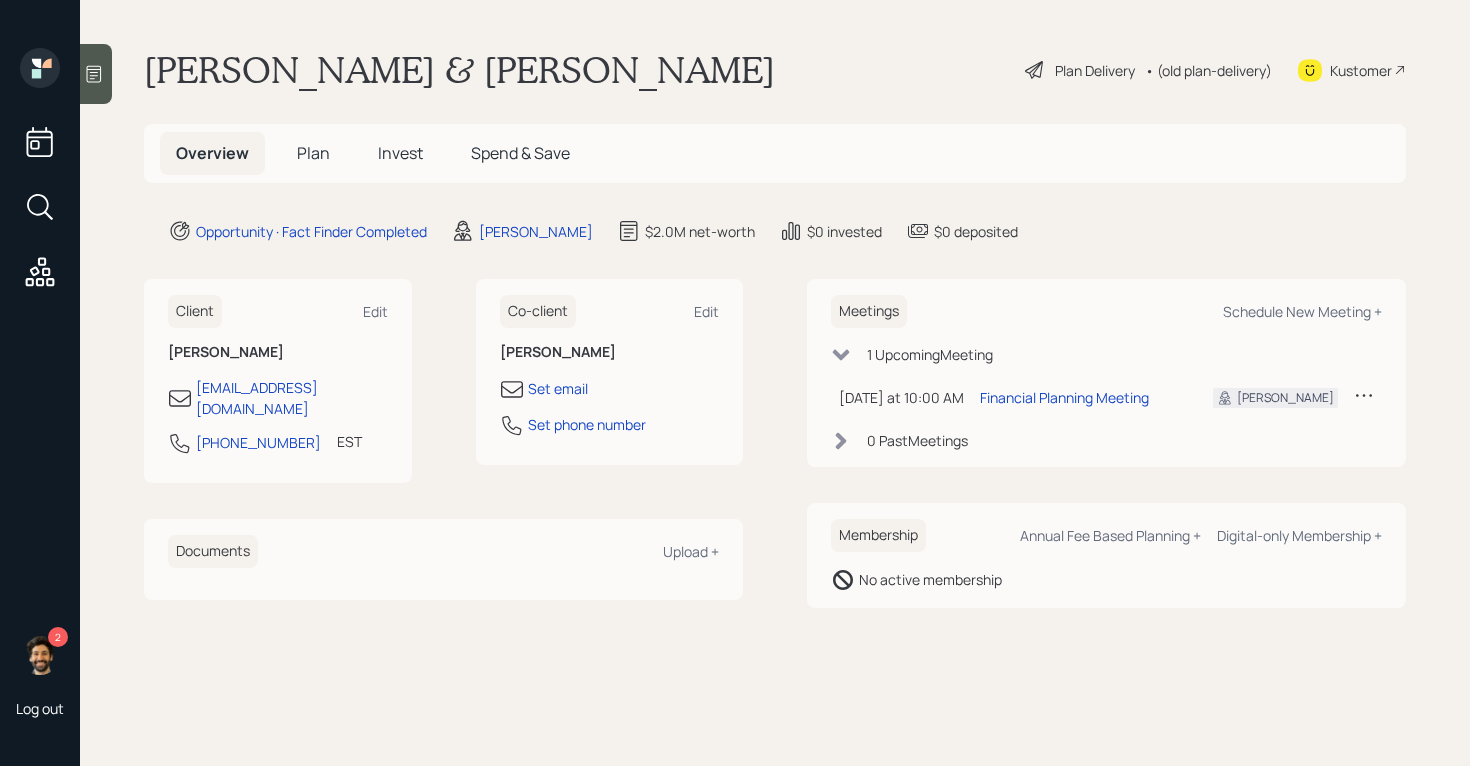 click on "Plan" at bounding box center (313, 153) 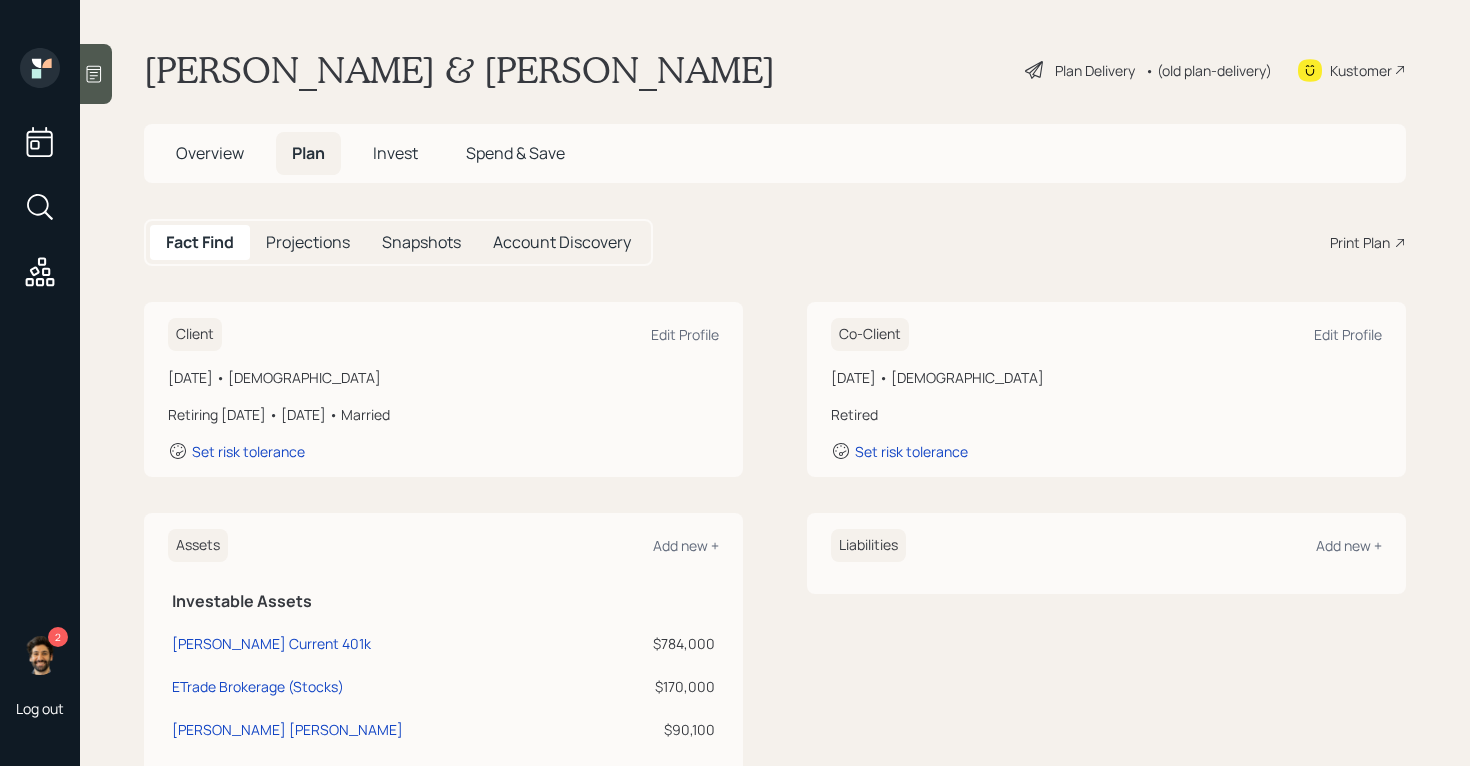 click on "Invest" at bounding box center [395, 153] 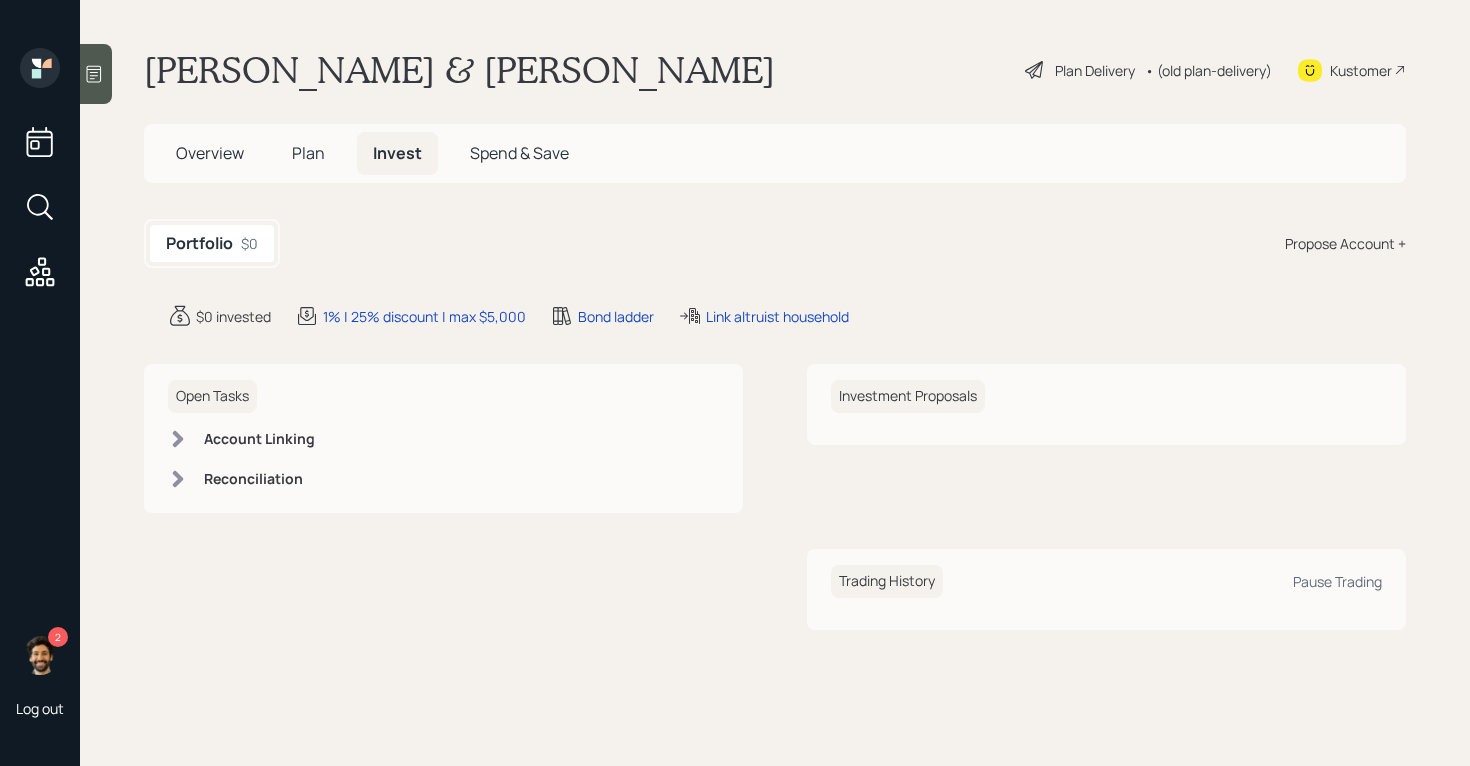 click on "• (old plan-delivery)" at bounding box center (1208, 70) 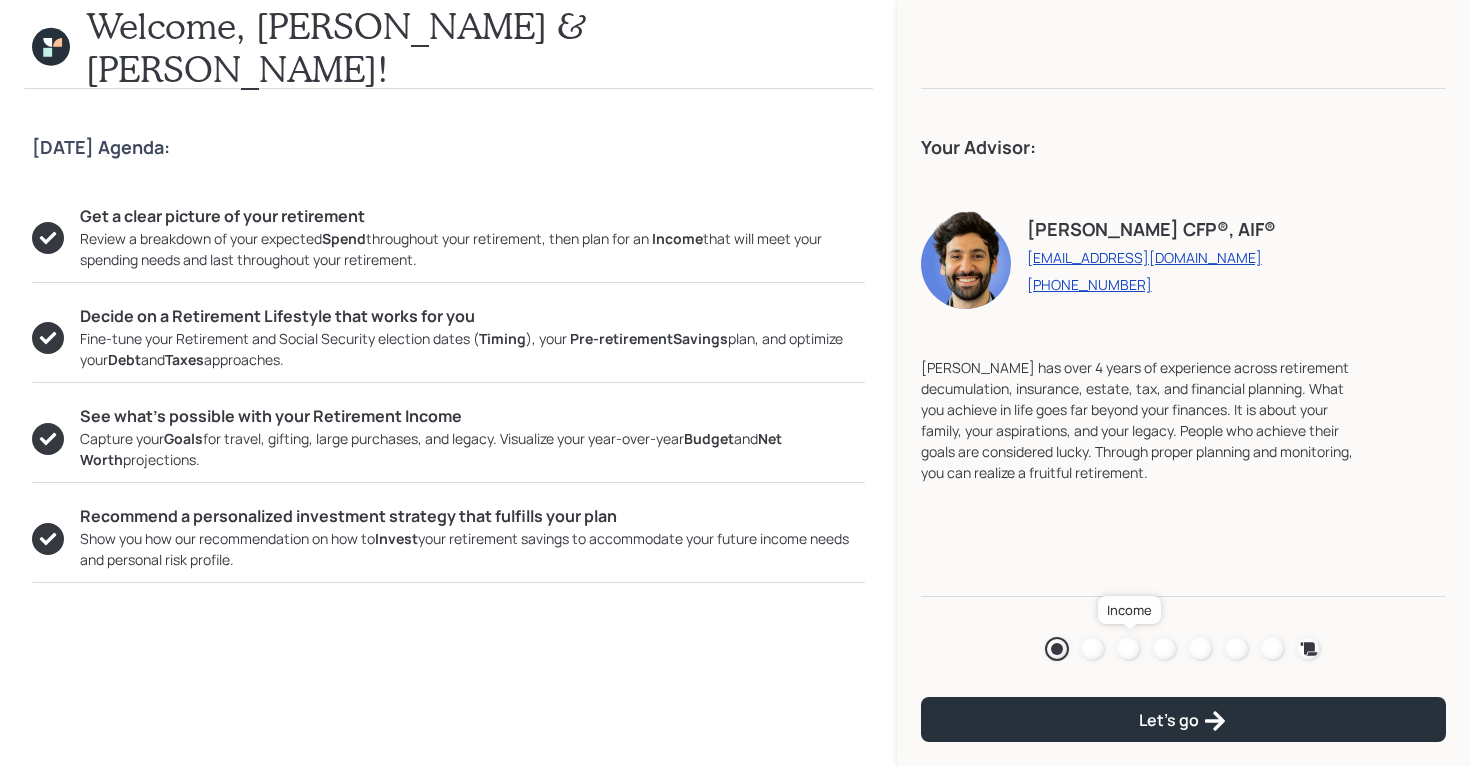 click at bounding box center (1129, 649) 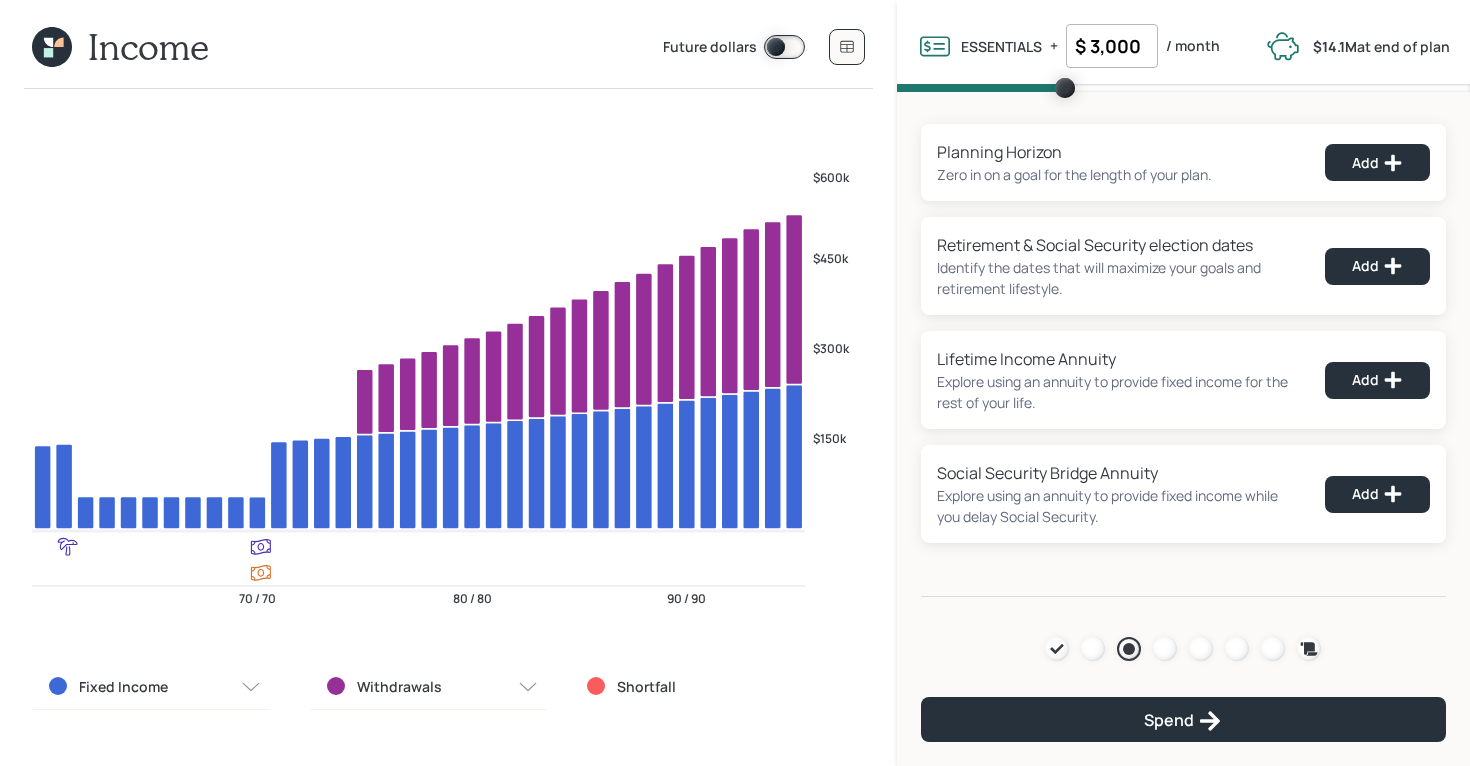 click 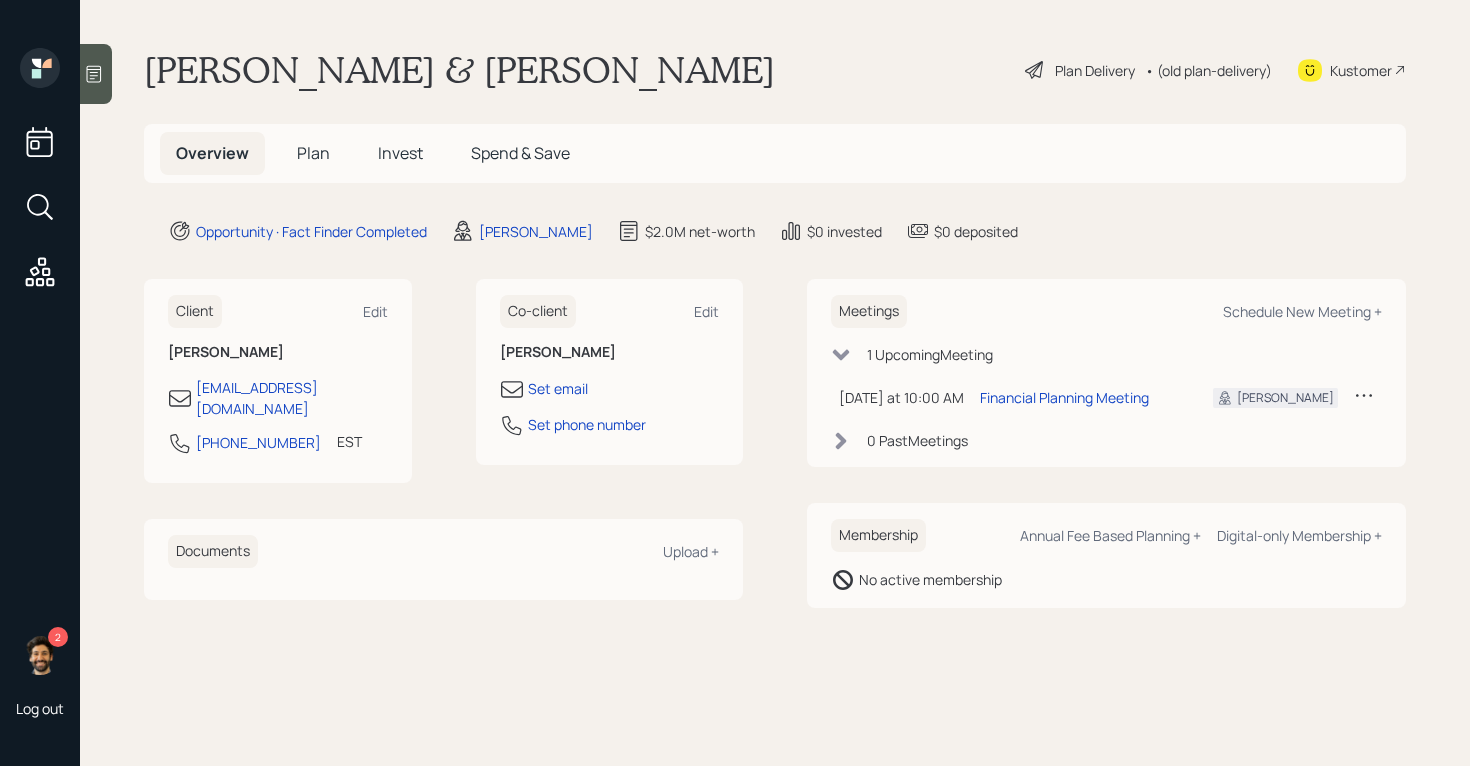 click on "• (old plan-delivery)" at bounding box center [1208, 70] 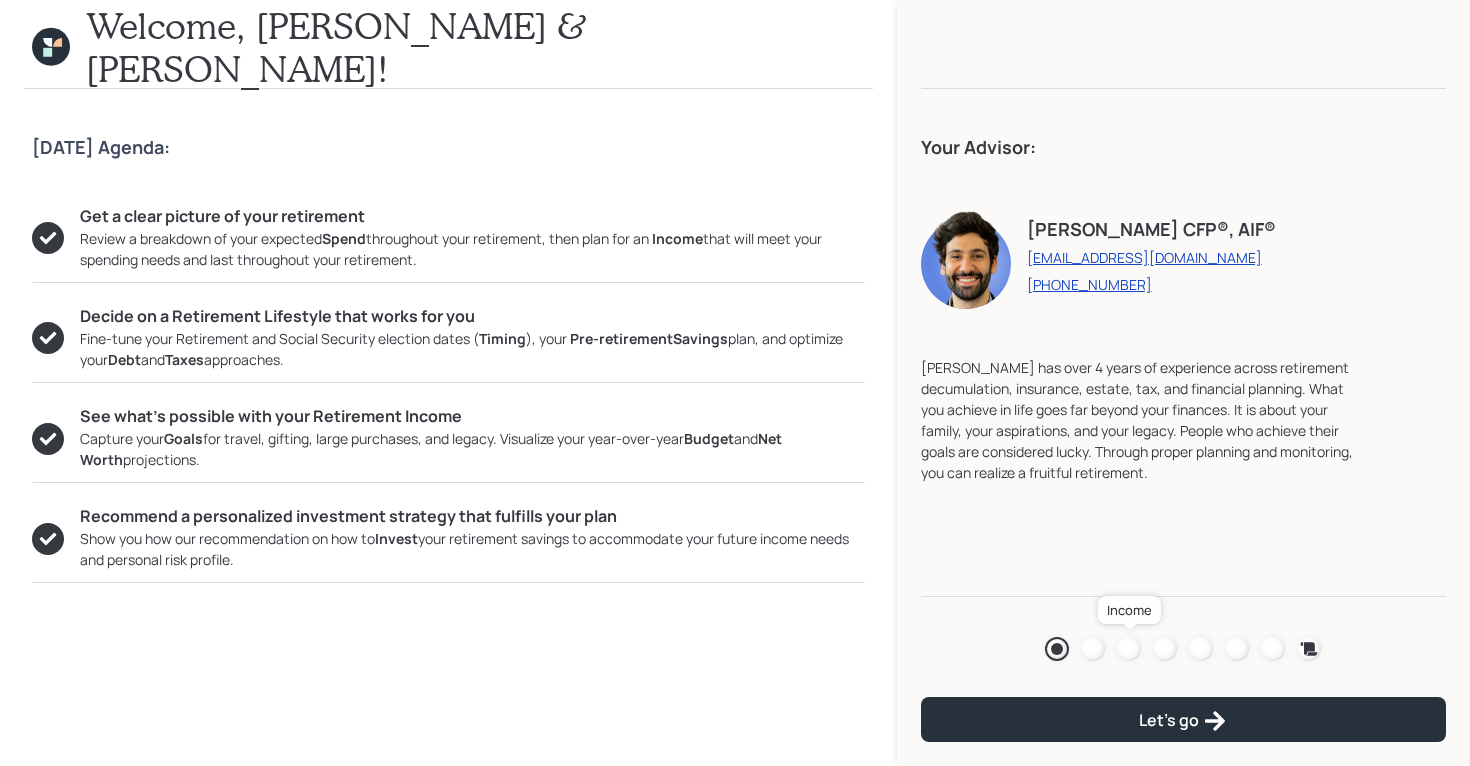 click at bounding box center (1129, 649) 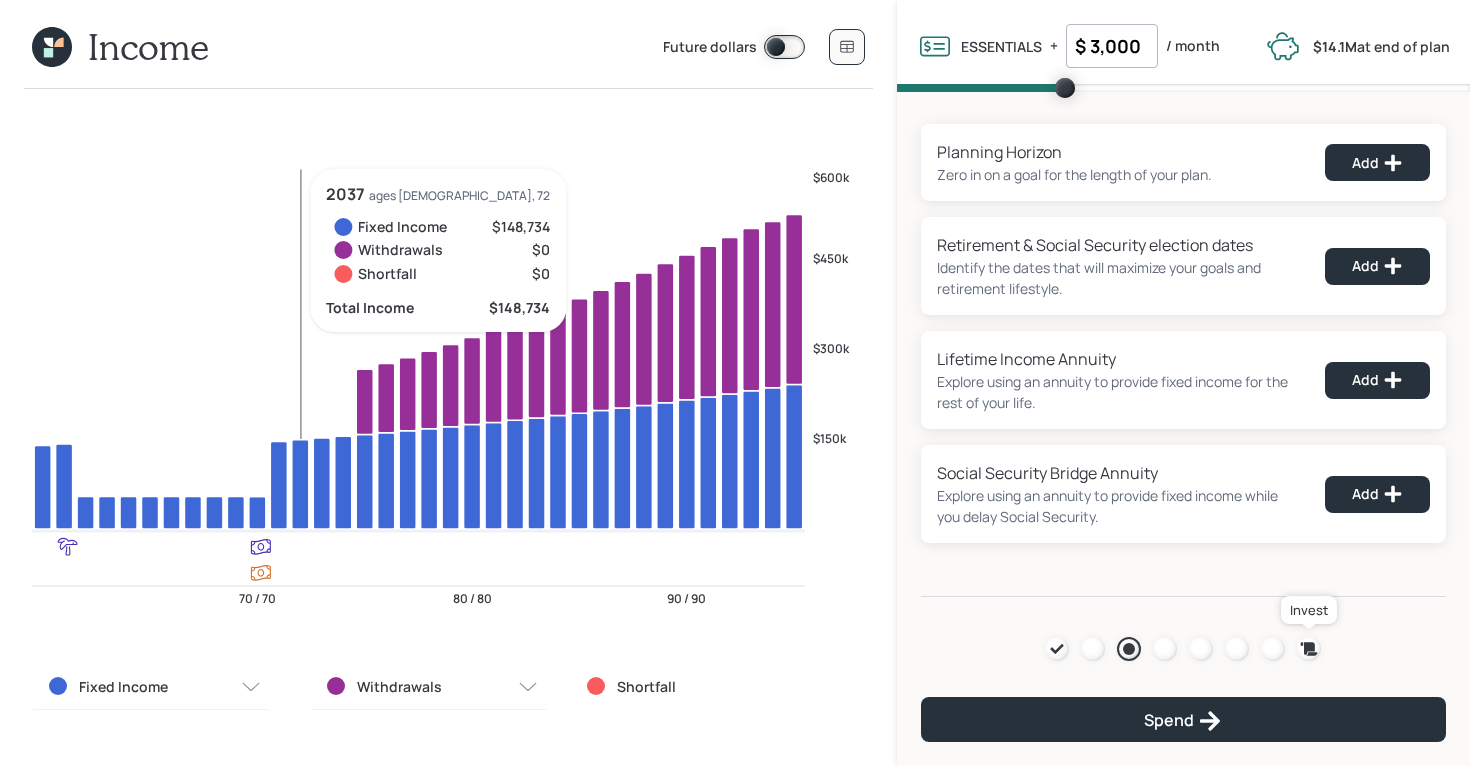 click 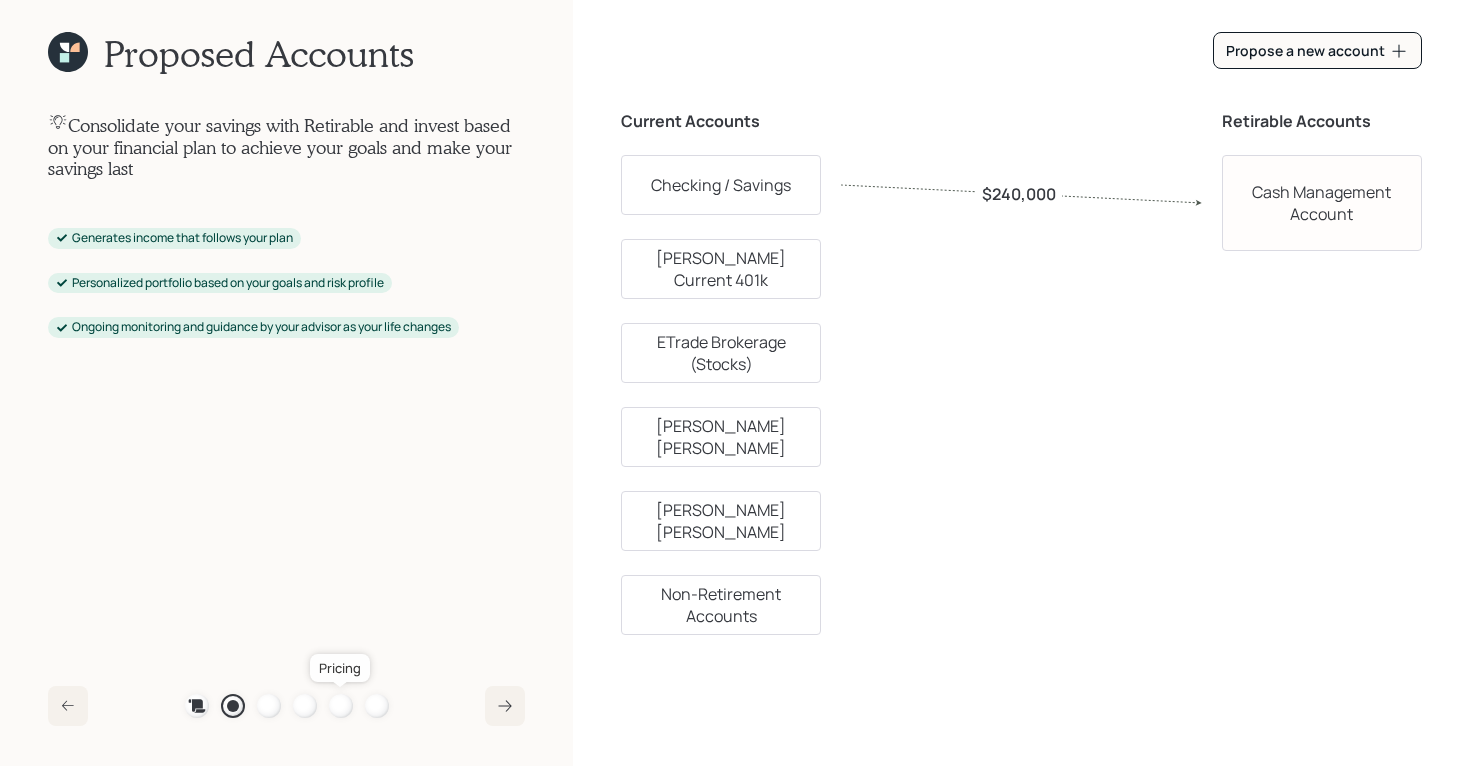 click at bounding box center (341, 706) 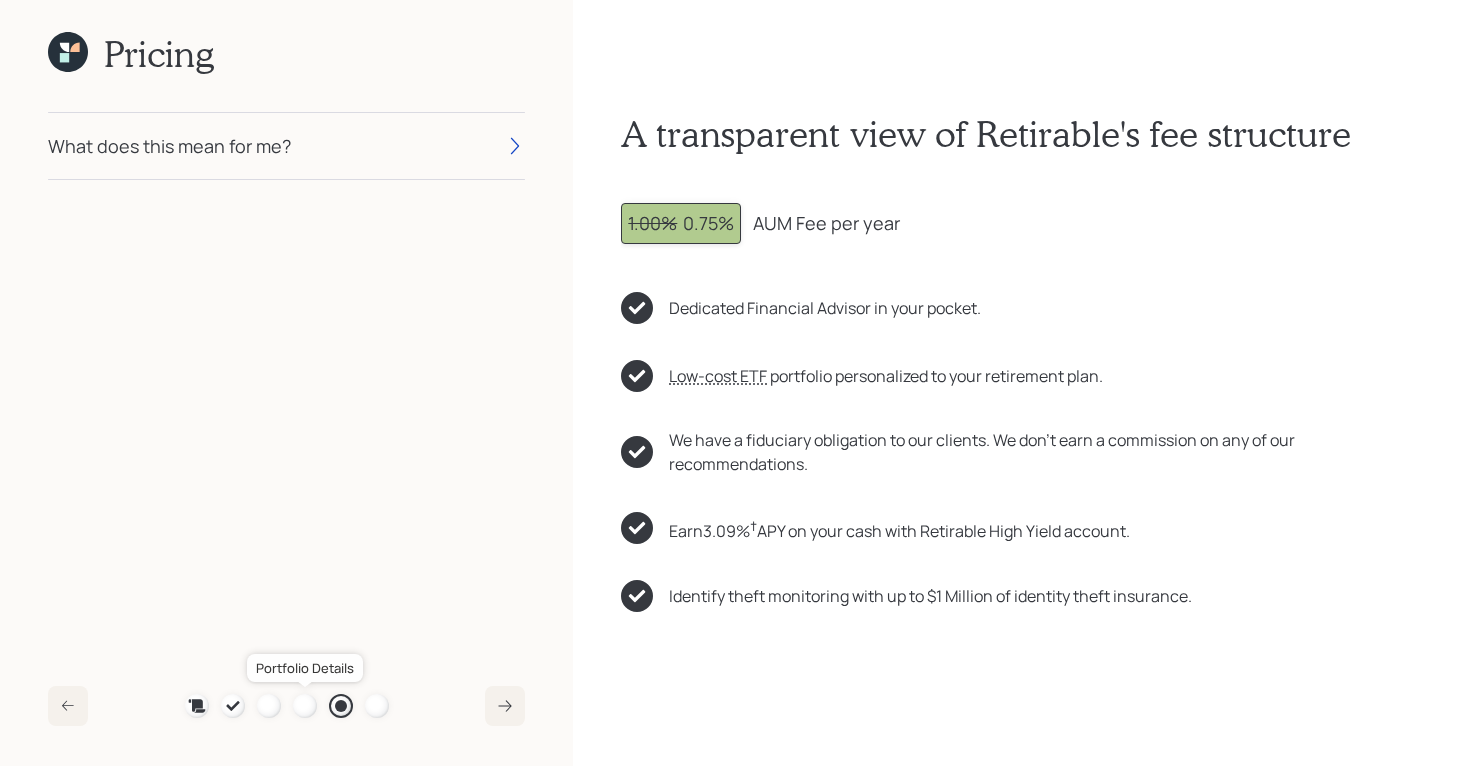 click at bounding box center (305, 706) 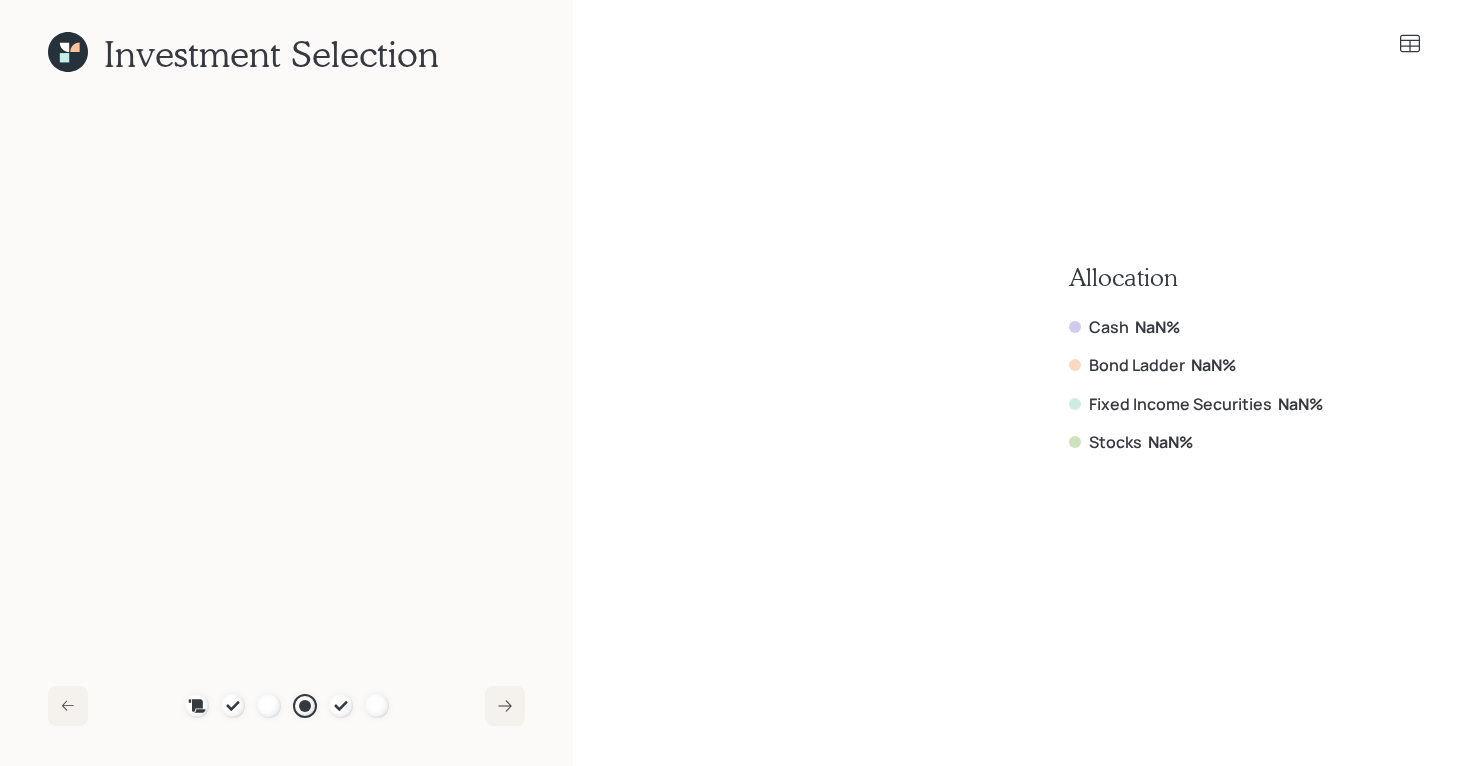 click 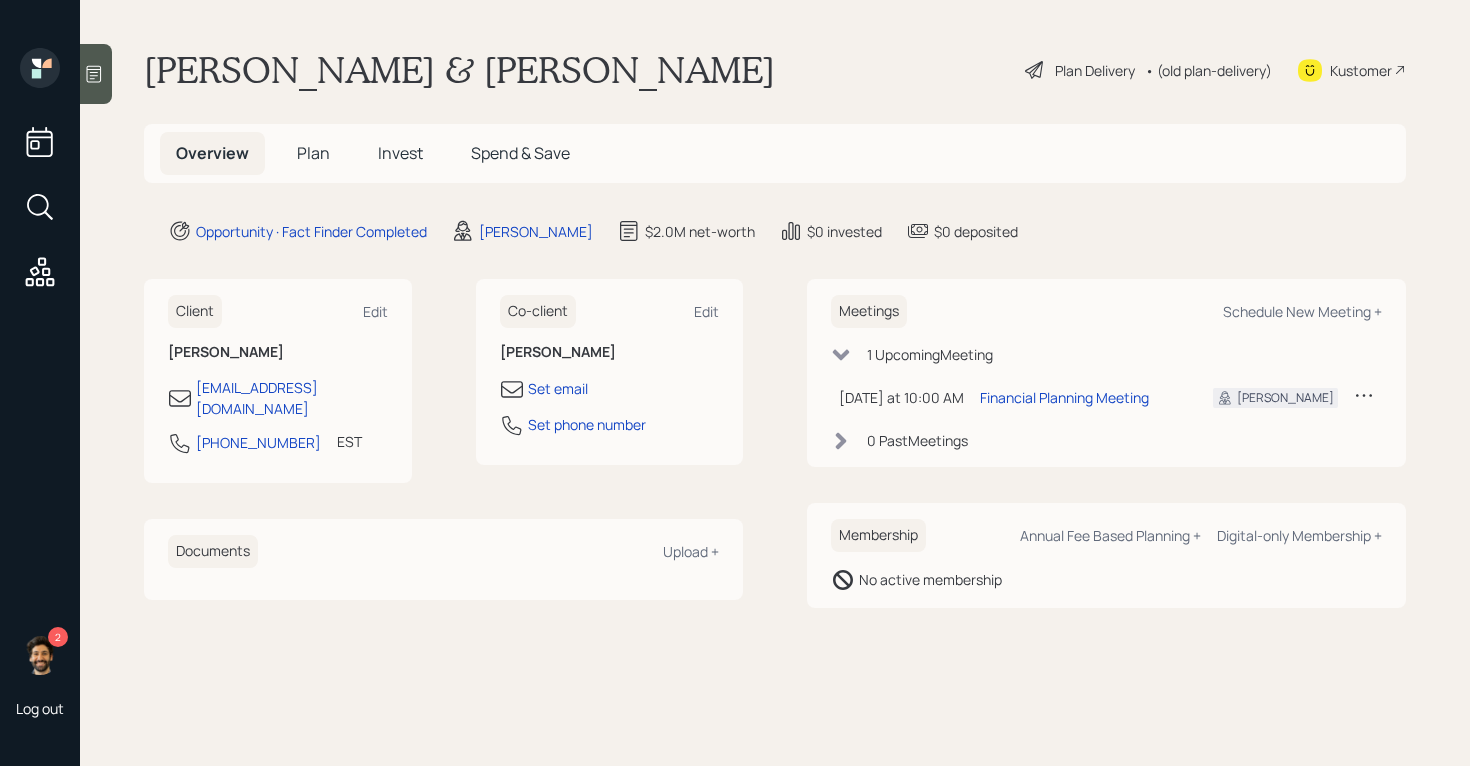 click on "Invest" at bounding box center [400, 153] 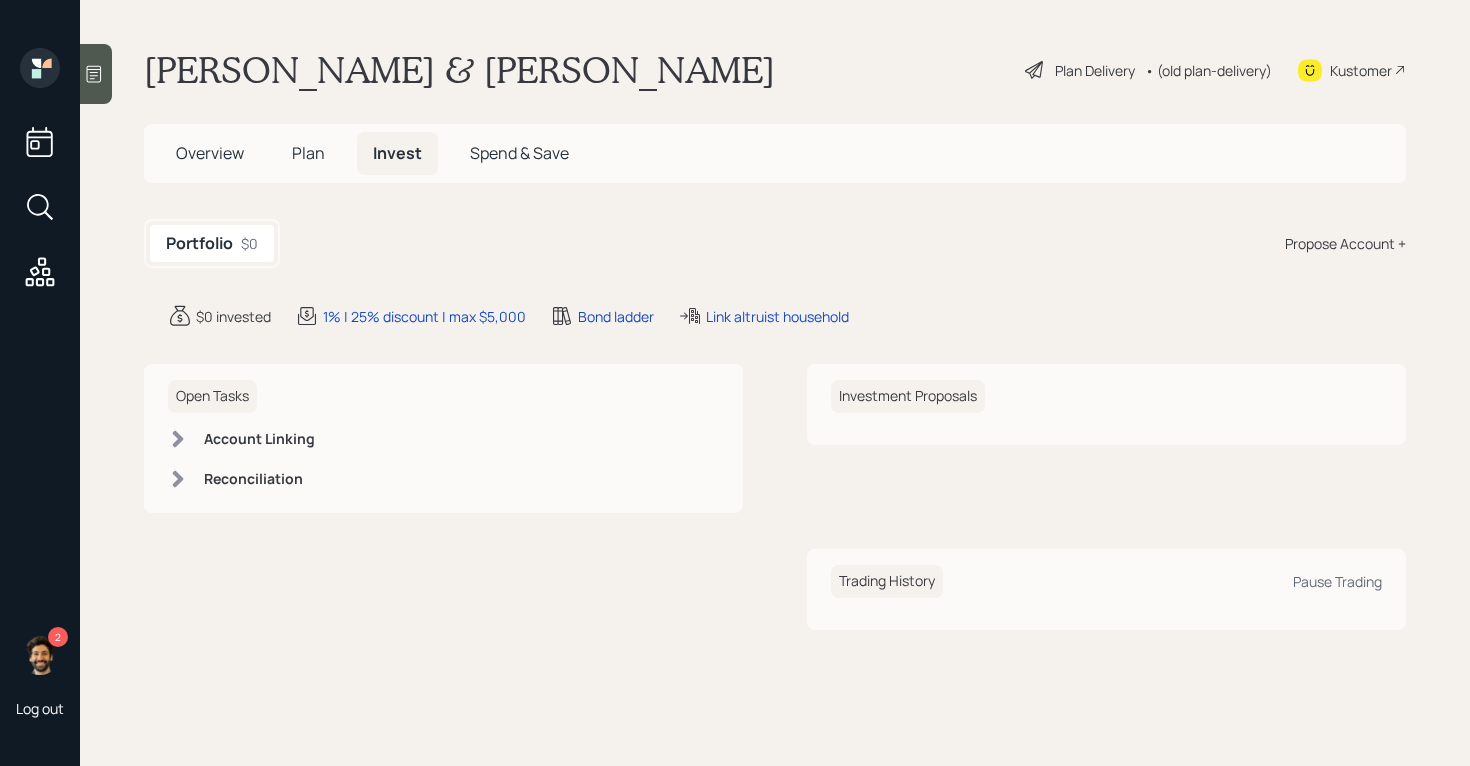 click on "• (old plan-delivery)" at bounding box center [1208, 70] 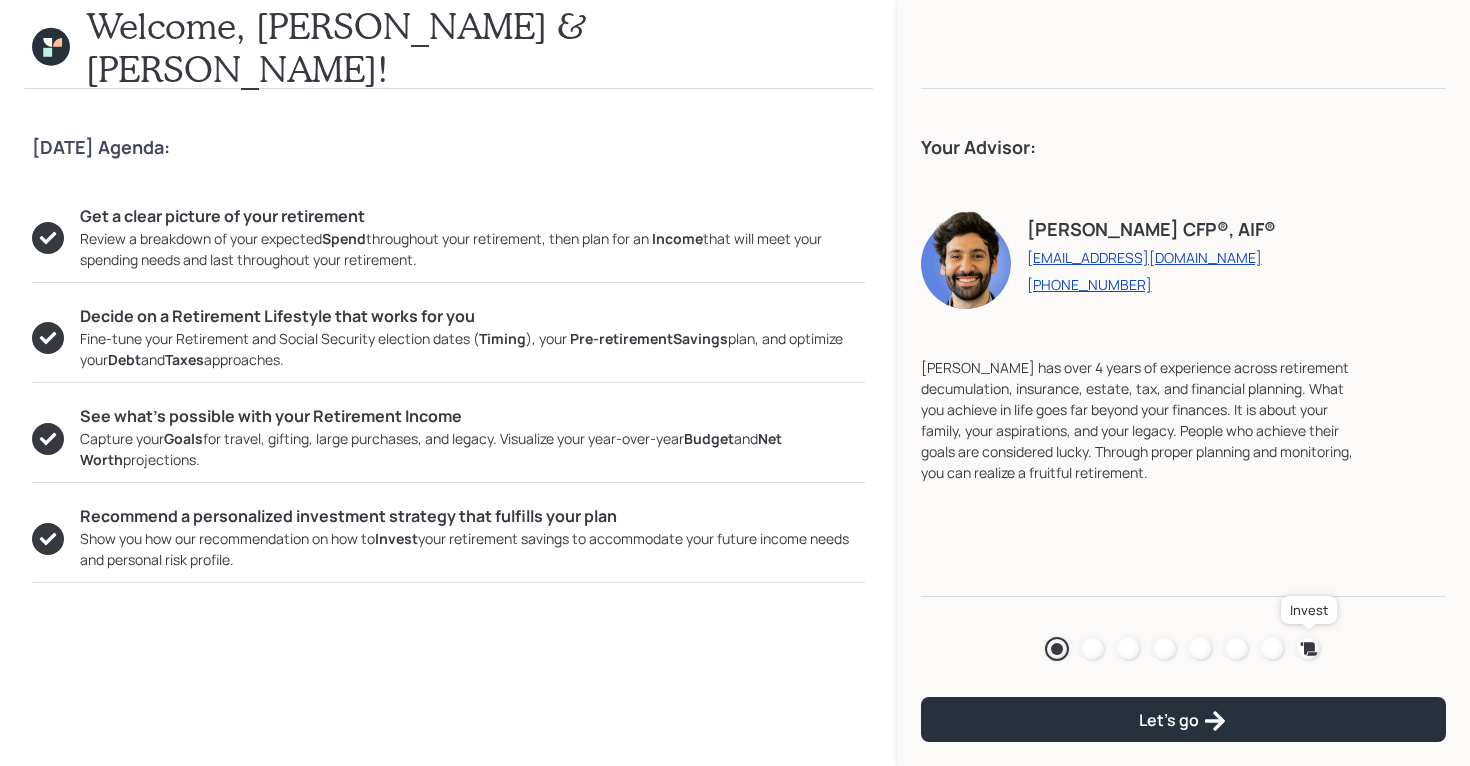 click 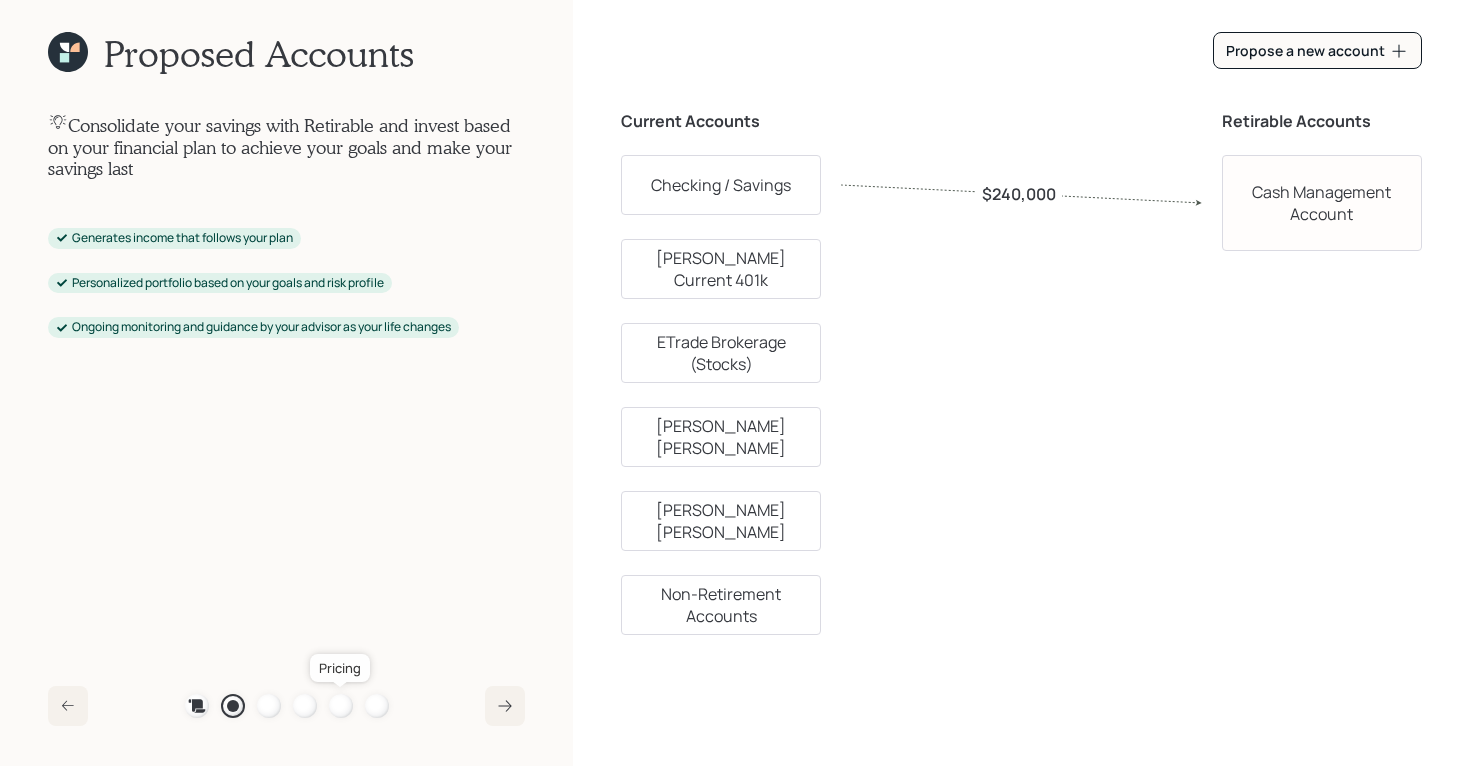 click at bounding box center [341, 706] 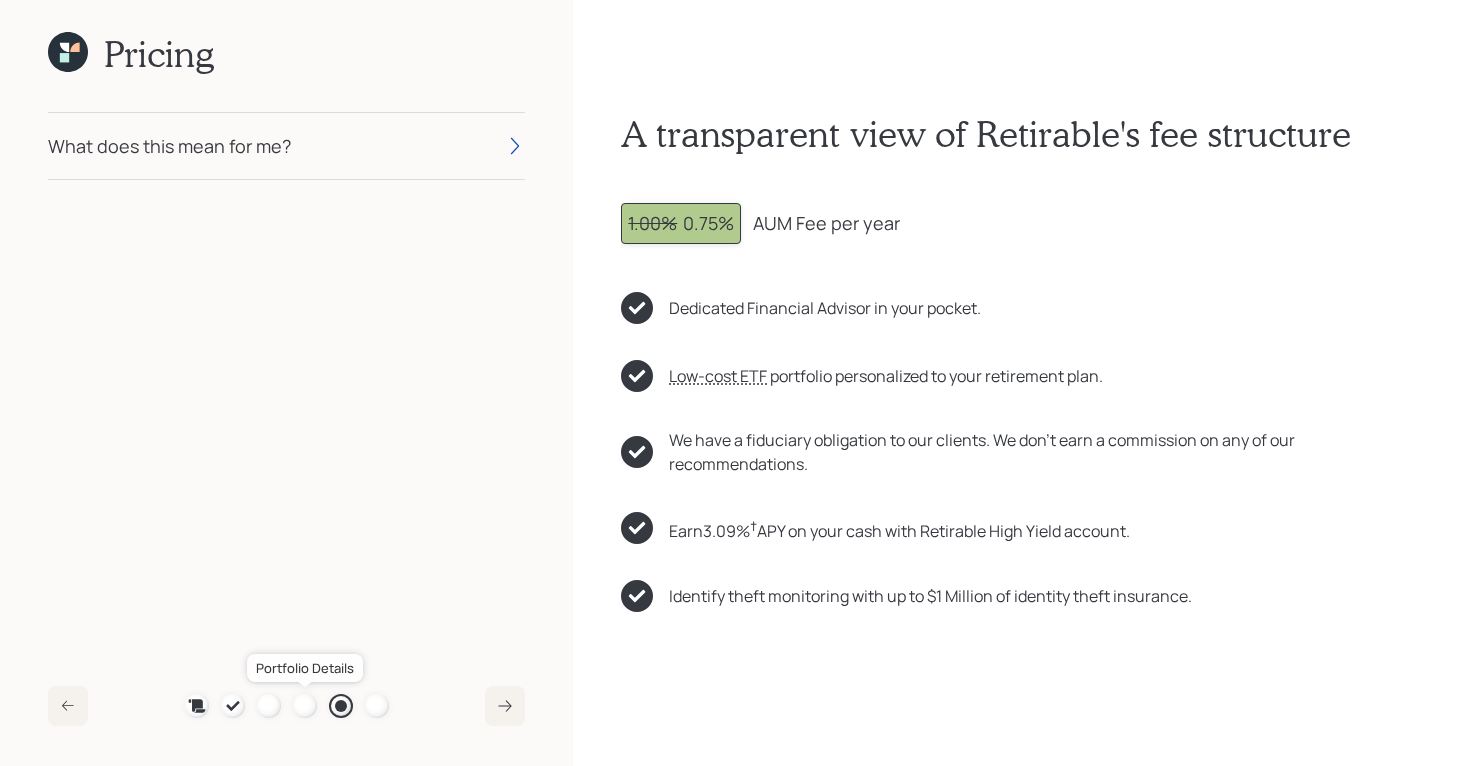 click at bounding box center [305, 706] 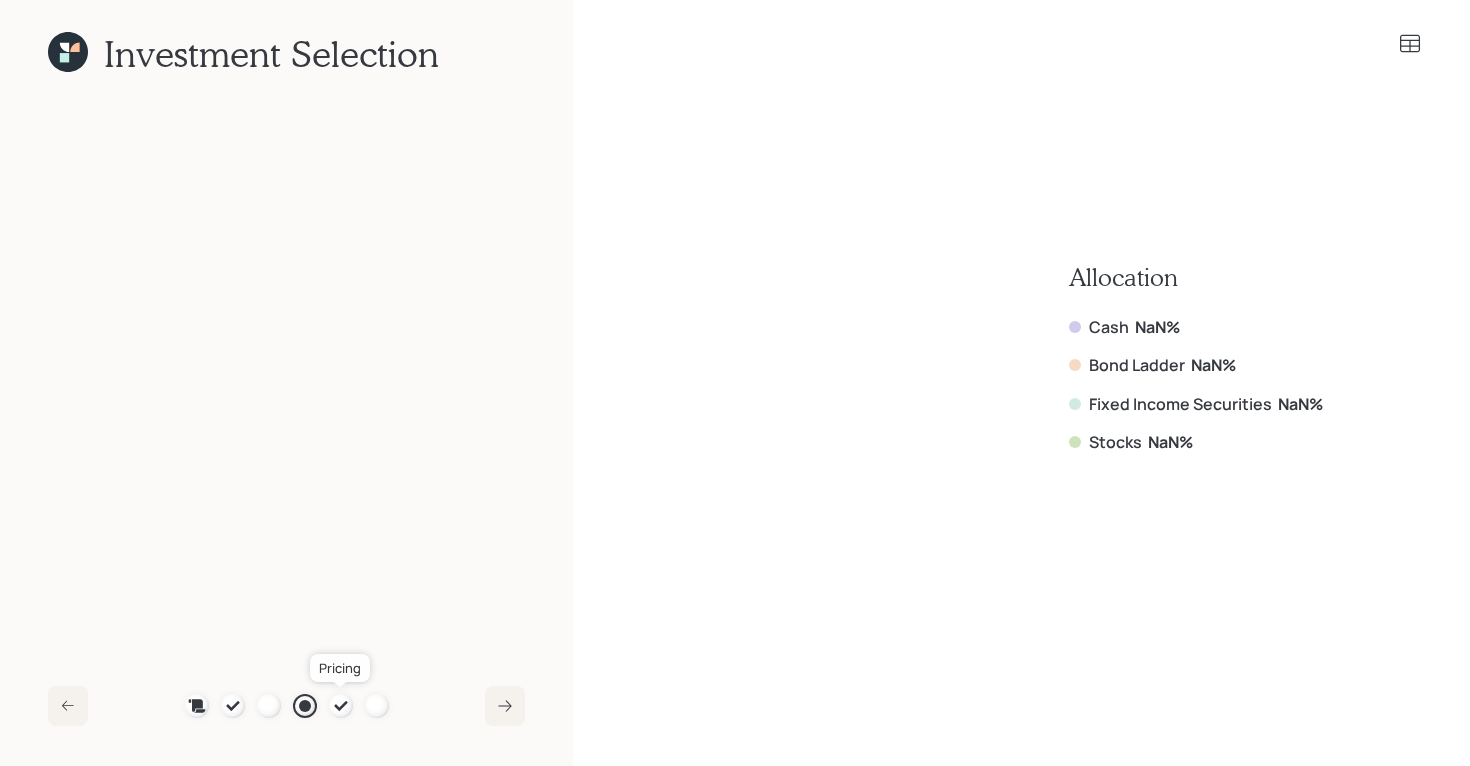 click 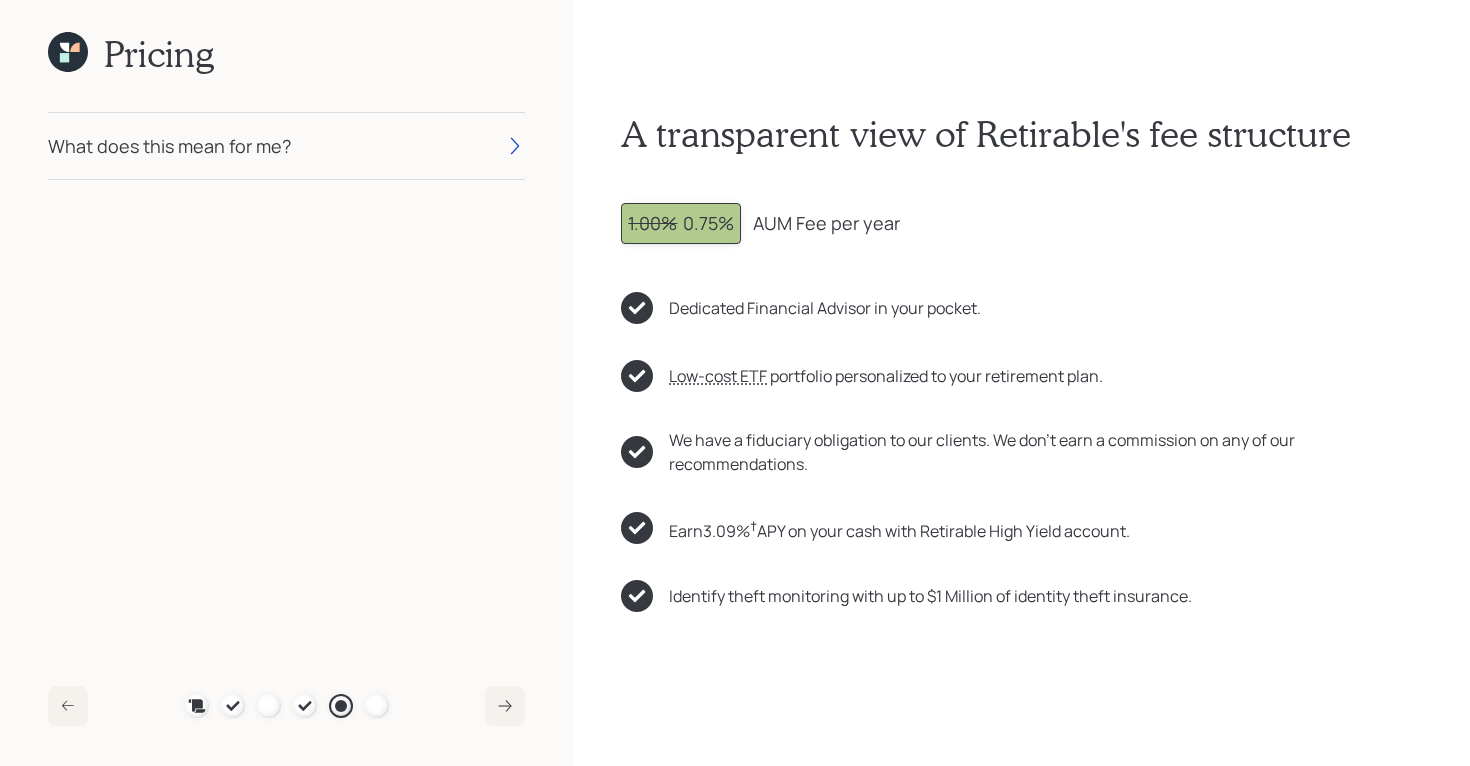 click on "What does this mean for me?" at bounding box center [286, 146] 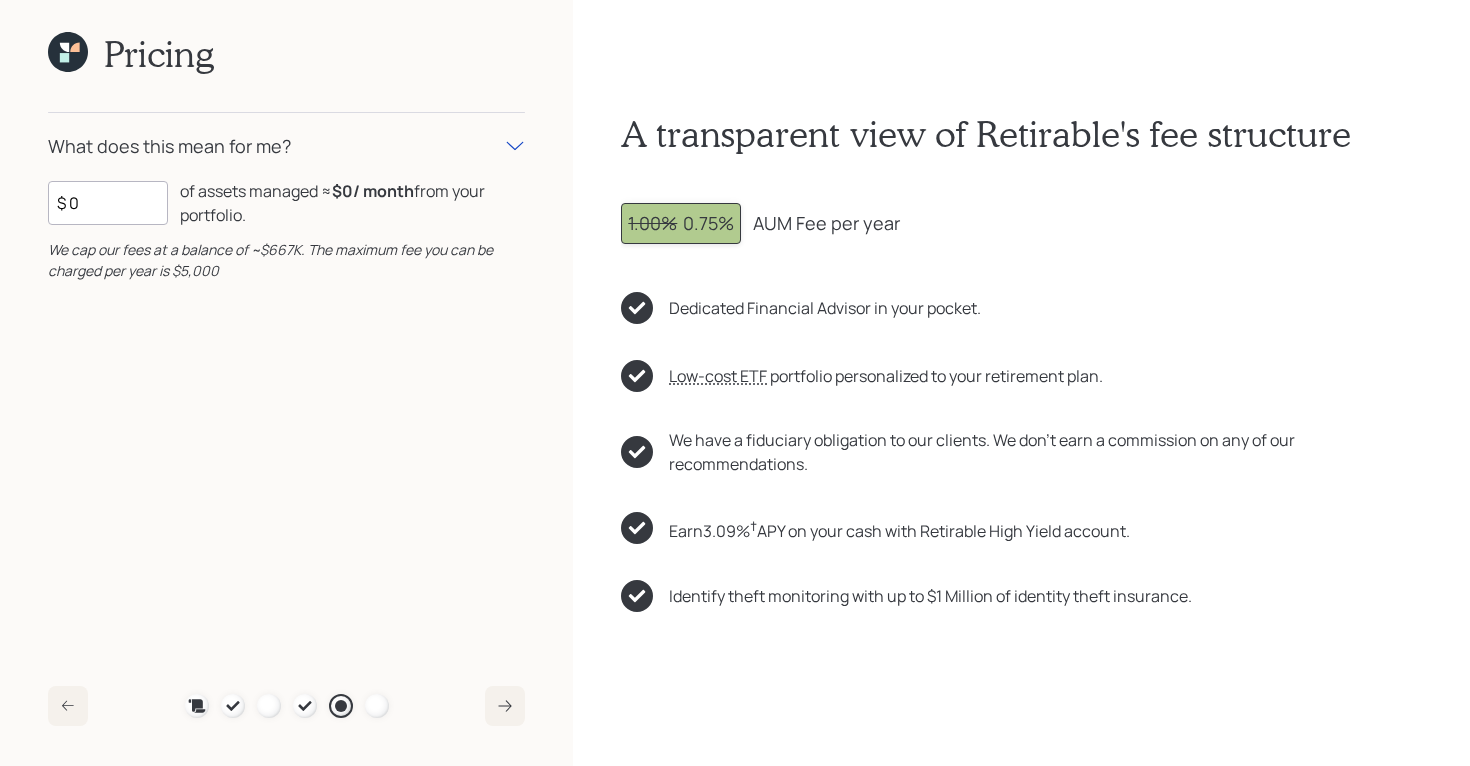 click on "What does this mean for me?" at bounding box center (169, 146) 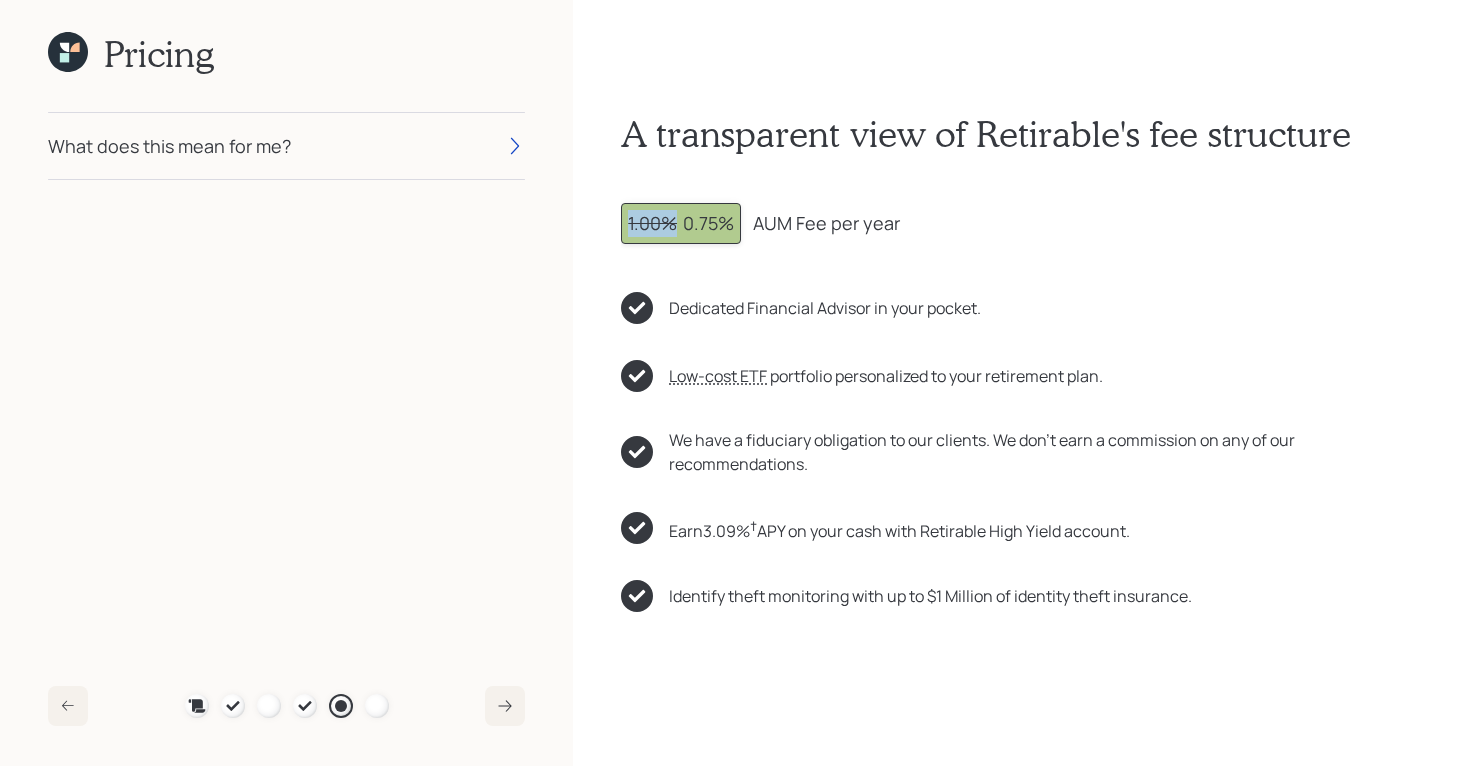 drag, startPoint x: 676, startPoint y: 226, endPoint x: 604, endPoint y: 228, distance: 72.02777 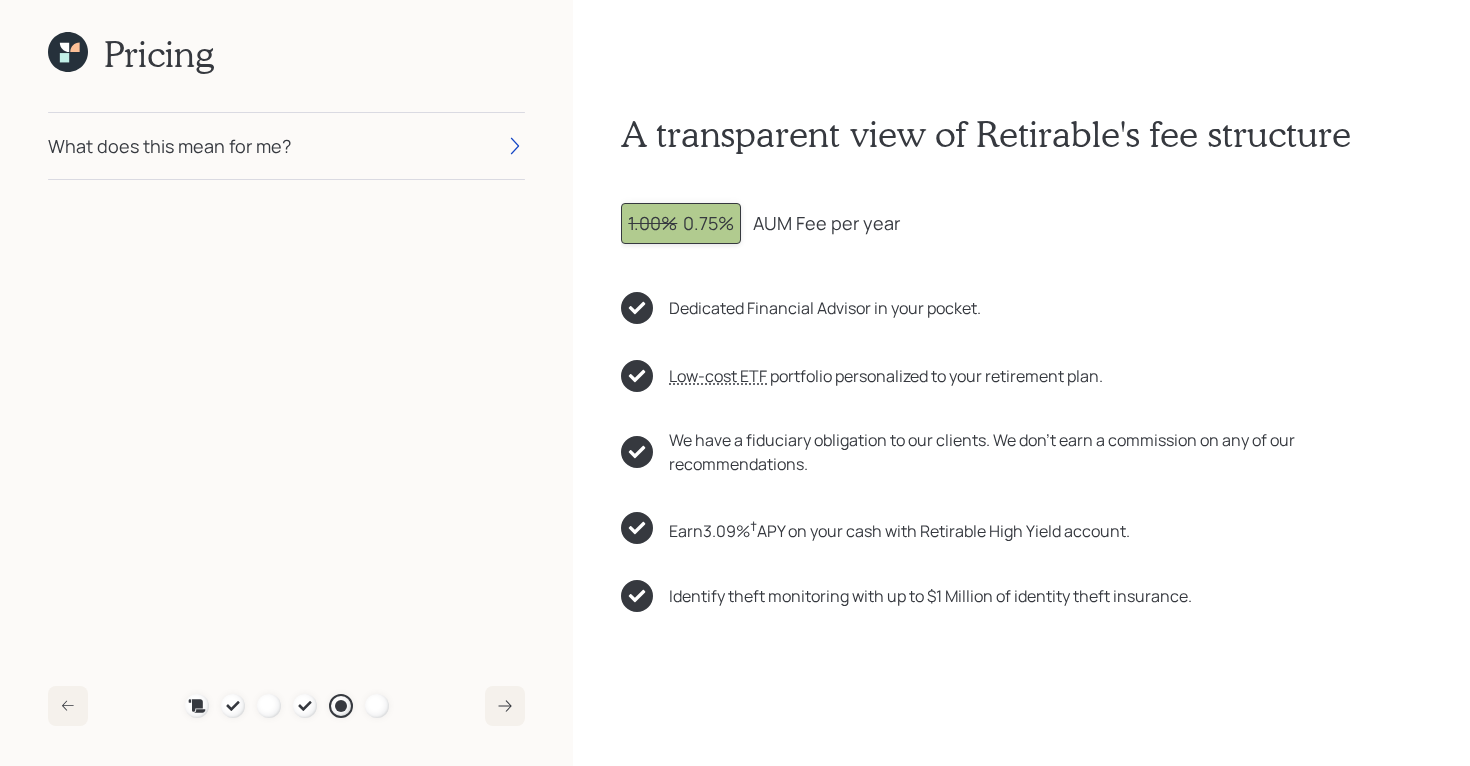 click on "1.00% 0.75%" at bounding box center [681, 223] 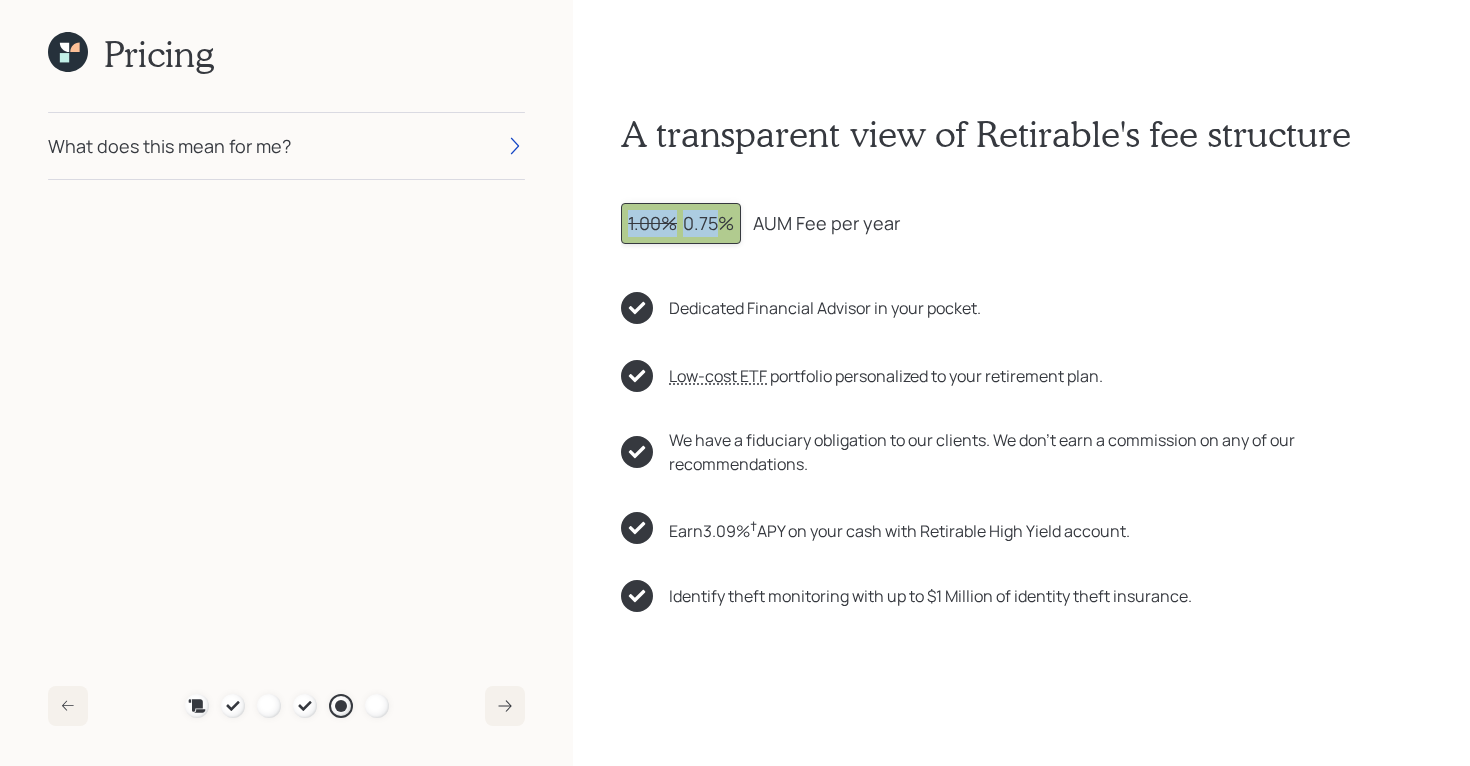 drag, startPoint x: 683, startPoint y: 226, endPoint x: 634, endPoint y: 225, distance: 49.010204 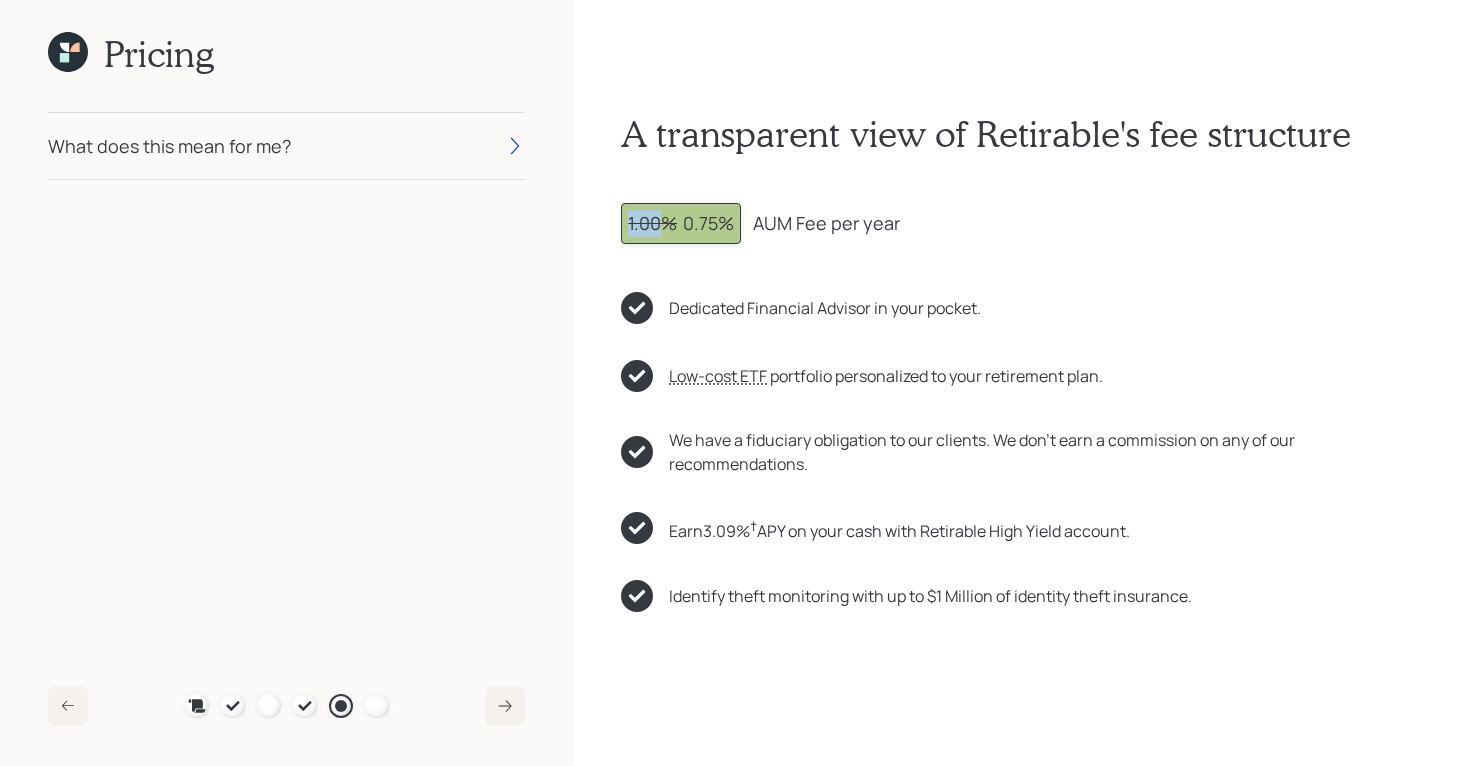 click on "1.00%" at bounding box center [652, 223] 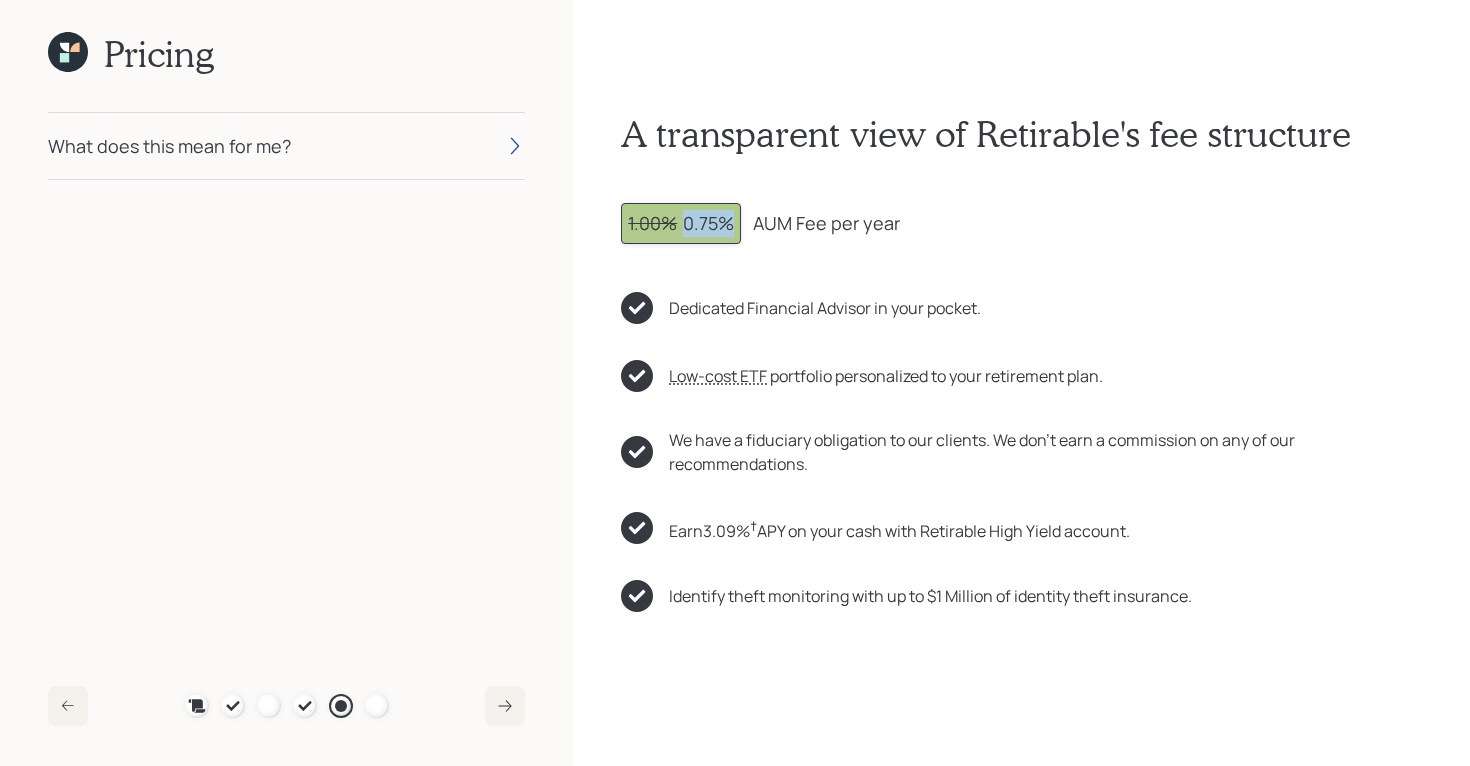 drag, startPoint x: 684, startPoint y: 225, endPoint x: 737, endPoint y: 224, distance: 53.009434 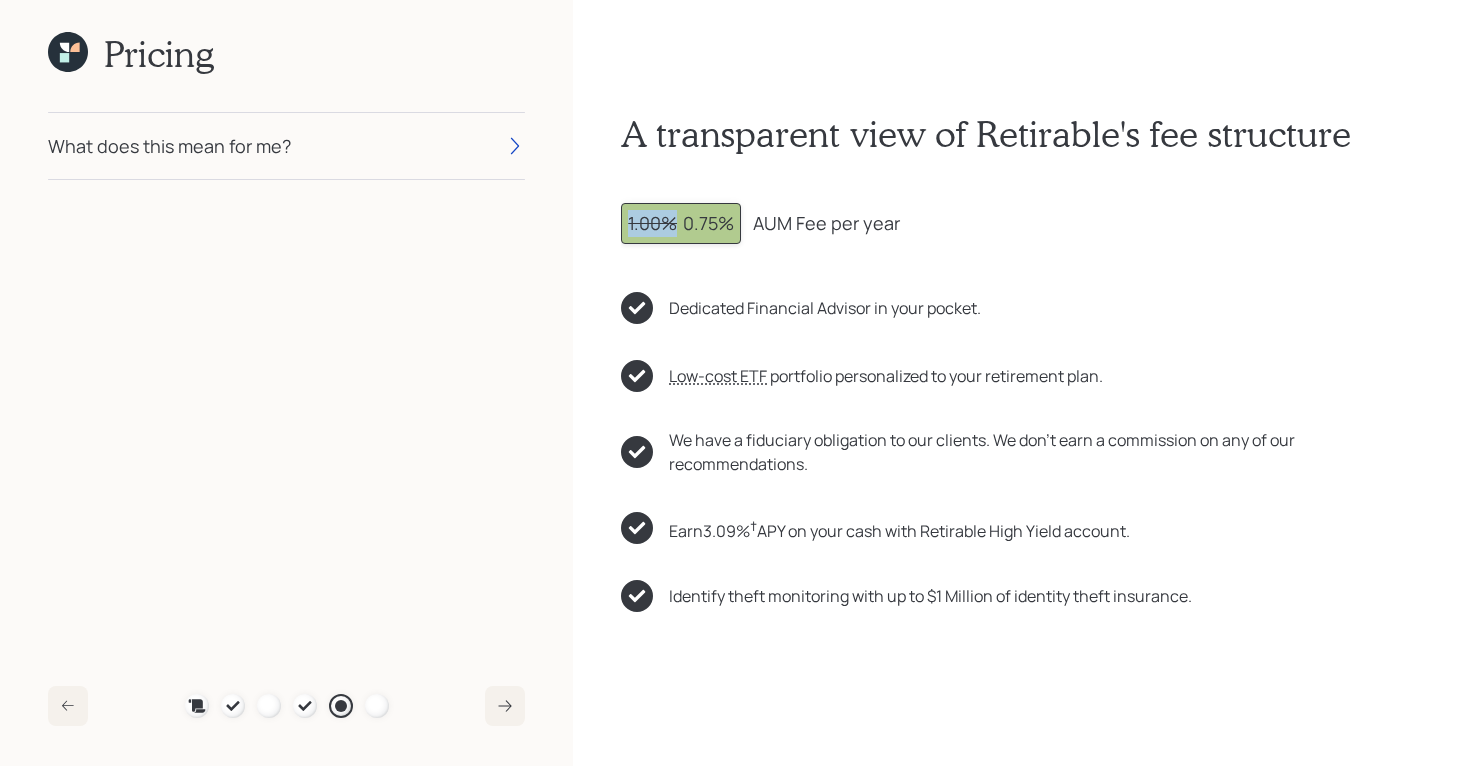 drag, startPoint x: 676, startPoint y: 221, endPoint x: 600, endPoint y: 221, distance: 76 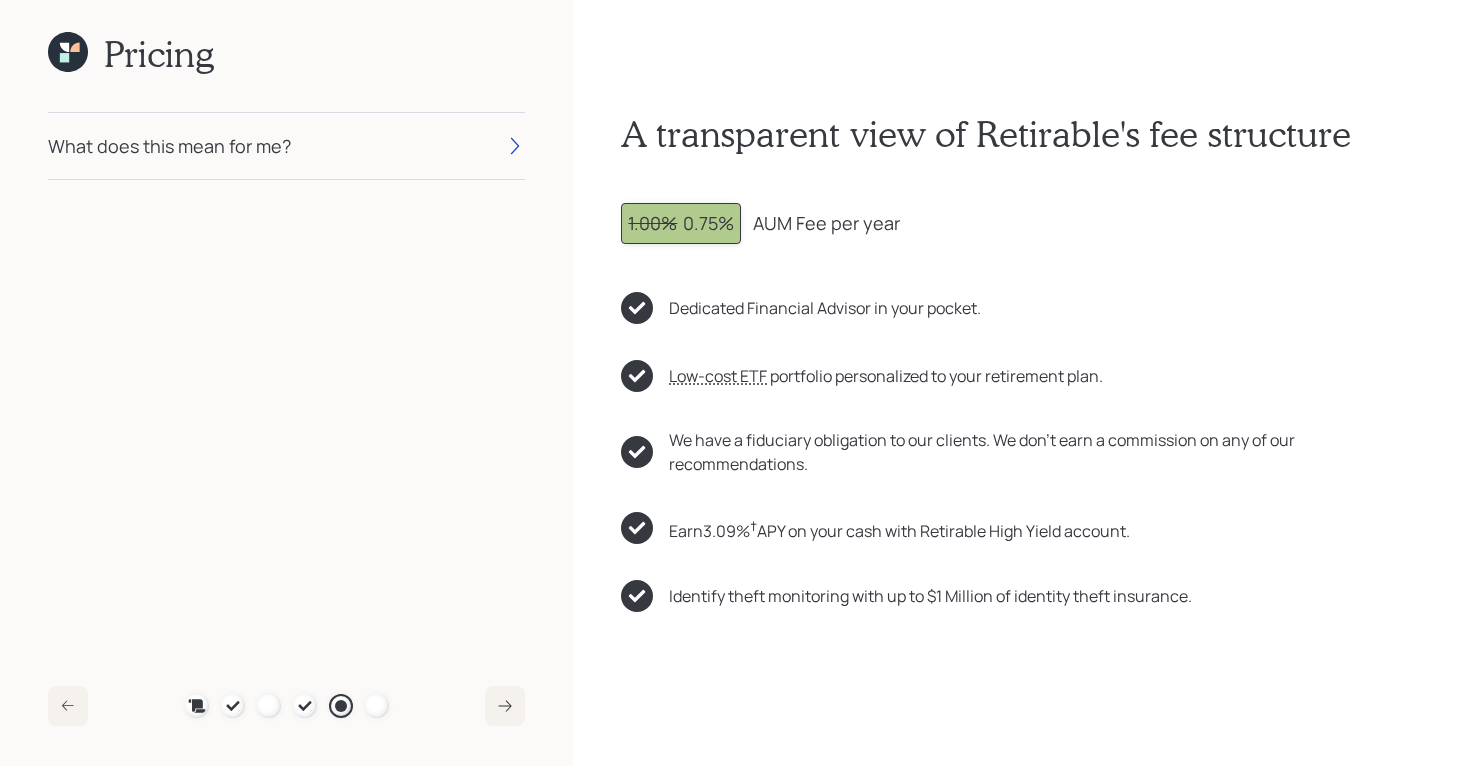click 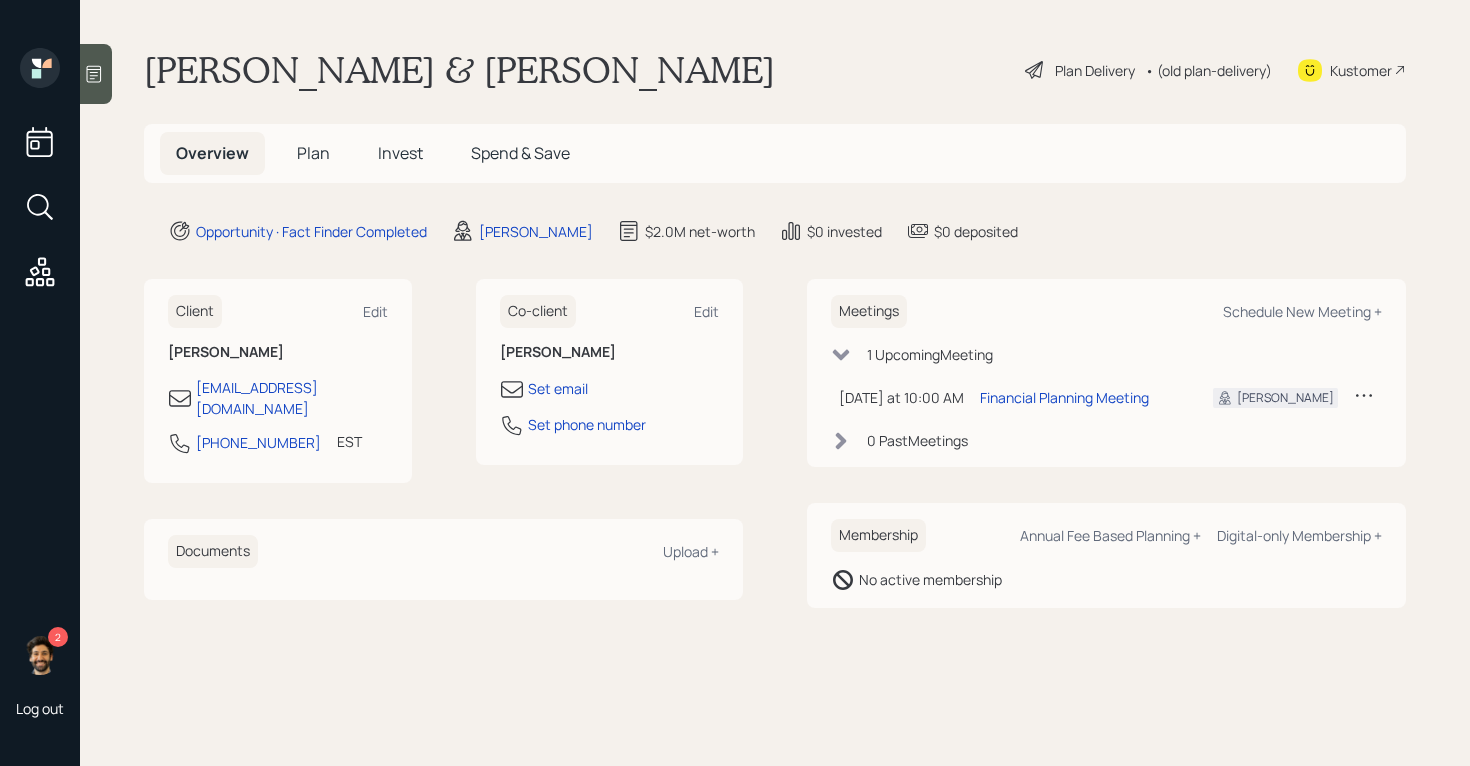 click on "Invest" at bounding box center (400, 153) 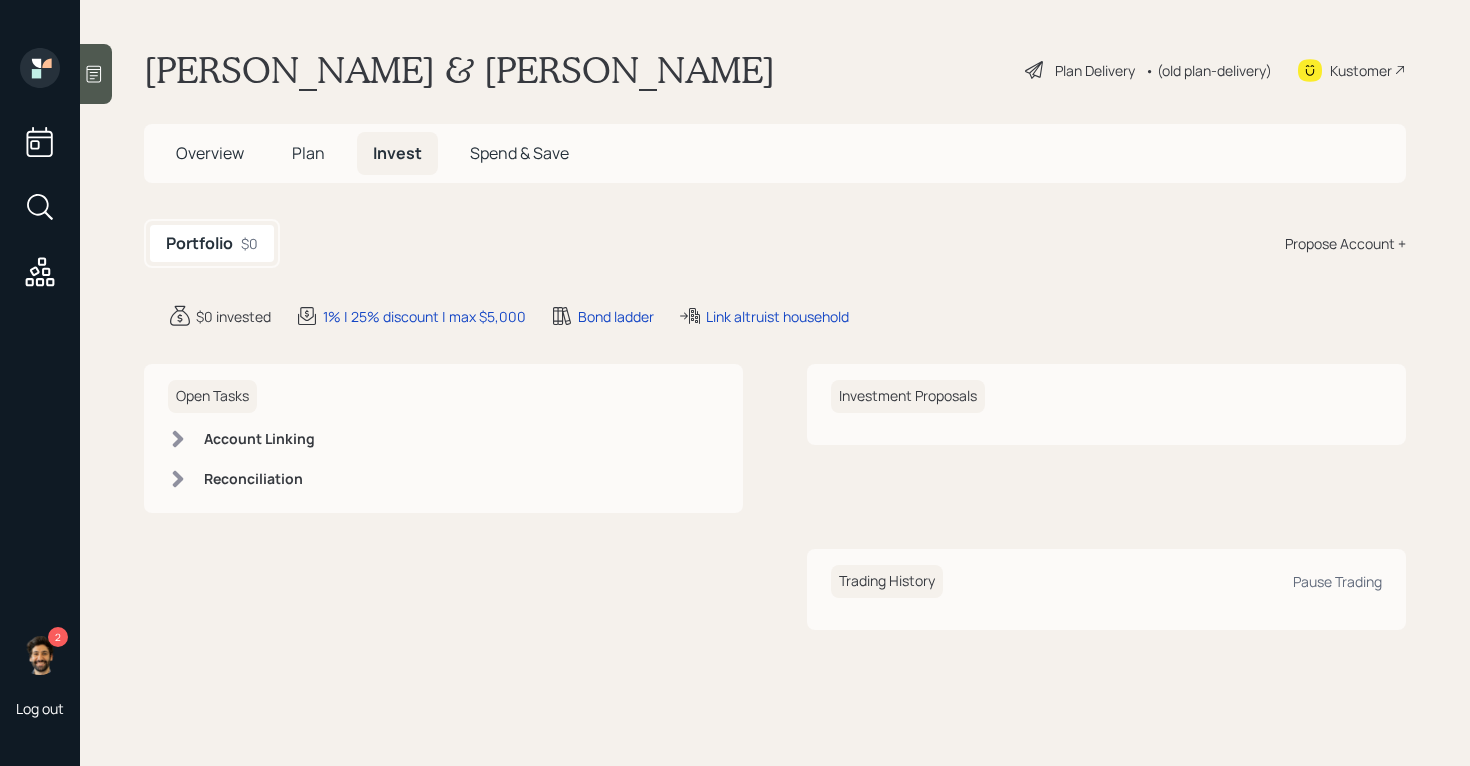 click on "Kustomer" at bounding box center [1361, 70] 